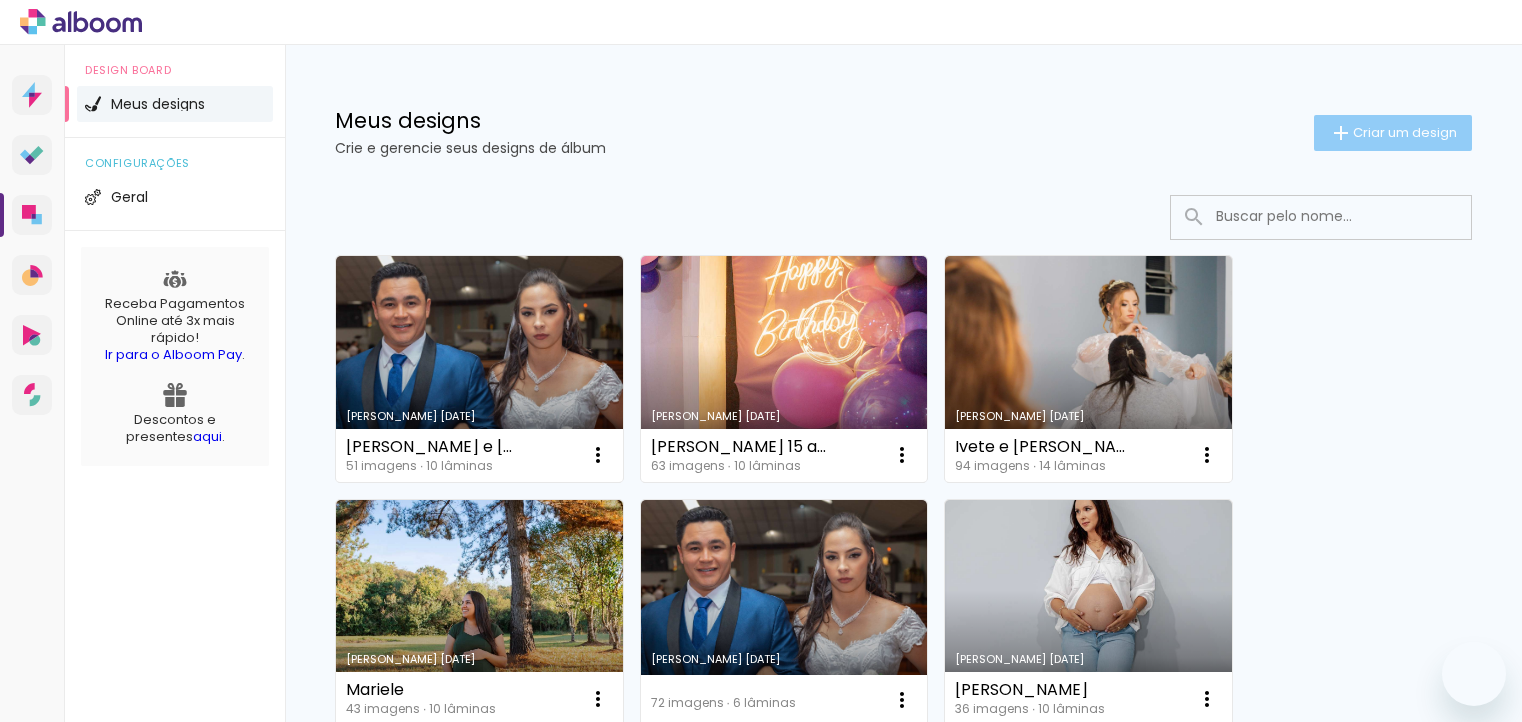 scroll, scrollTop: 0, scrollLeft: 0, axis: both 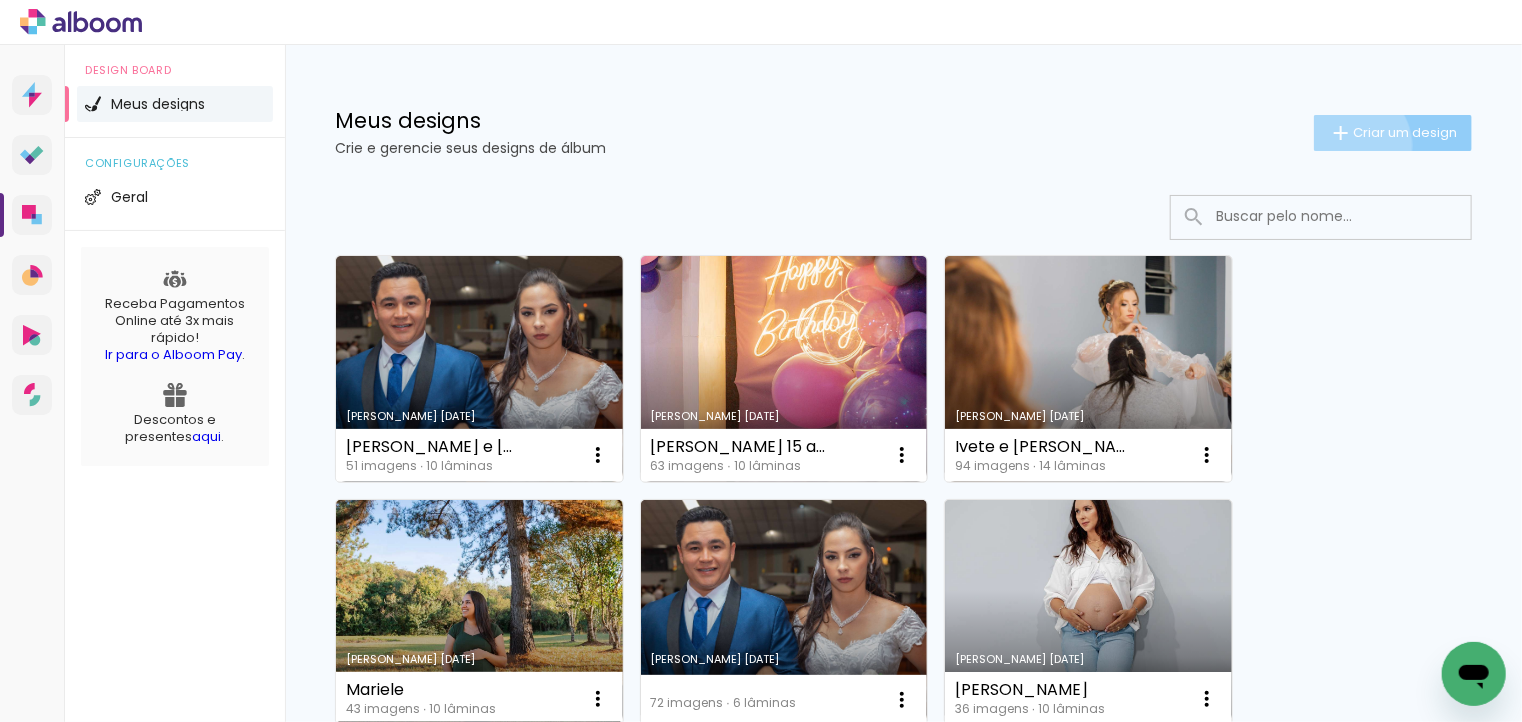 click on "Criar um design" 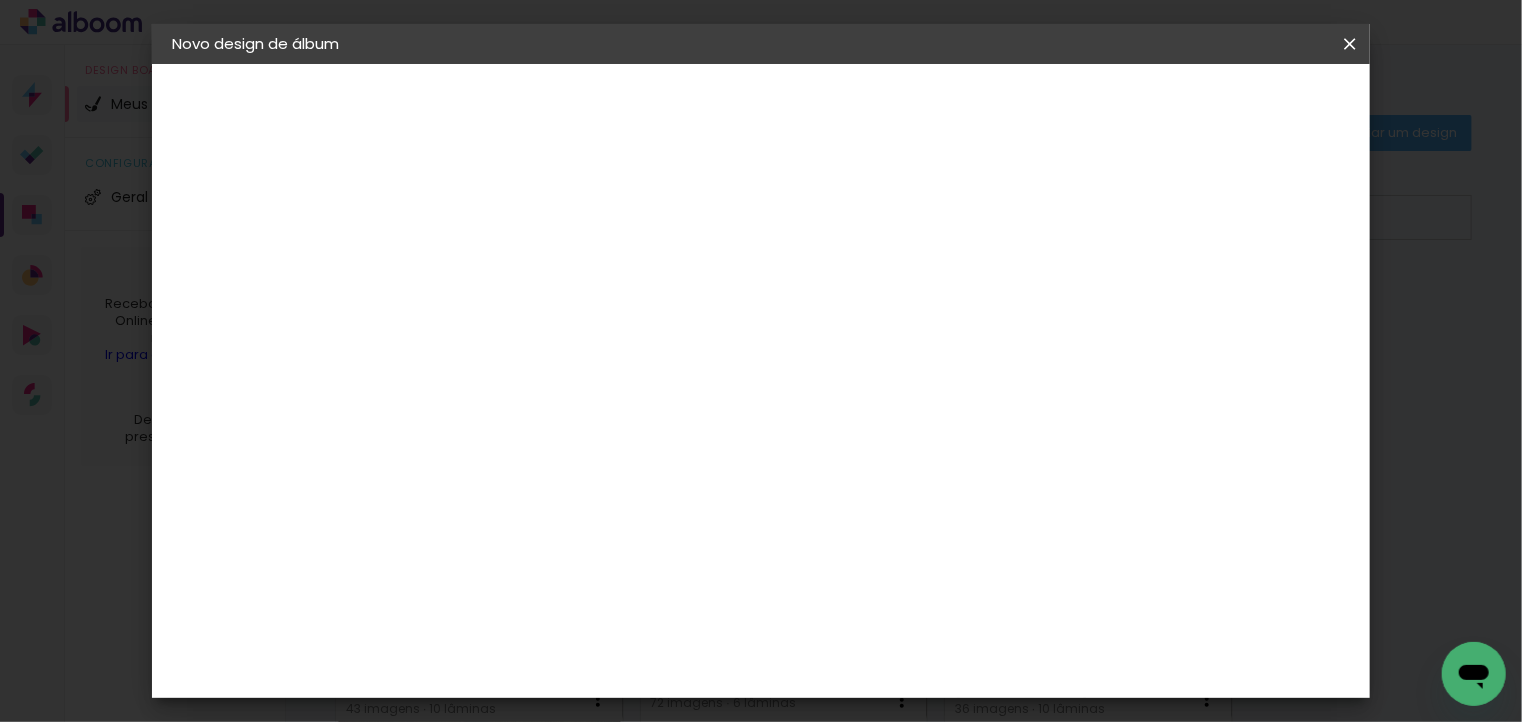 click at bounding box center [499, 268] 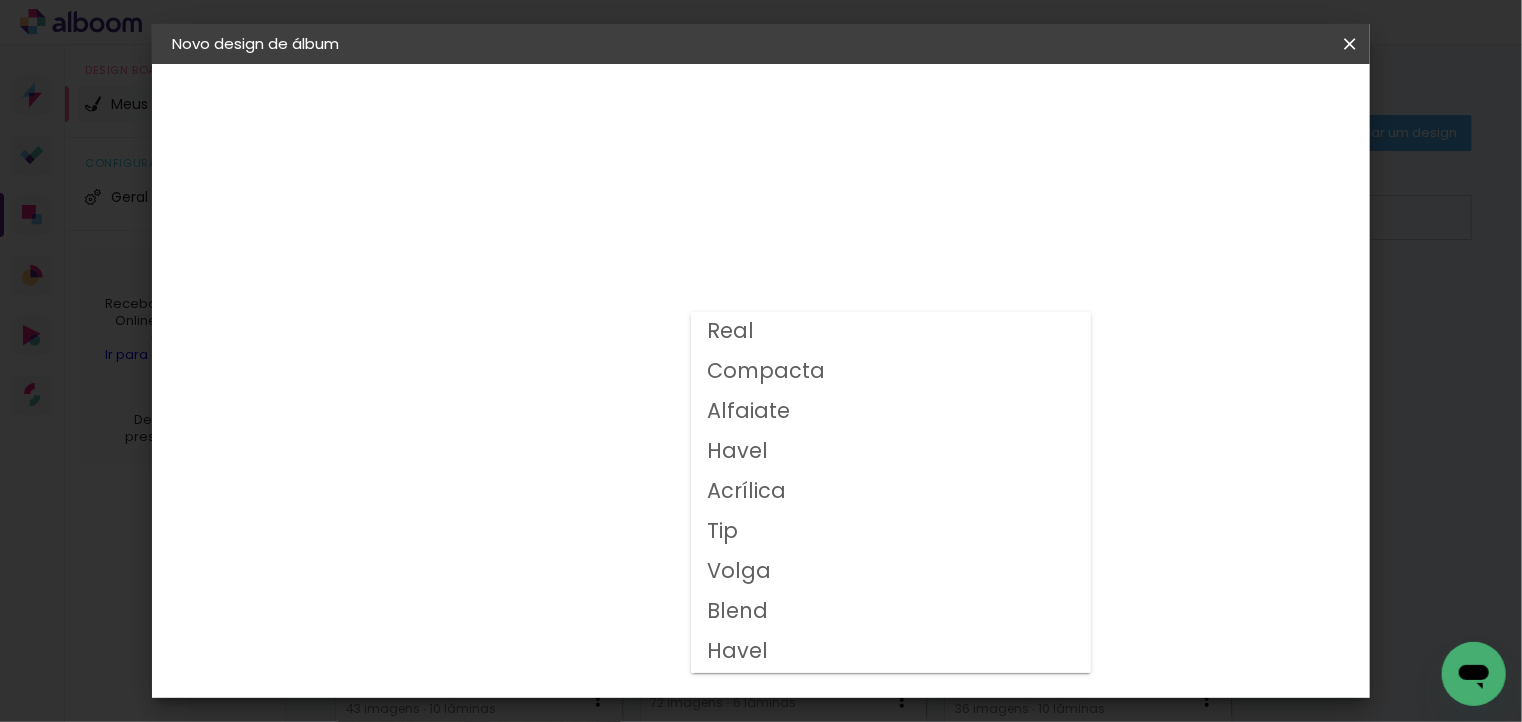 scroll, scrollTop: 0, scrollLeft: 0, axis: both 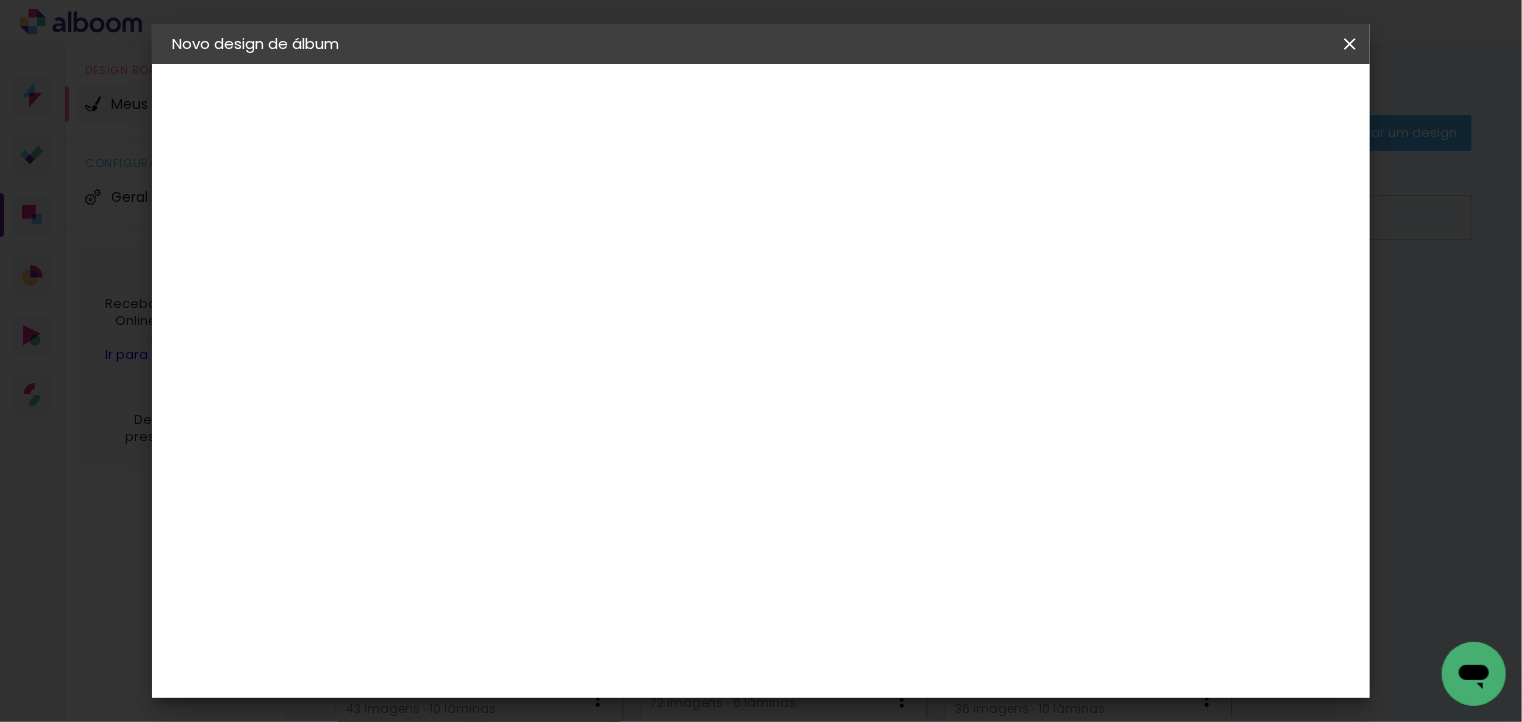 click on "20x30" 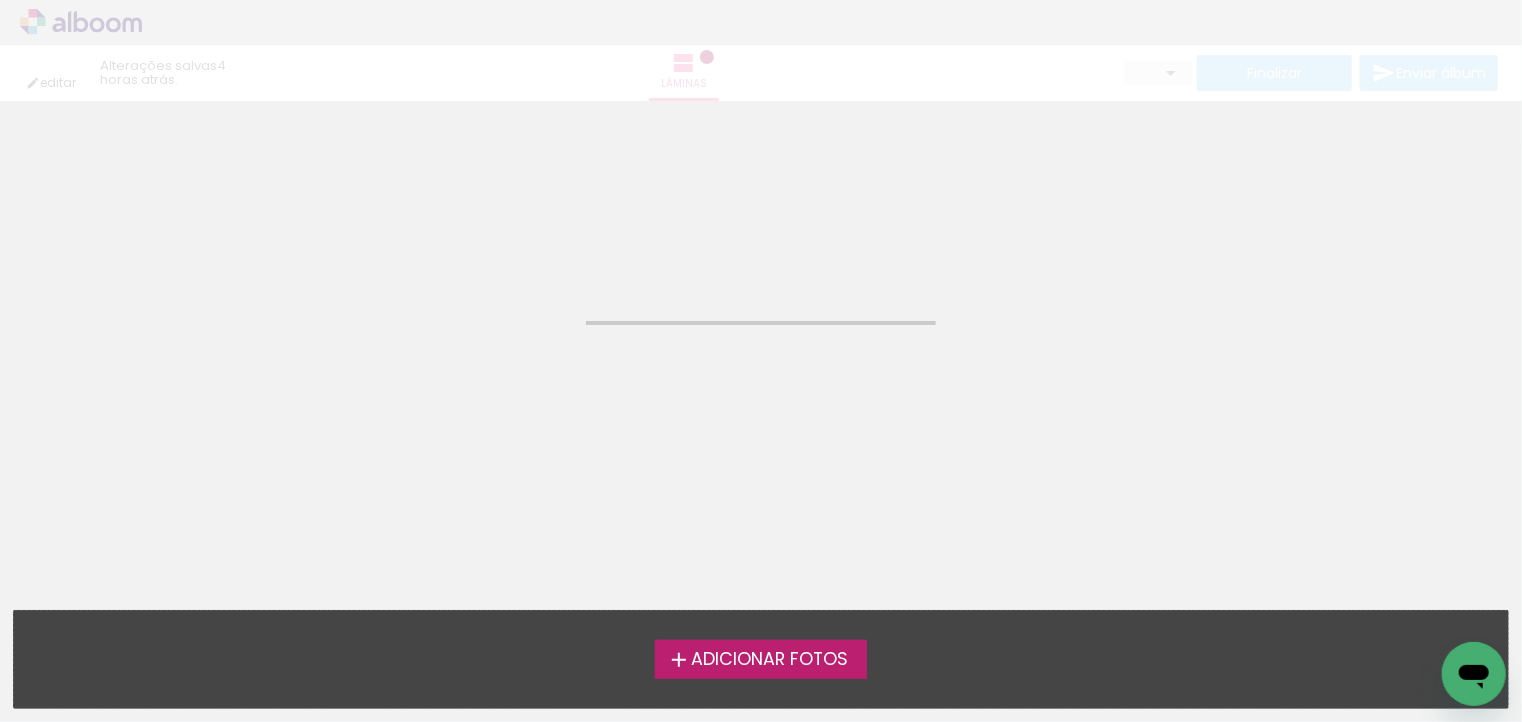 click on "Adicionar Fotos" at bounding box center (769, 660) 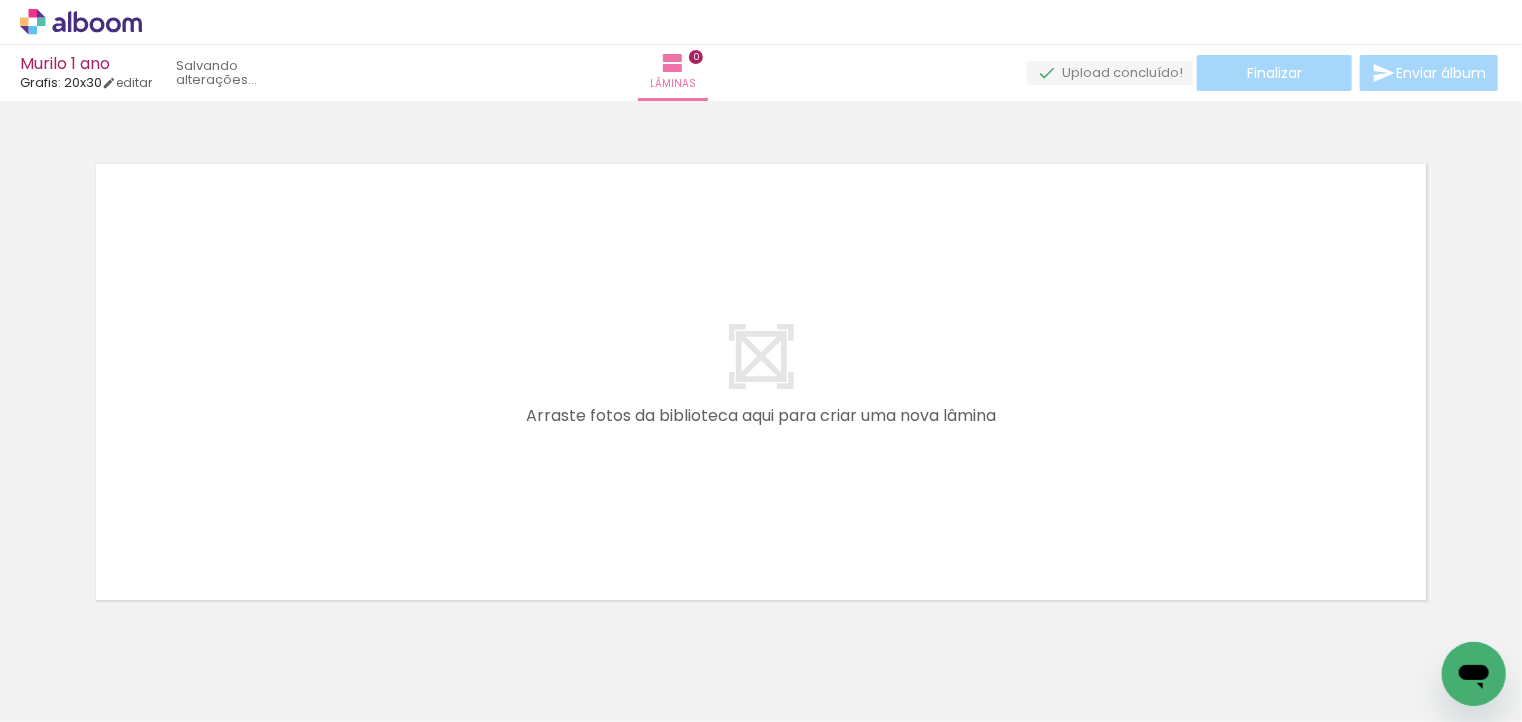 scroll, scrollTop: 32, scrollLeft: 0, axis: vertical 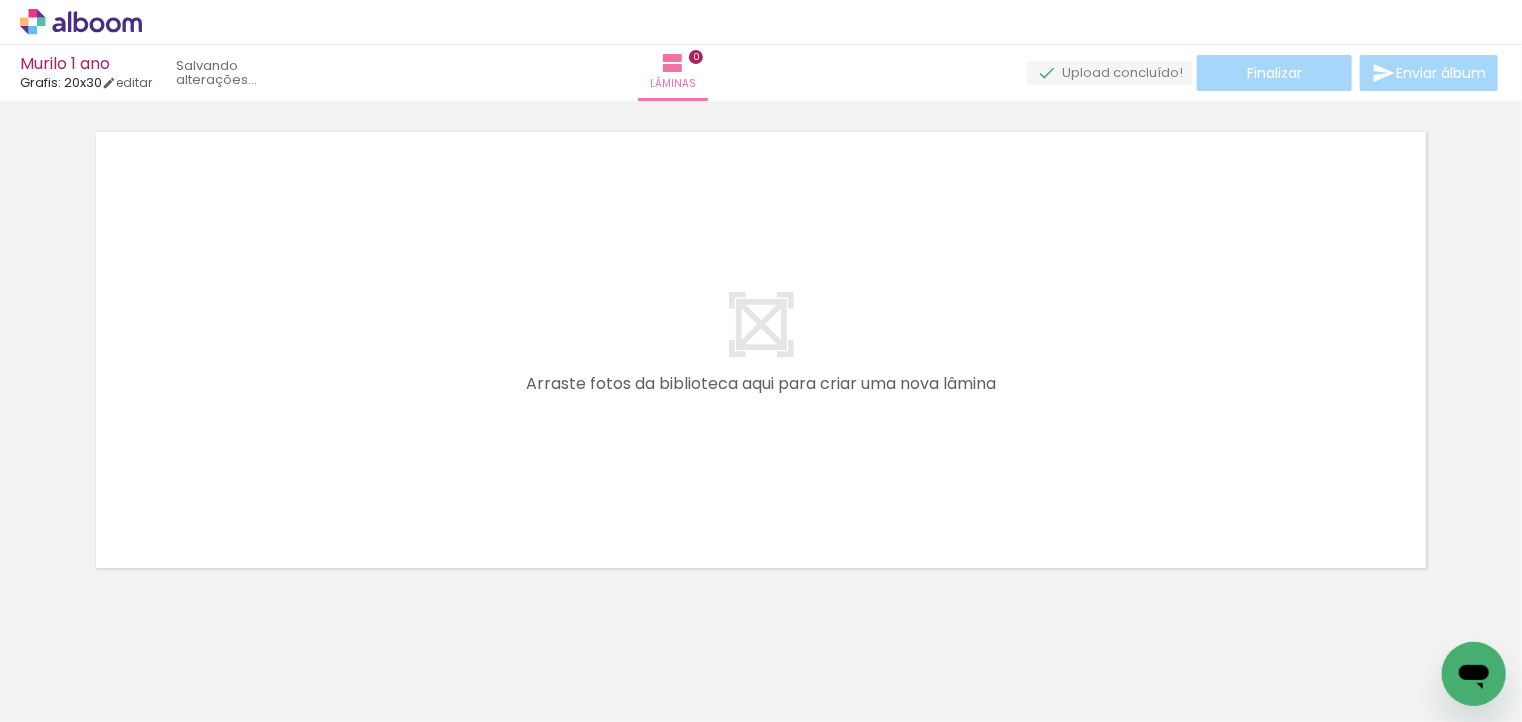click on "Adicionar
Fotos" at bounding box center [71, 695] 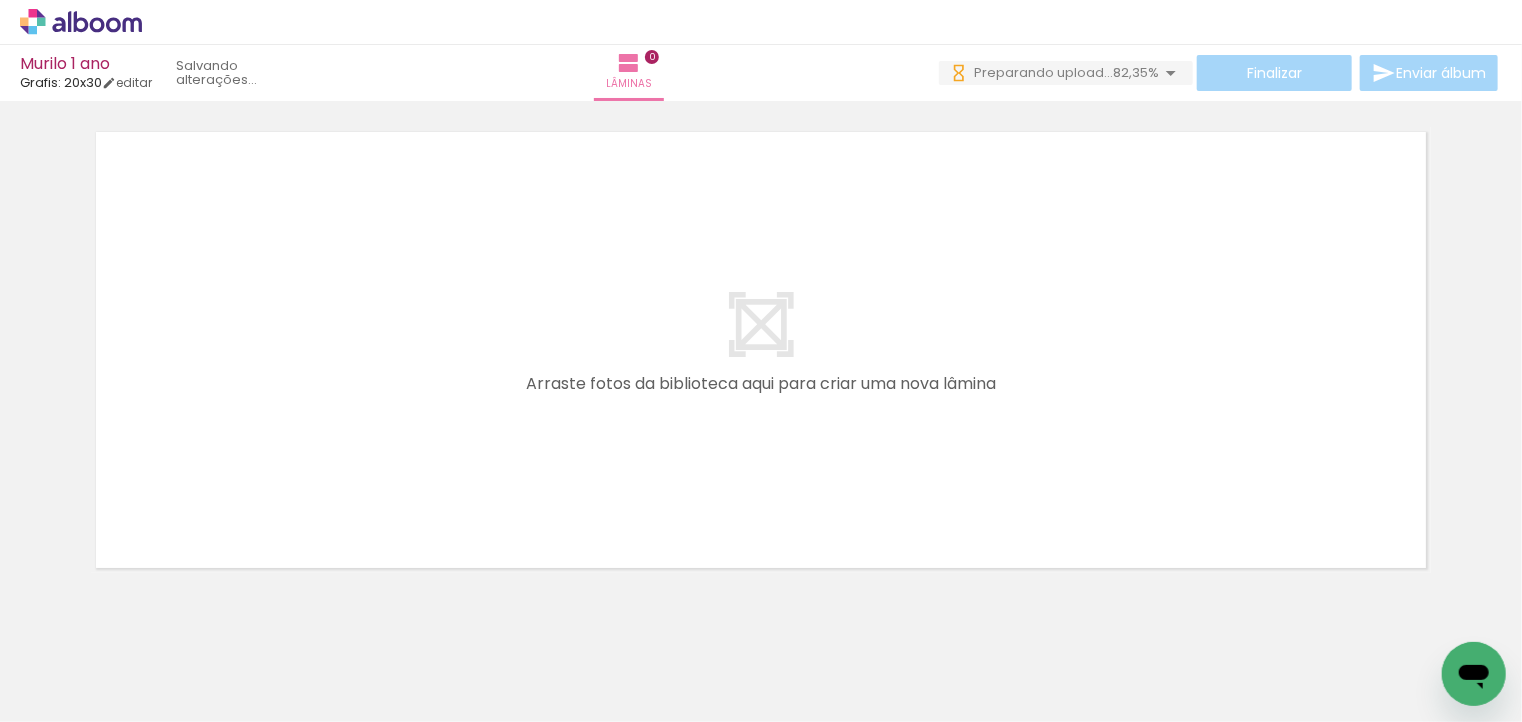 click on "Adicionar
Fotos" at bounding box center (71, 695) 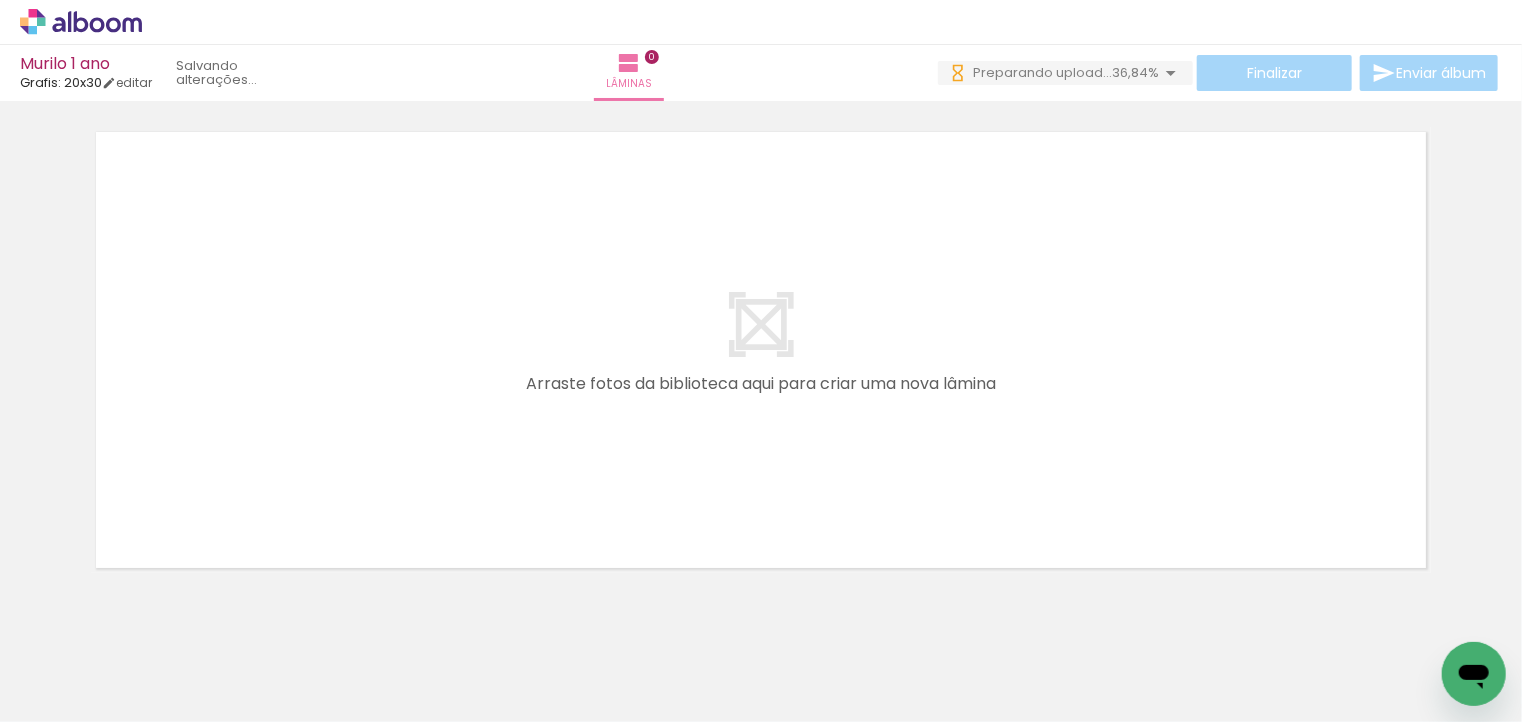 scroll, scrollTop: 0, scrollLeft: 4807, axis: horizontal 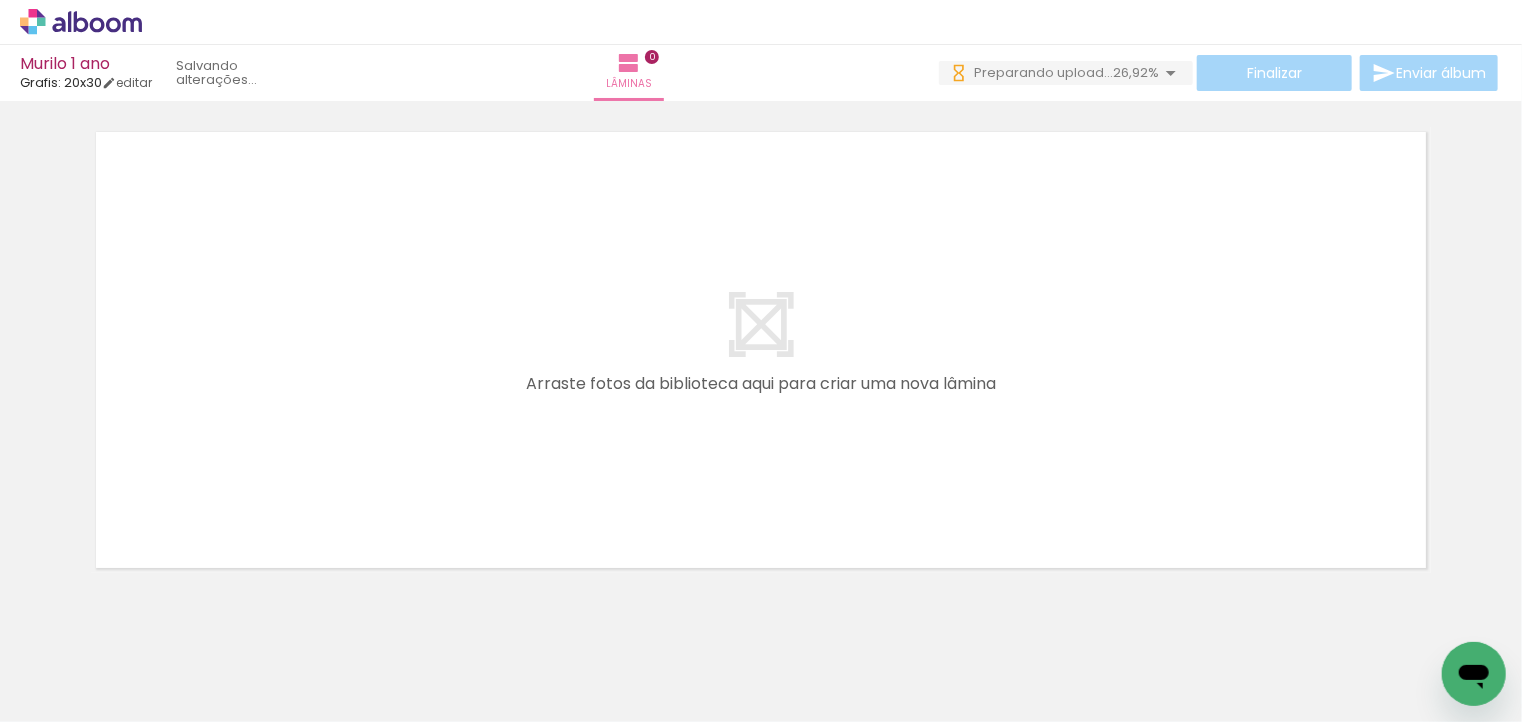 click at bounding box center (53, 614) 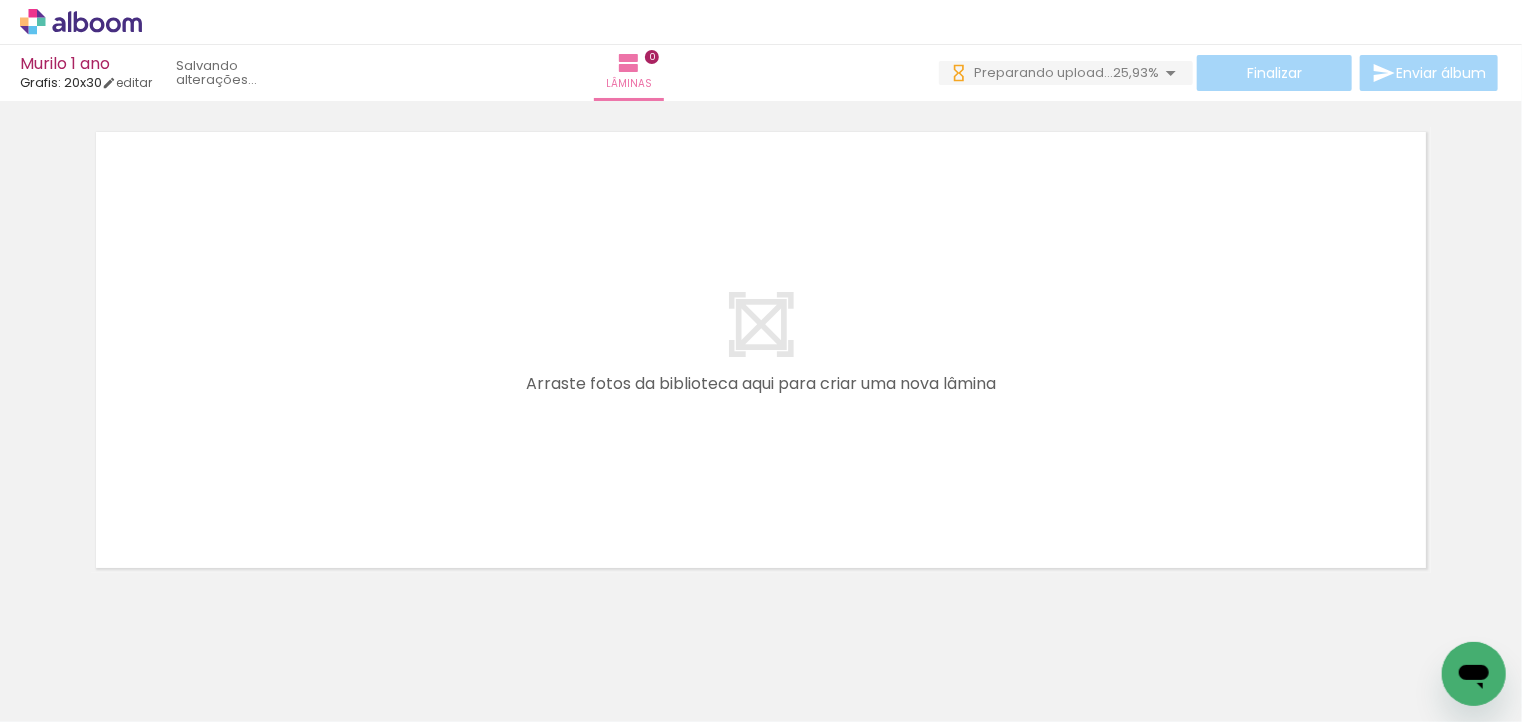 scroll, scrollTop: 0, scrollLeft: 1295, axis: horizontal 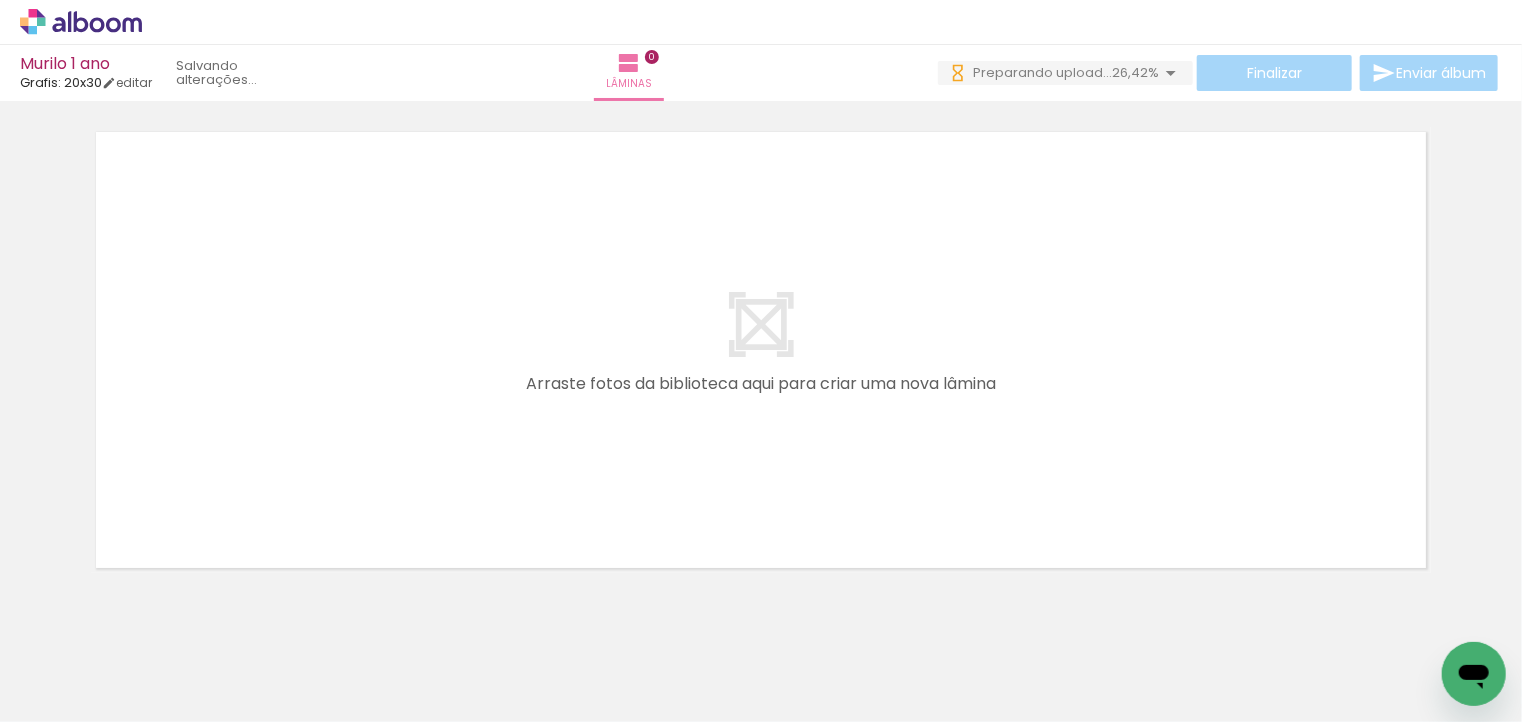 click at bounding box center (429, 614) 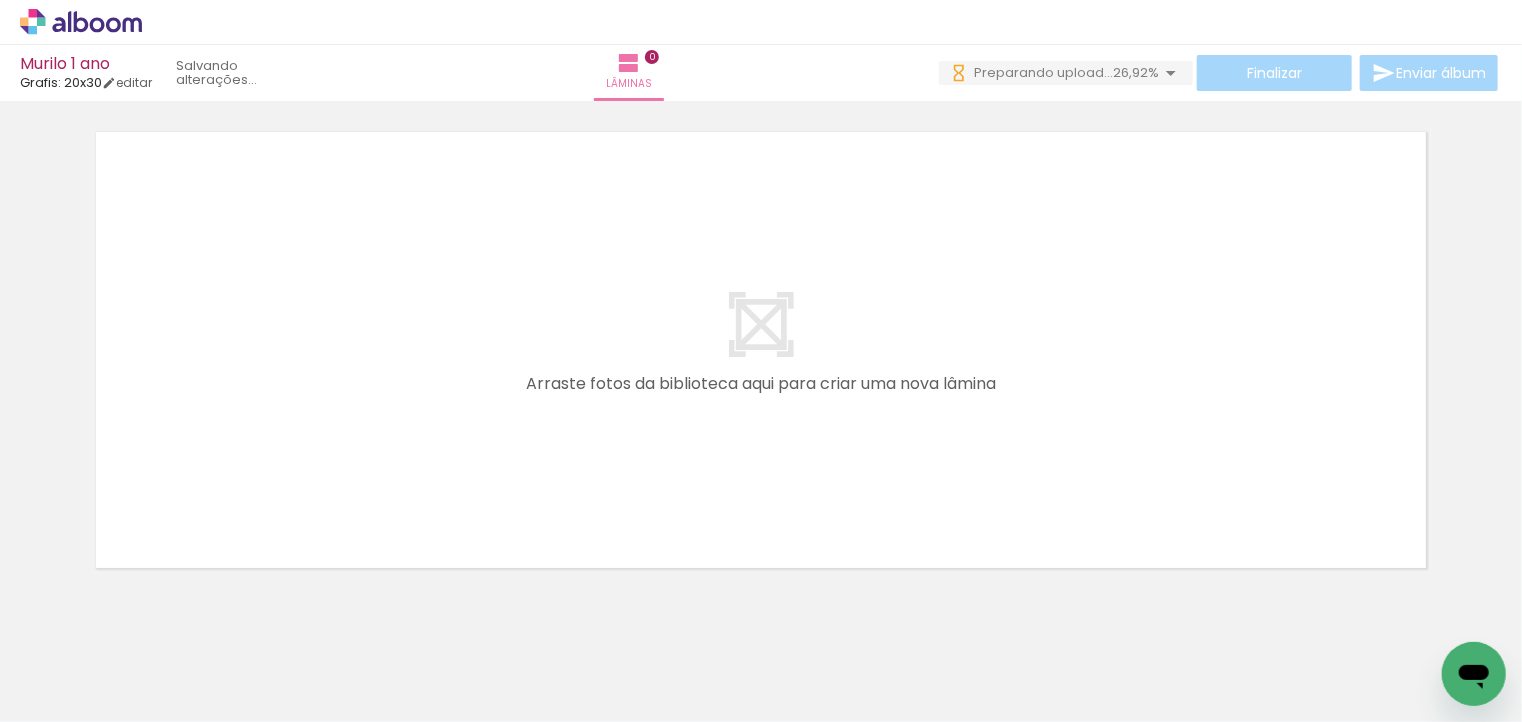 scroll, scrollTop: 0, scrollLeft: 0, axis: both 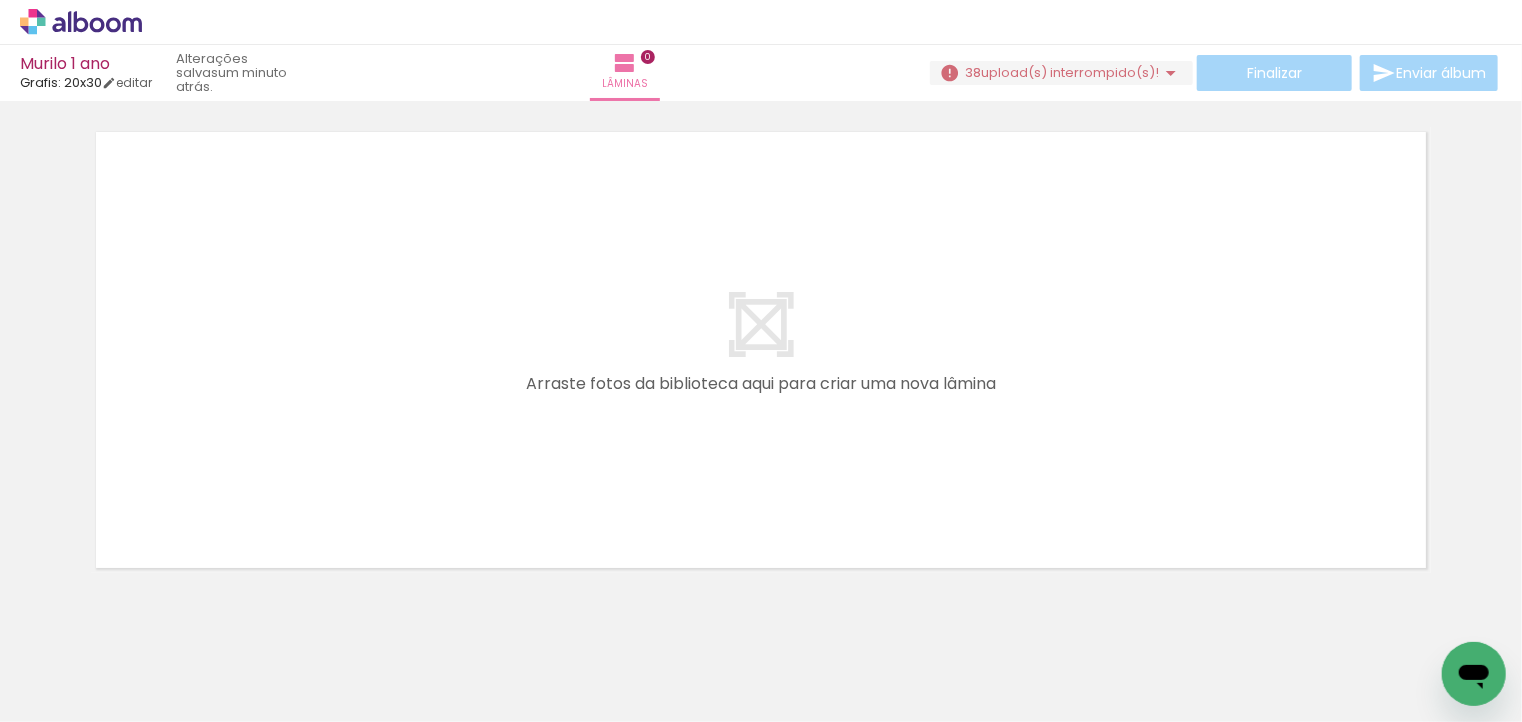 drag, startPoint x: 206, startPoint y: 656, endPoint x: 236, endPoint y: 465, distance: 193.34166 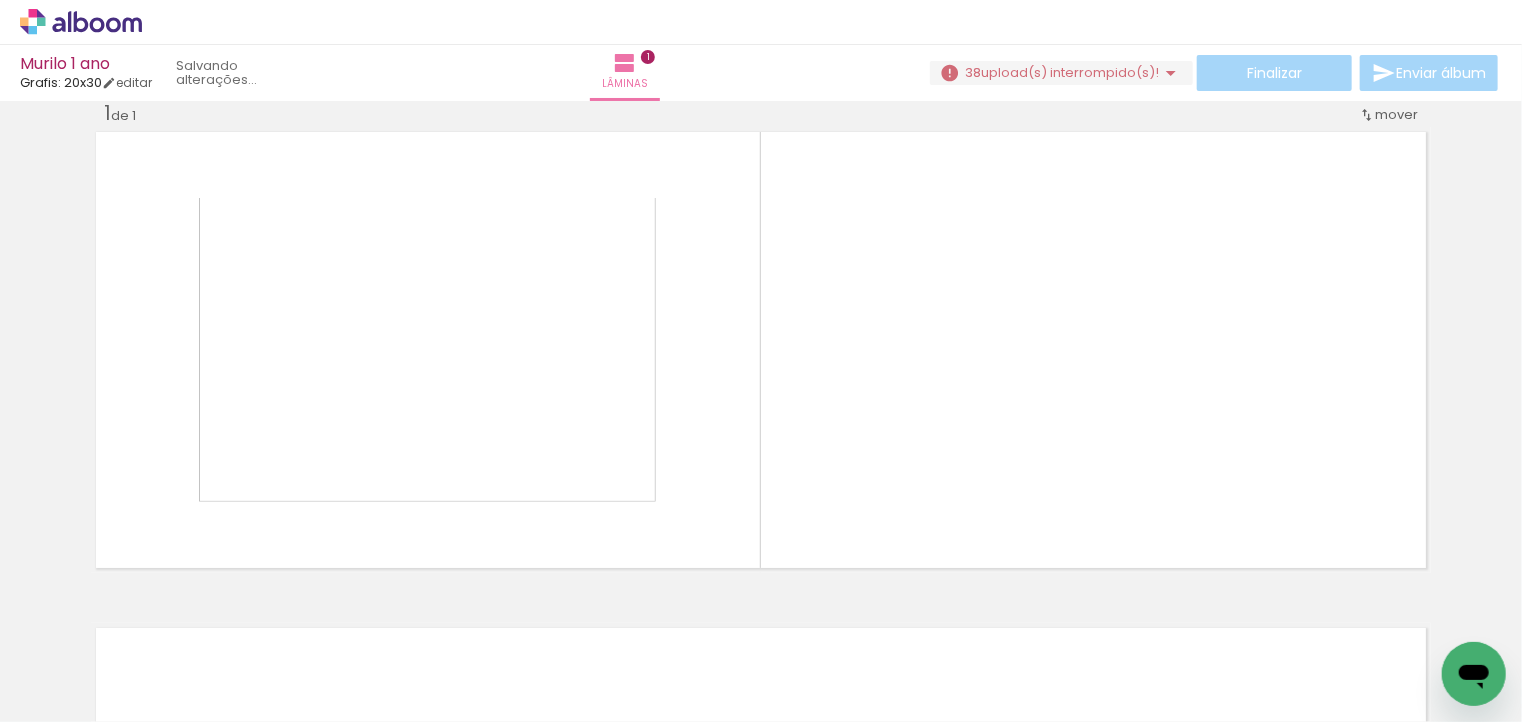 scroll, scrollTop: 32, scrollLeft: 0, axis: vertical 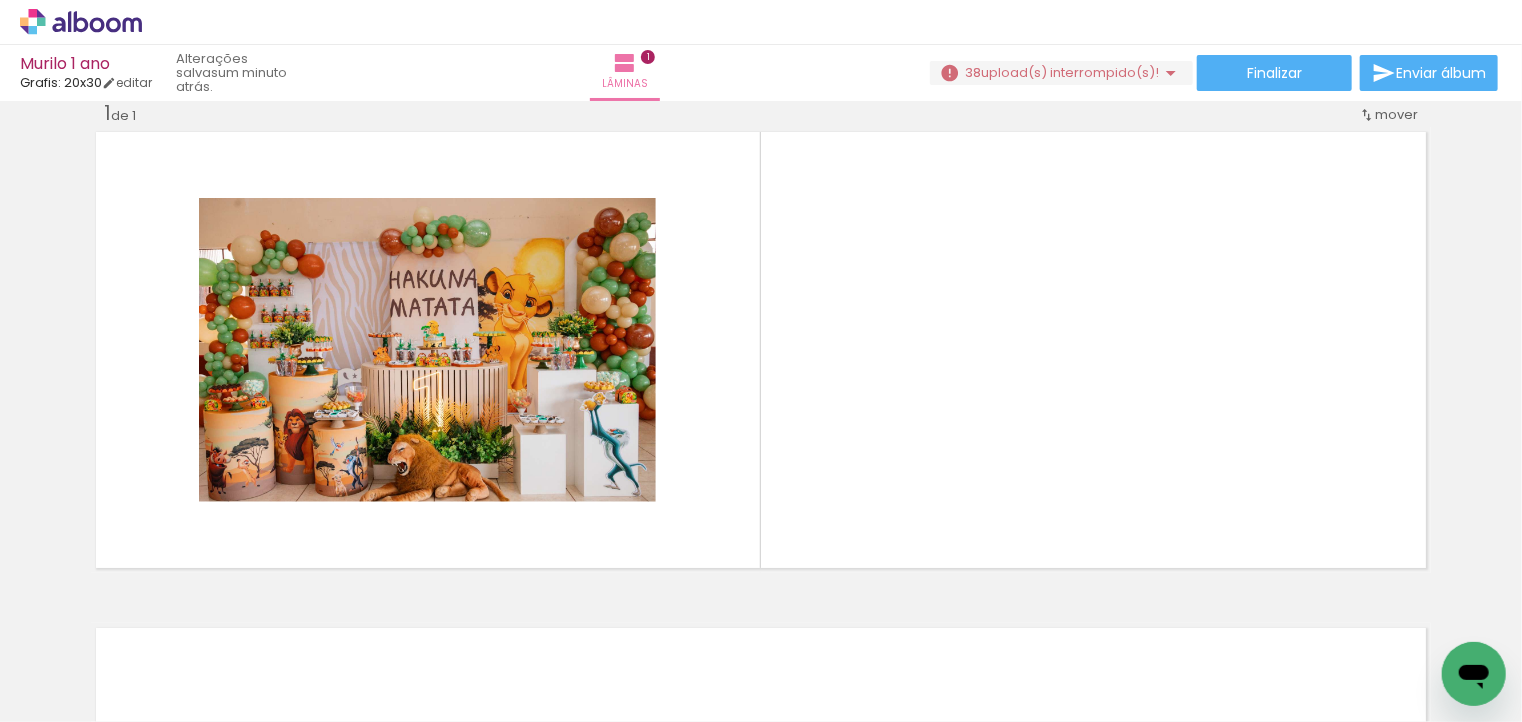 click on "Adicionar
Fotos" at bounding box center (61, 695) 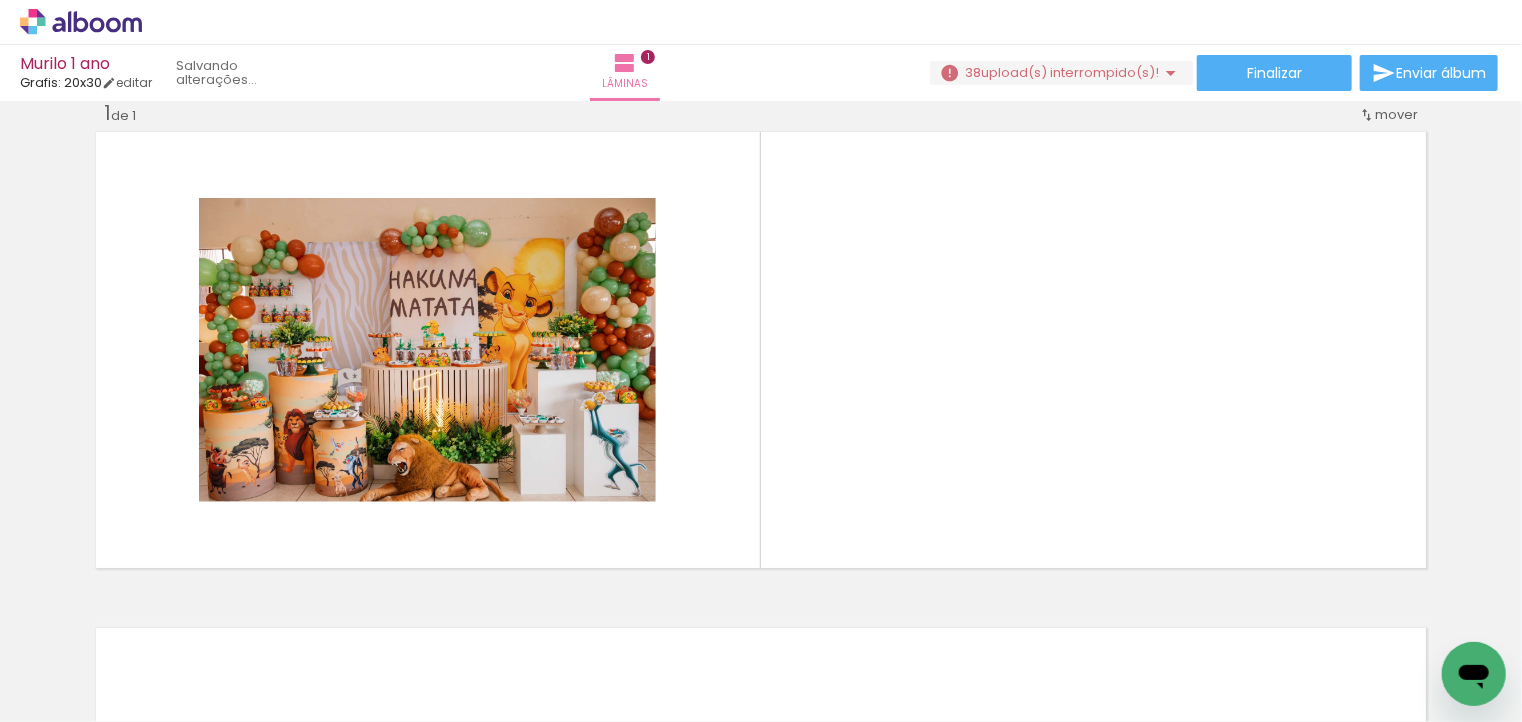 scroll, scrollTop: 0, scrollLeft: 2956, axis: horizontal 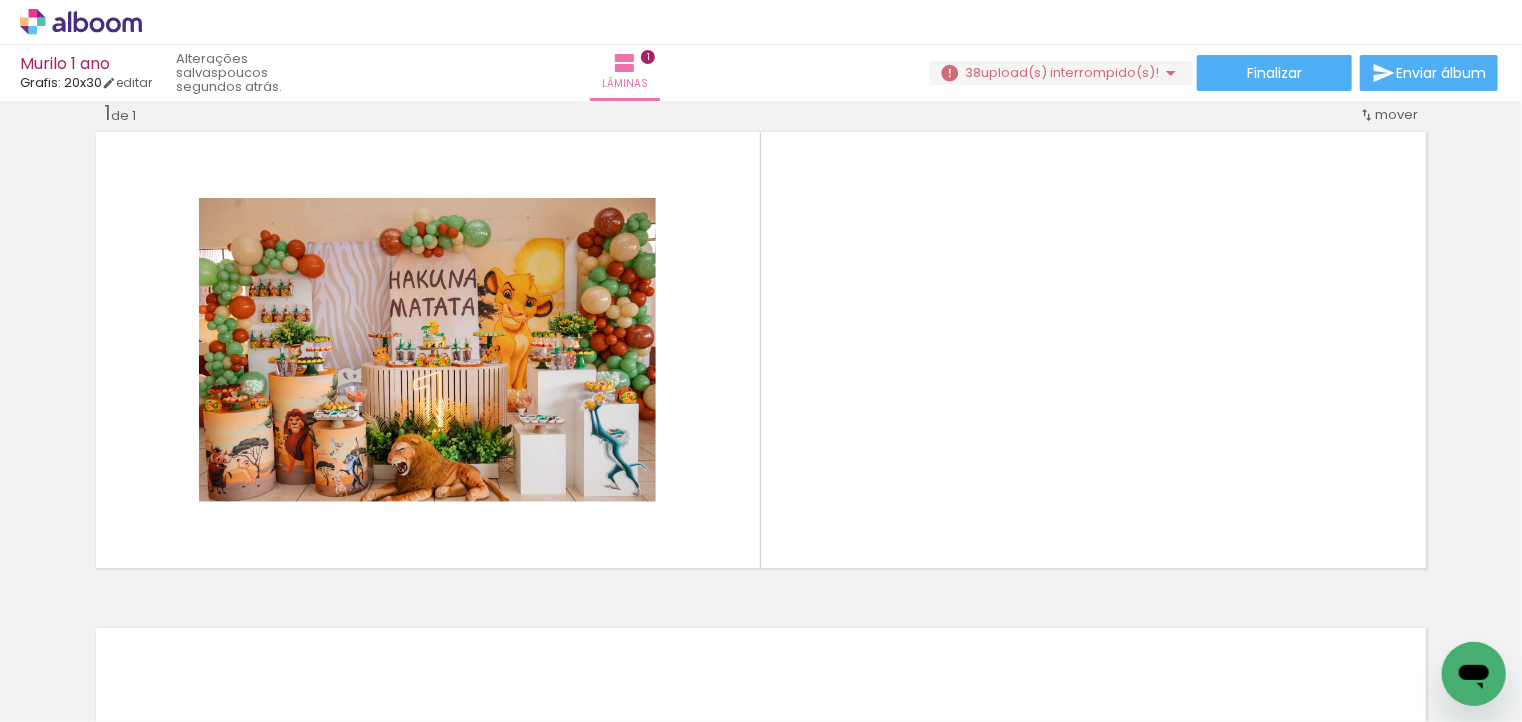 drag, startPoint x: 378, startPoint y: 721, endPoint x: 1439, endPoint y: 706, distance: 1061.1061 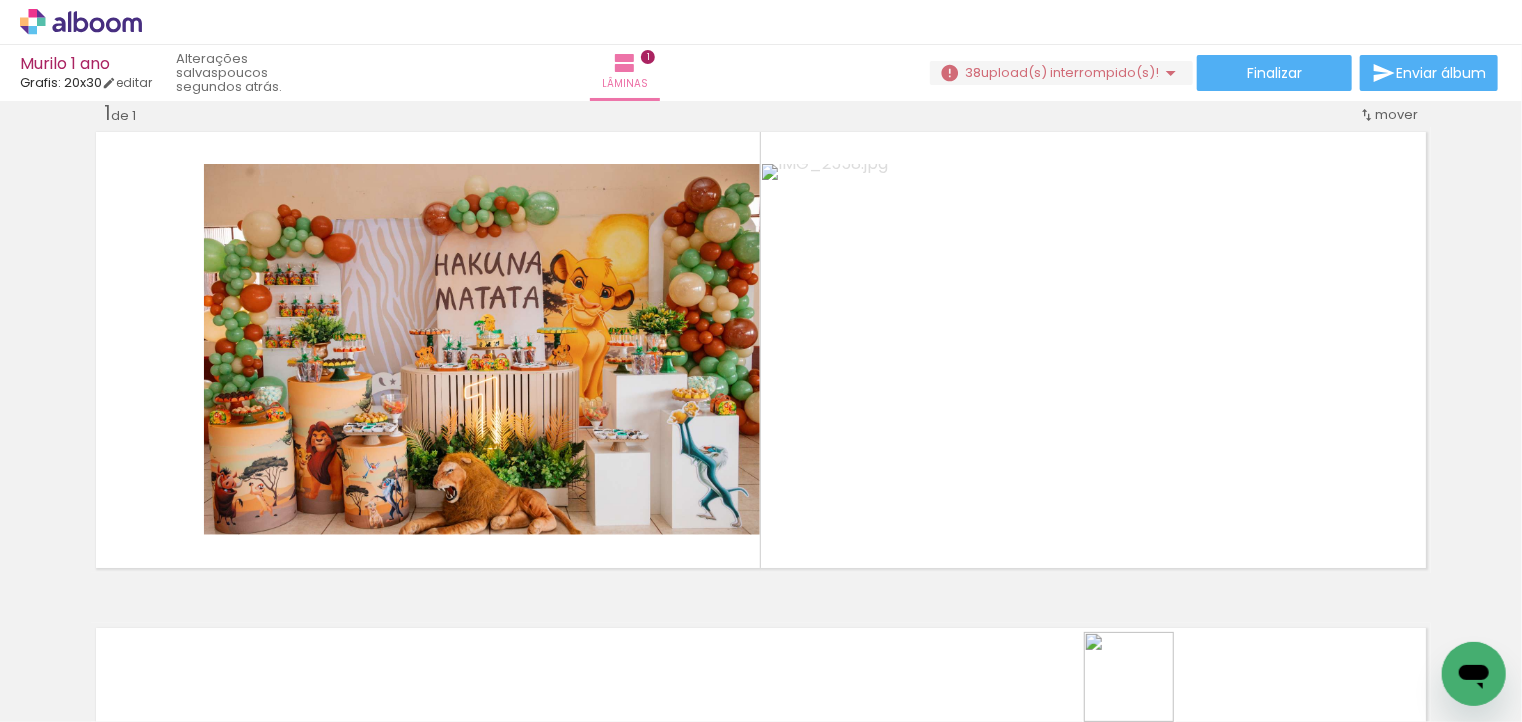 drag, startPoint x: 1145, startPoint y: 705, endPoint x: 1143, endPoint y: 675, distance: 30.066593 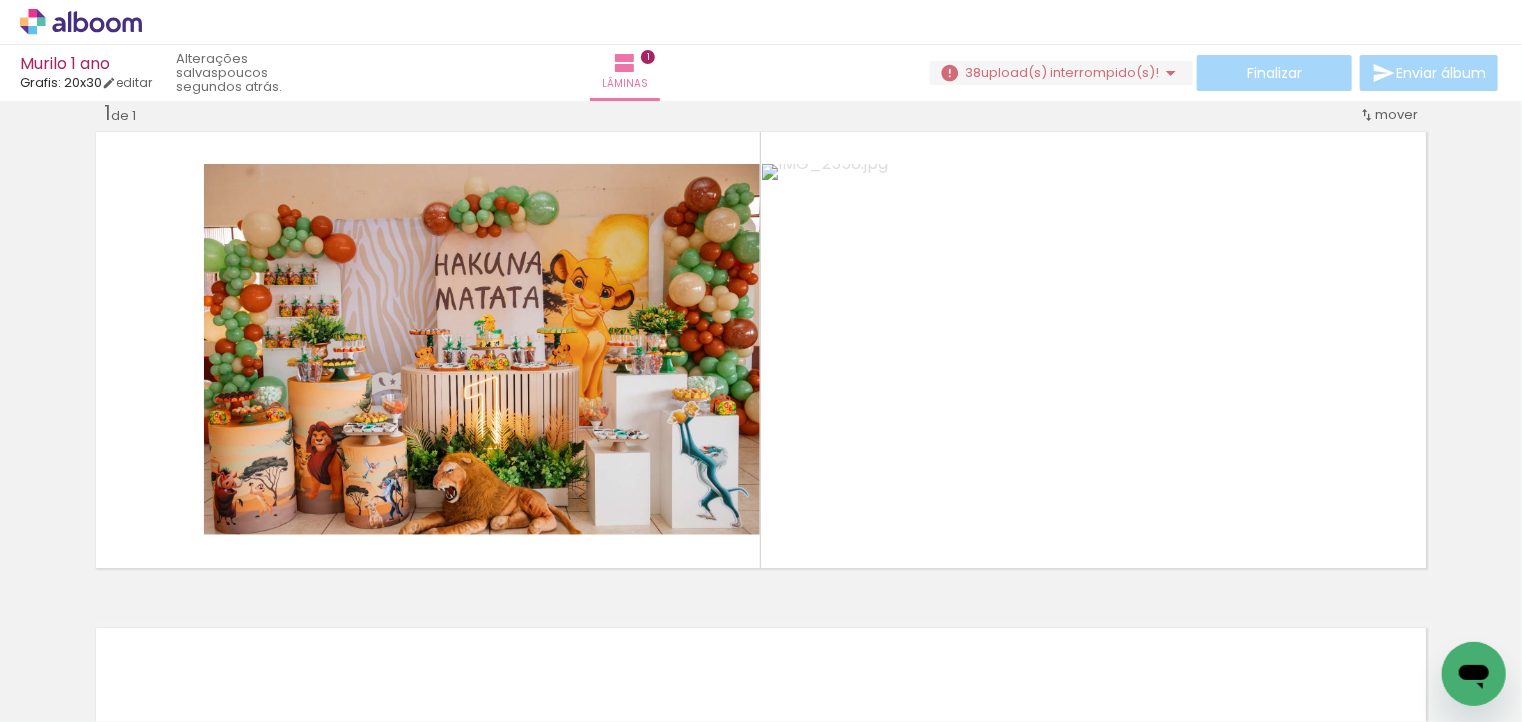 drag, startPoint x: 1143, startPoint y: 675, endPoint x: 1160, endPoint y: 510, distance: 165.87344 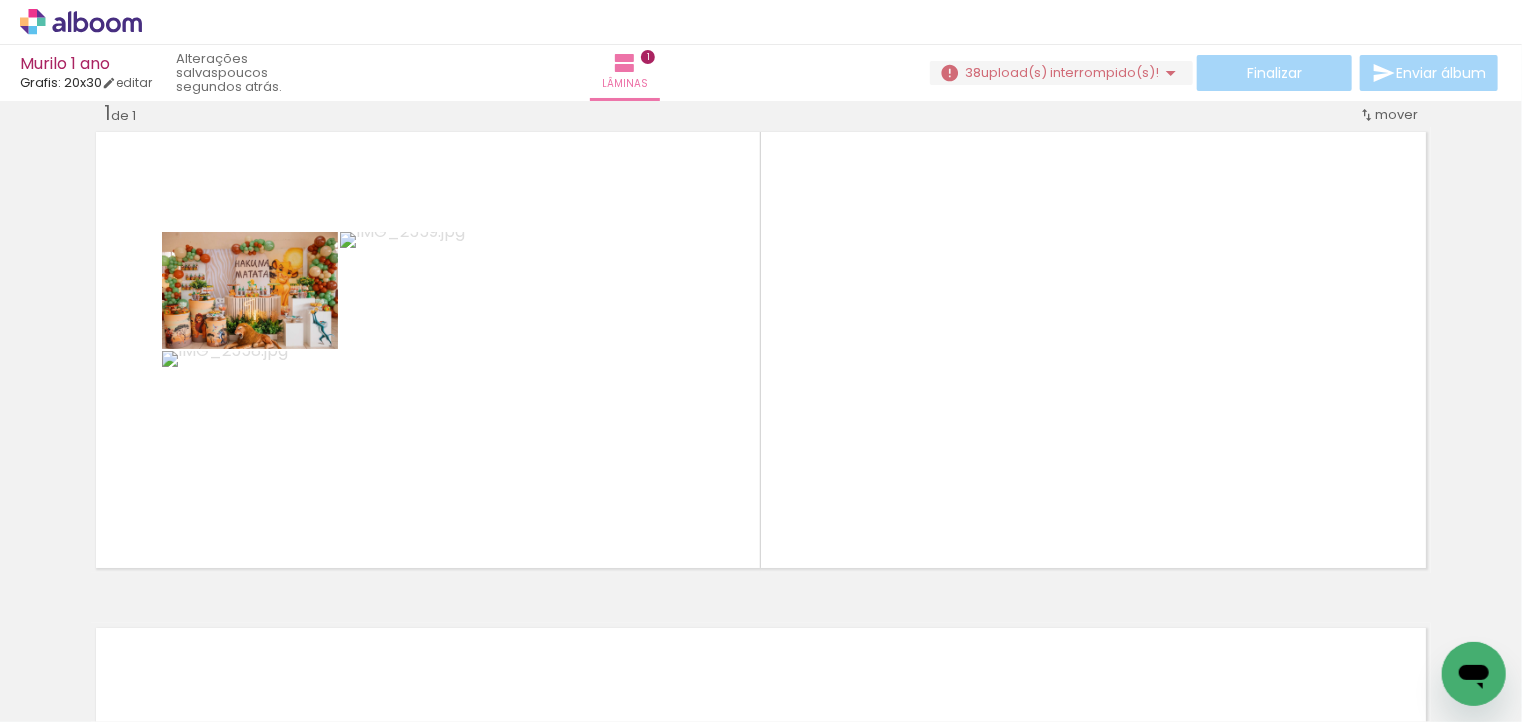 drag, startPoint x: 1202, startPoint y: 649, endPoint x: 1179, endPoint y: 476, distance: 174.5222 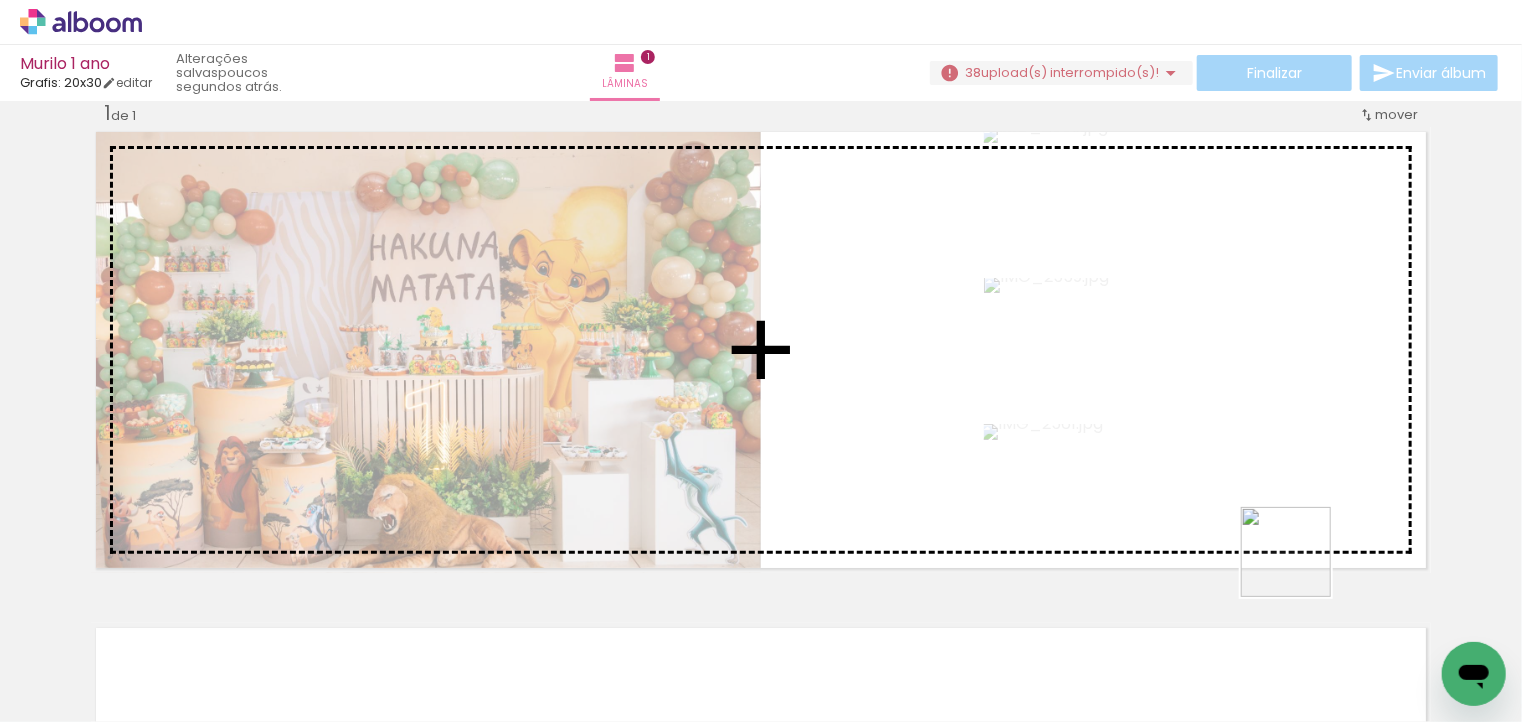 drag, startPoint x: 1324, startPoint y: 662, endPoint x: 1295, endPoint y: 530, distance: 135.14807 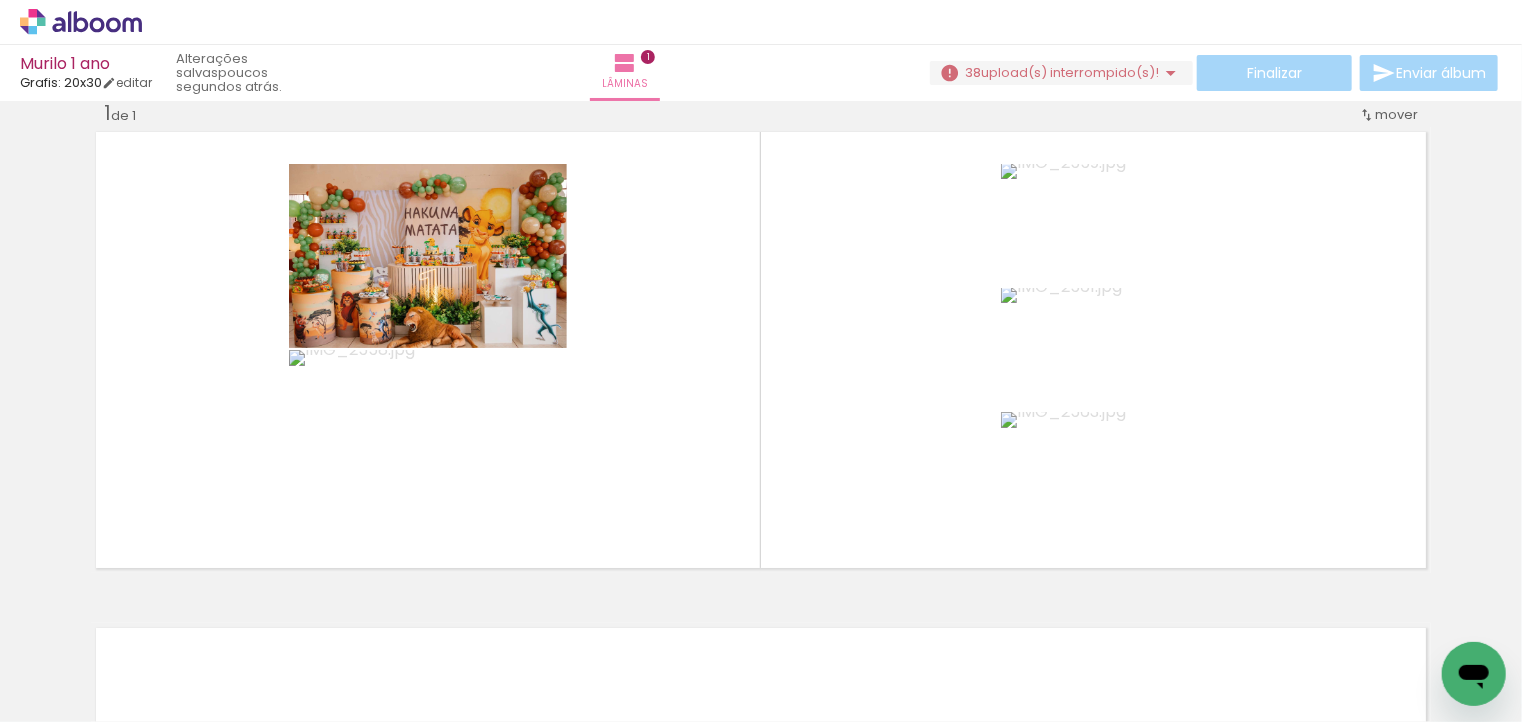 drag, startPoint x: 1419, startPoint y: 656, endPoint x: 1168, endPoint y: 447, distance: 326.6221 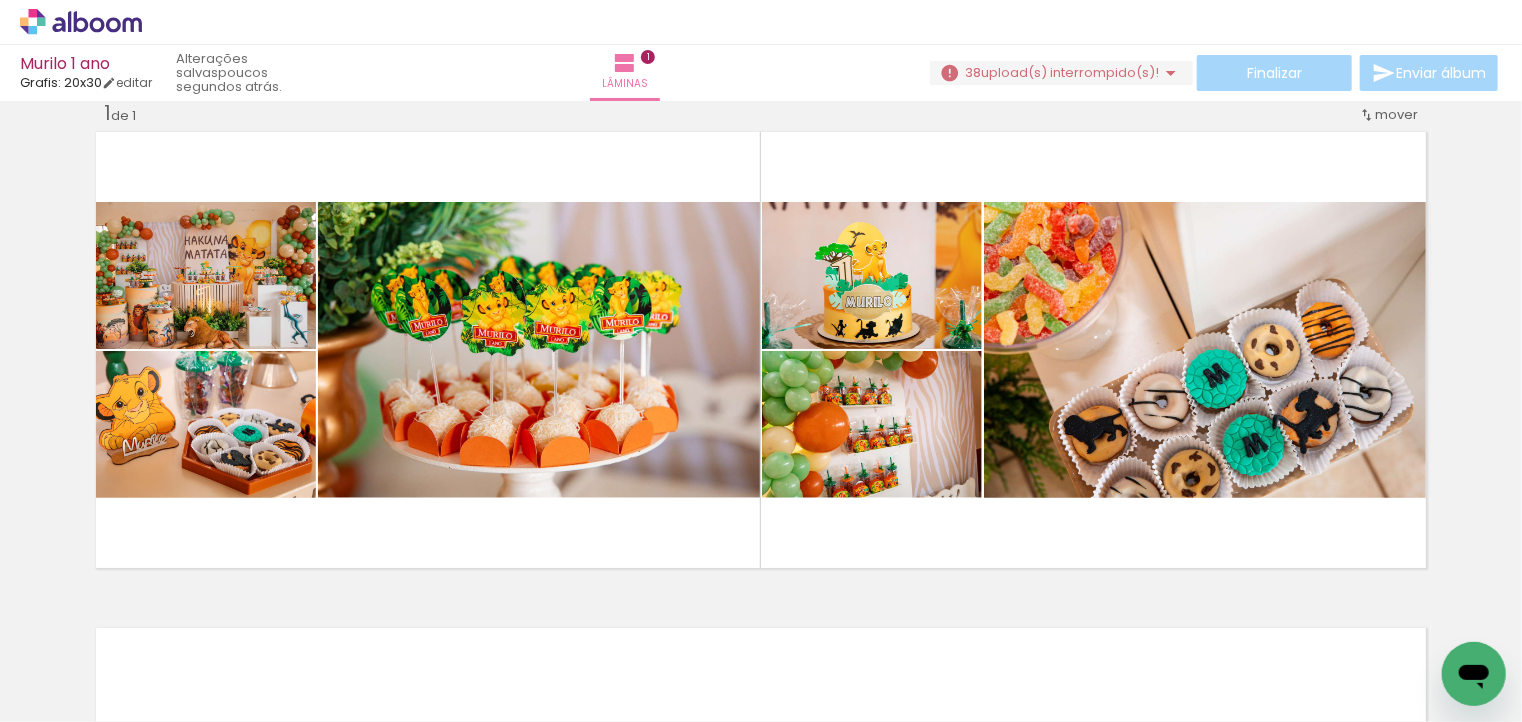 scroll, scrollTop: 0, scrollLeft: 0, axis: both 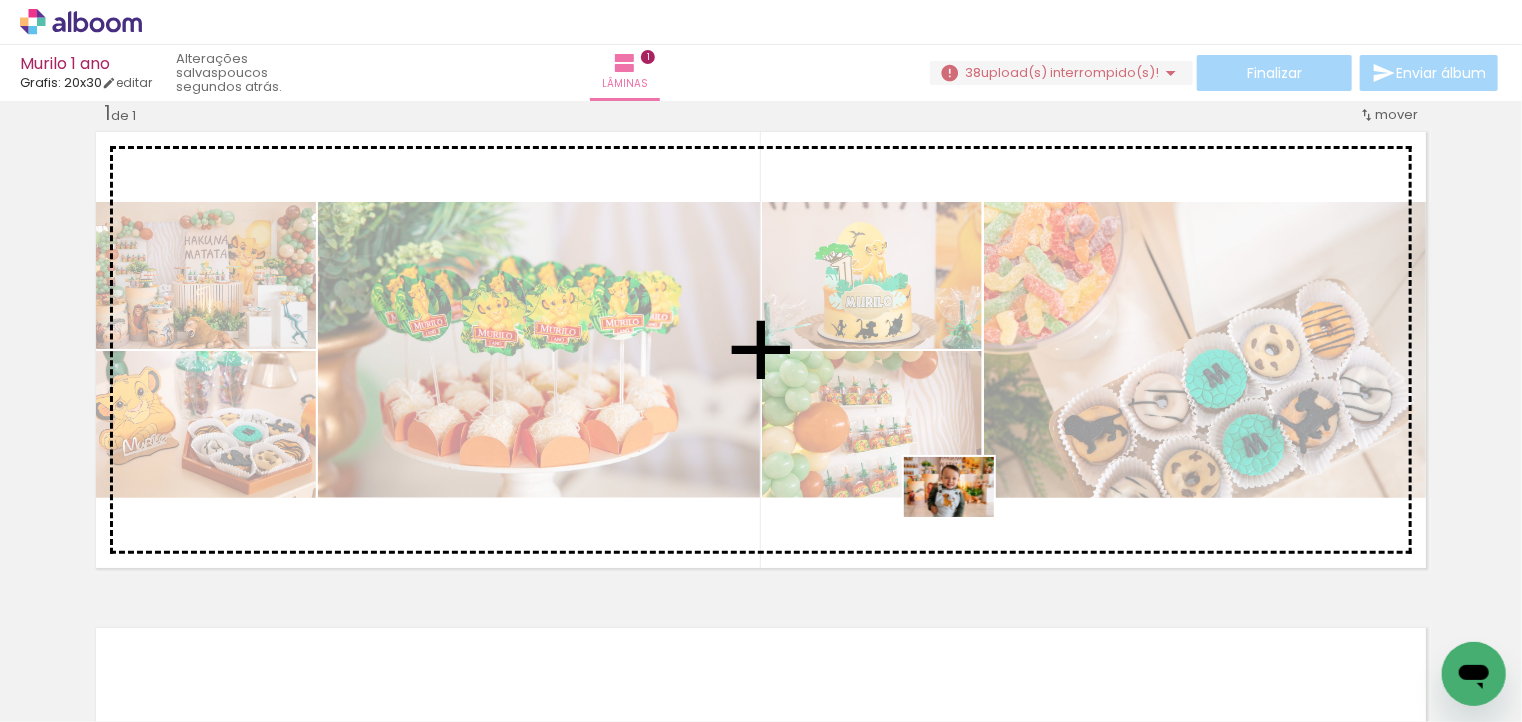 drag, startPoint x: 782, startPoint y: 669, endPoint x: 968, endPoint y: 497, distance: 253.33772 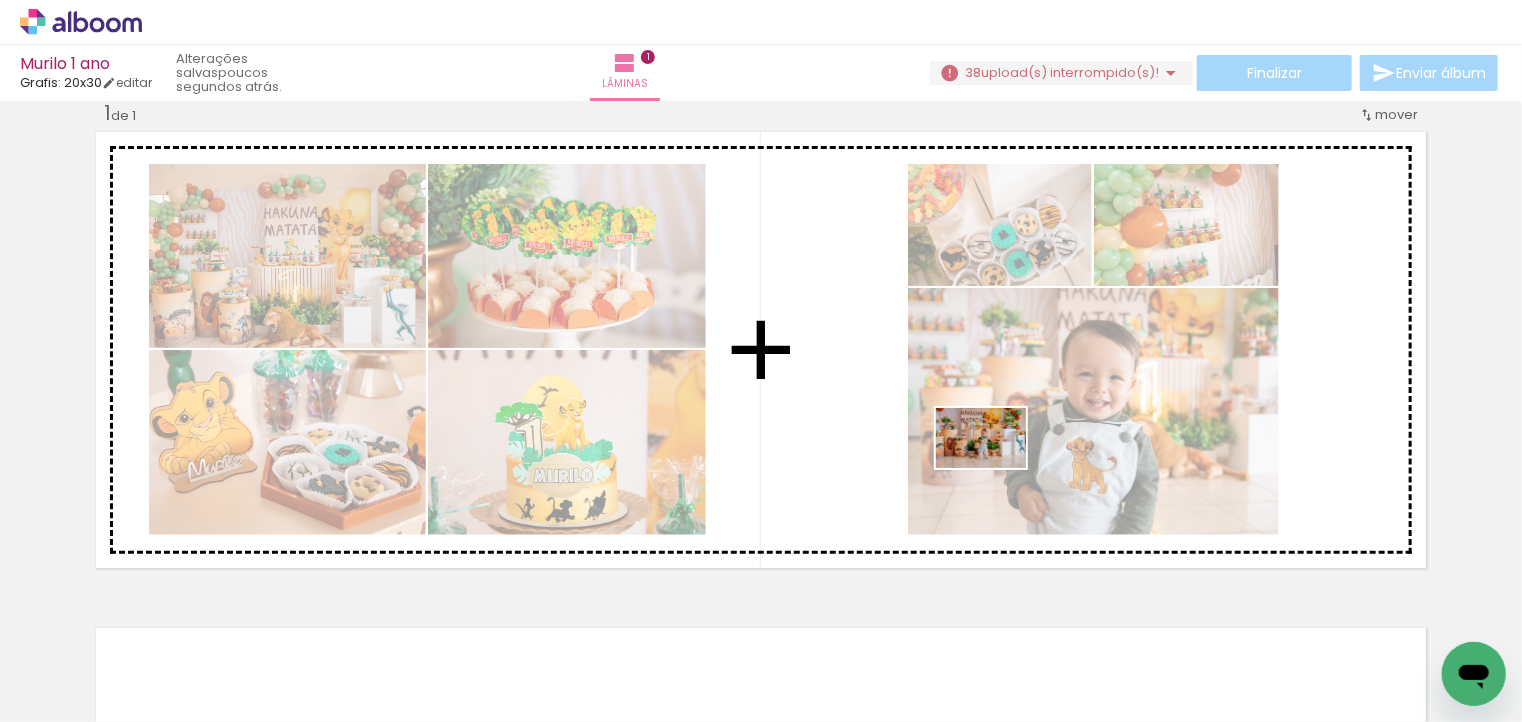 drag, startPoint x: 432, startPoint y: 681, endPoint x: 1000, endPoint y: 467, distance: 606.97614 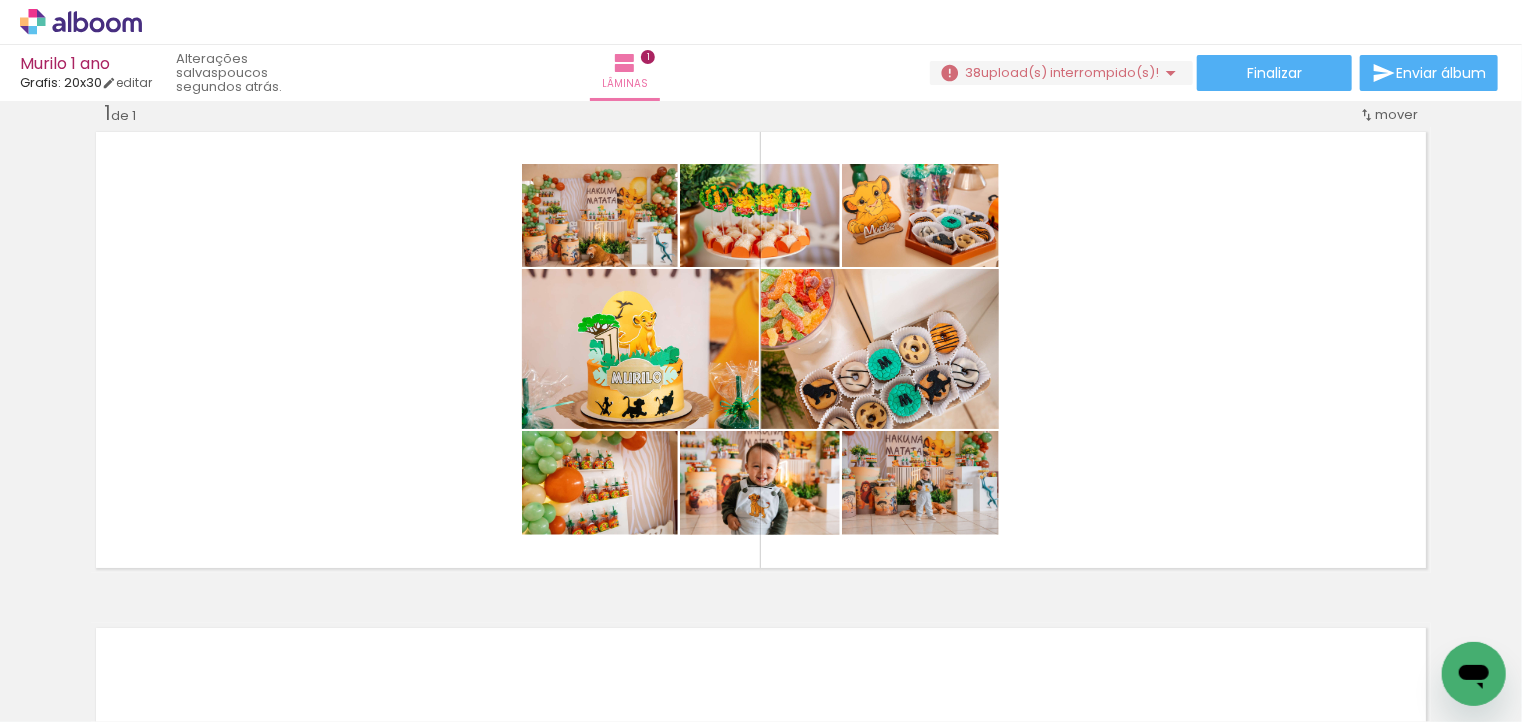 click at bounding box center [761, 350] 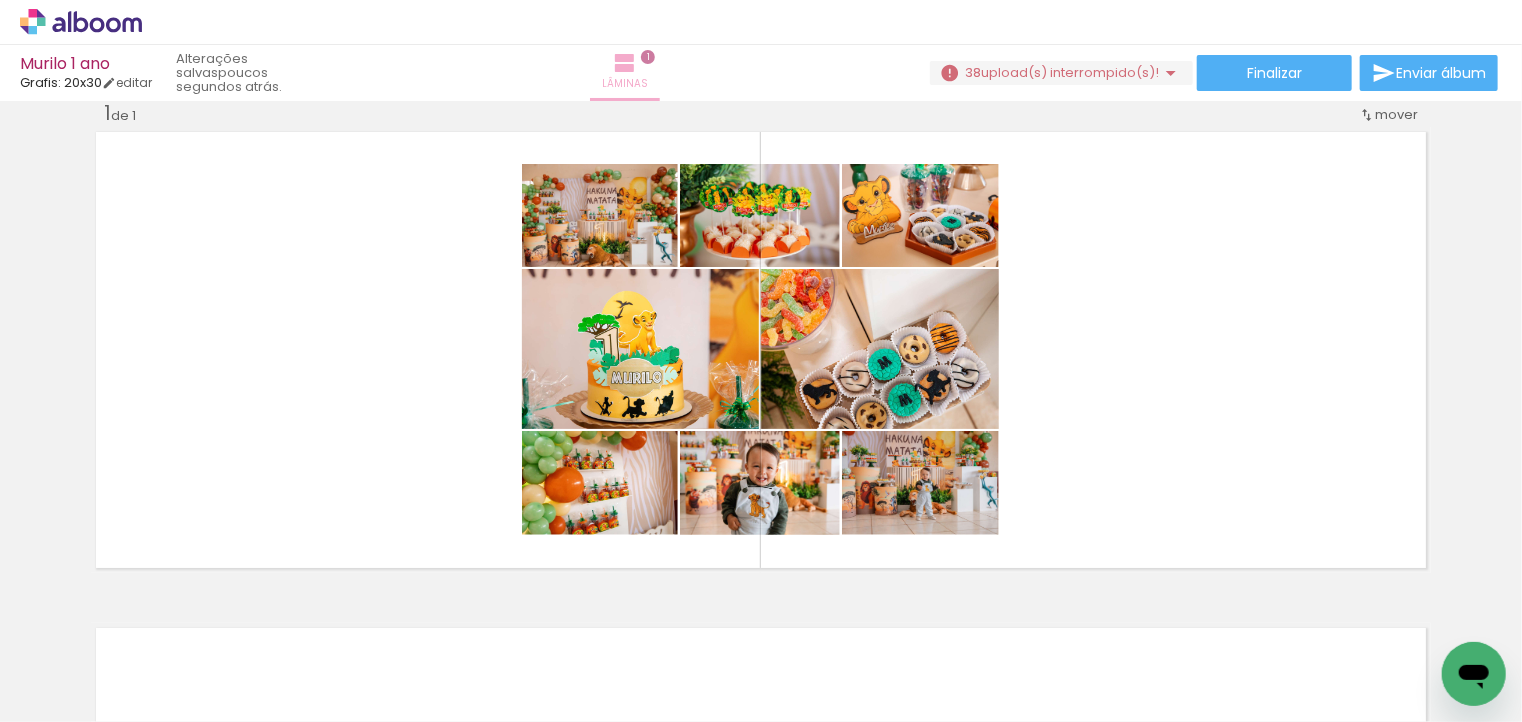 click on "Lâminas 1" at bounding box center (625, 73) 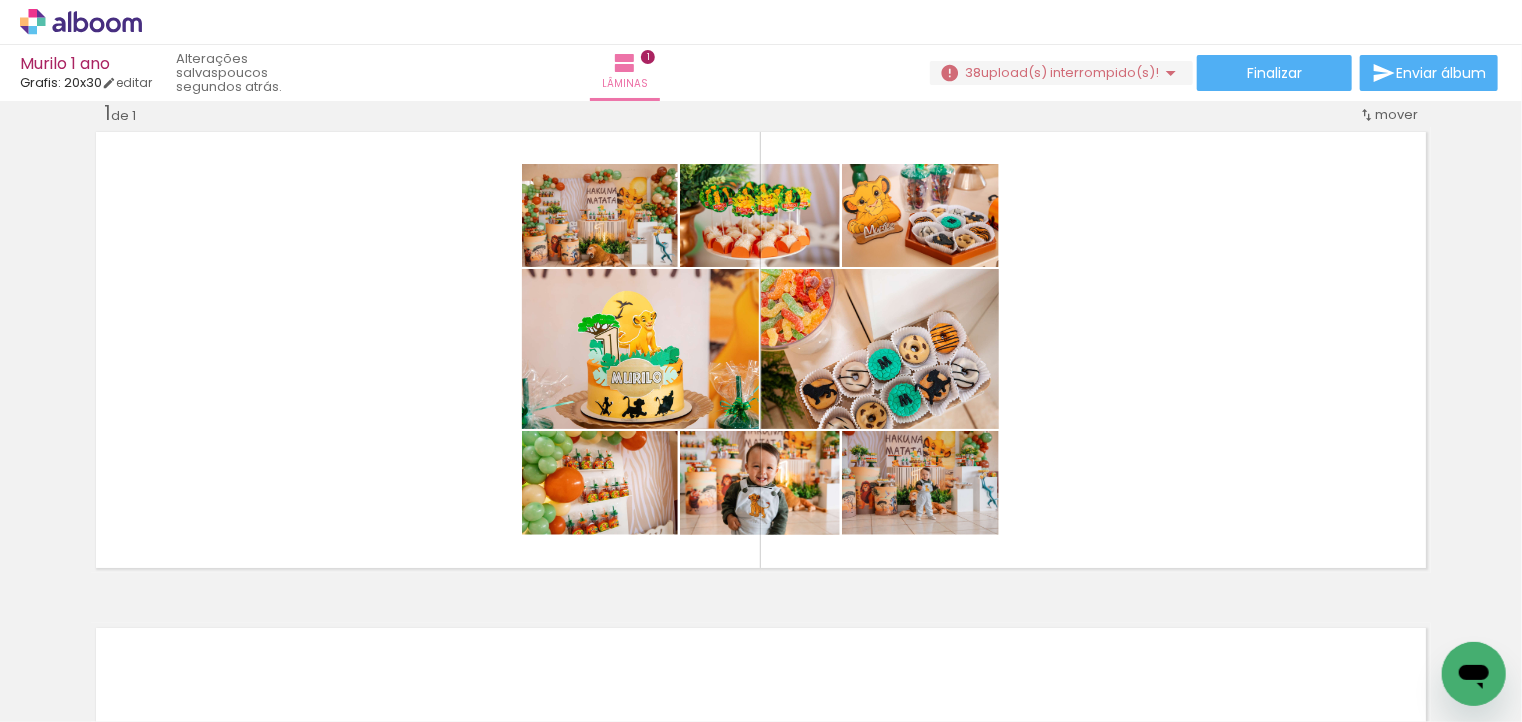 click at bounding box center (761, 350) 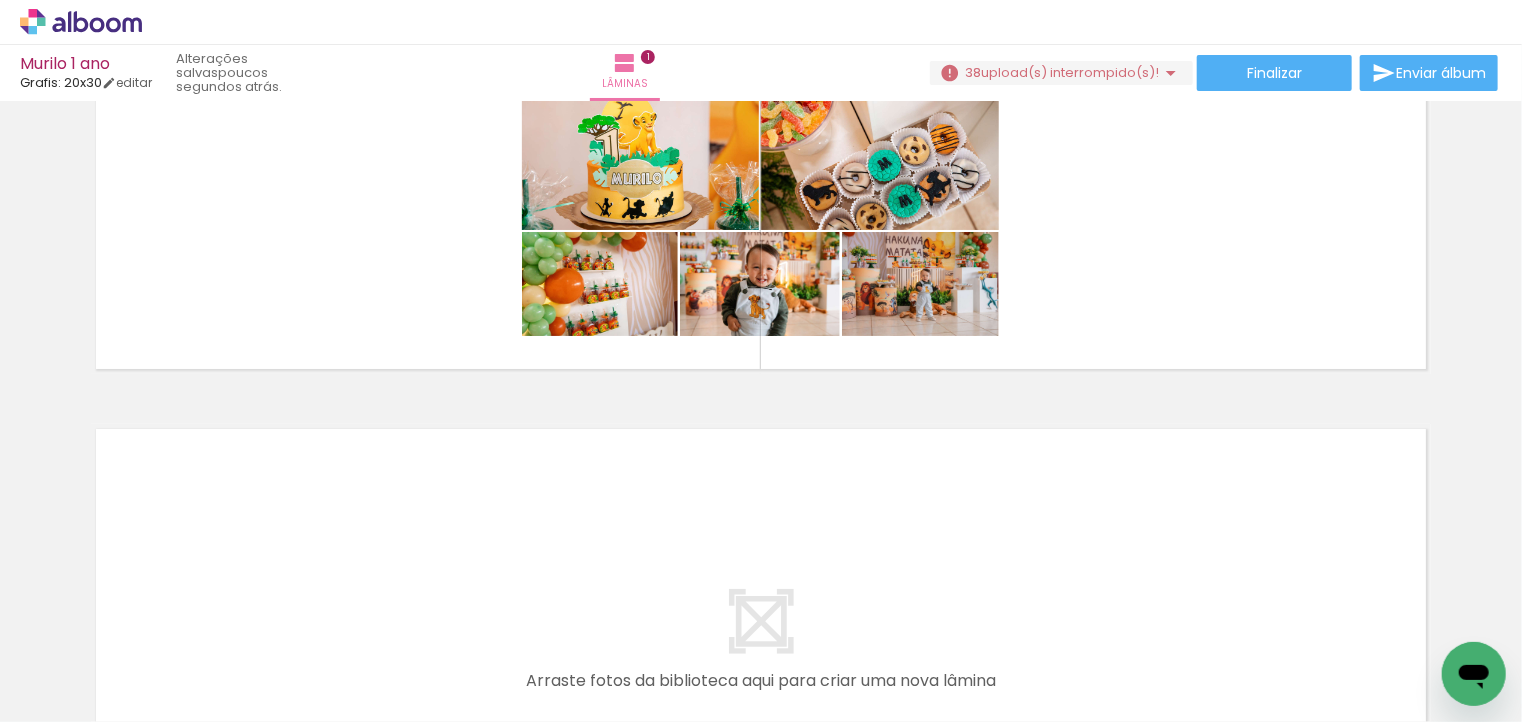 scroll, scrollTop: 227, scrollLeft: 0, axis: vertical 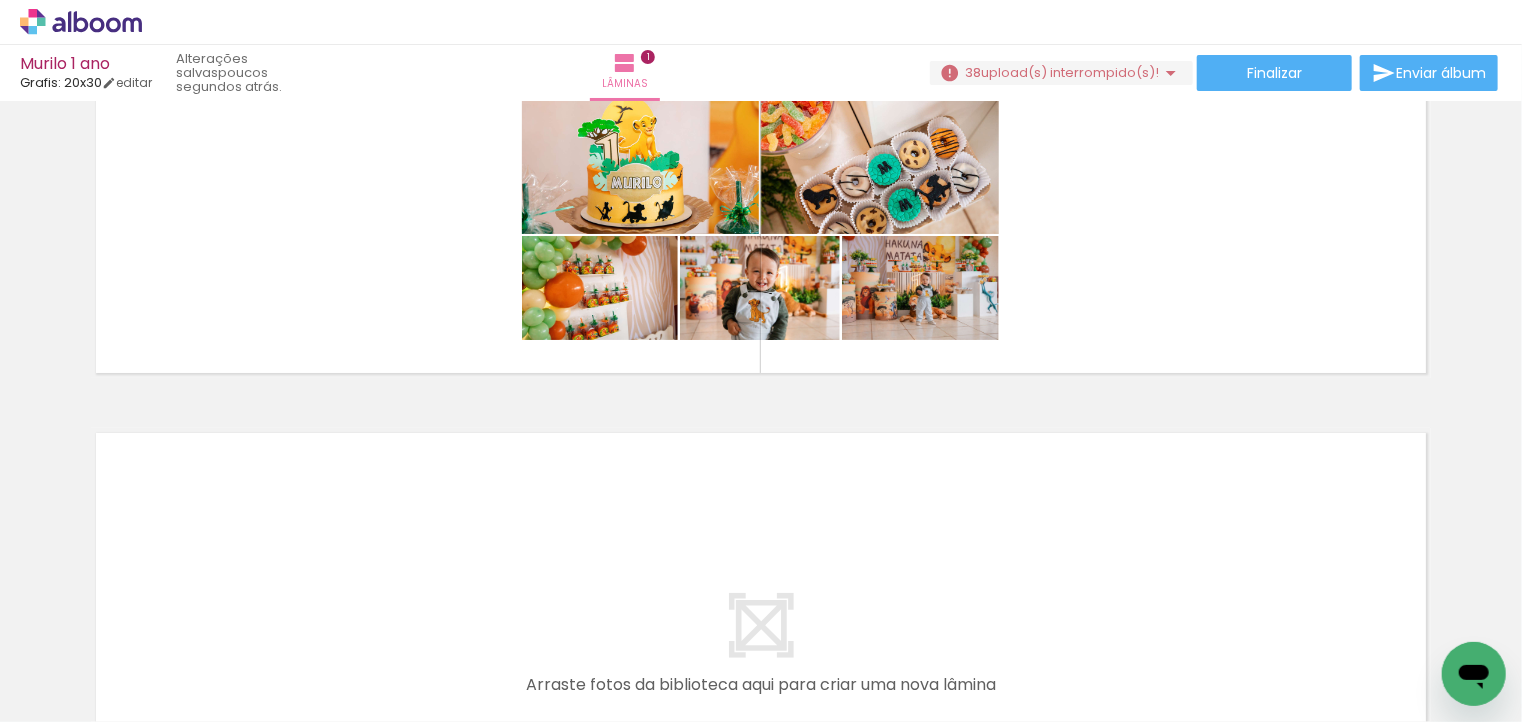 click on "P&B" at bounding box center (0, 0) 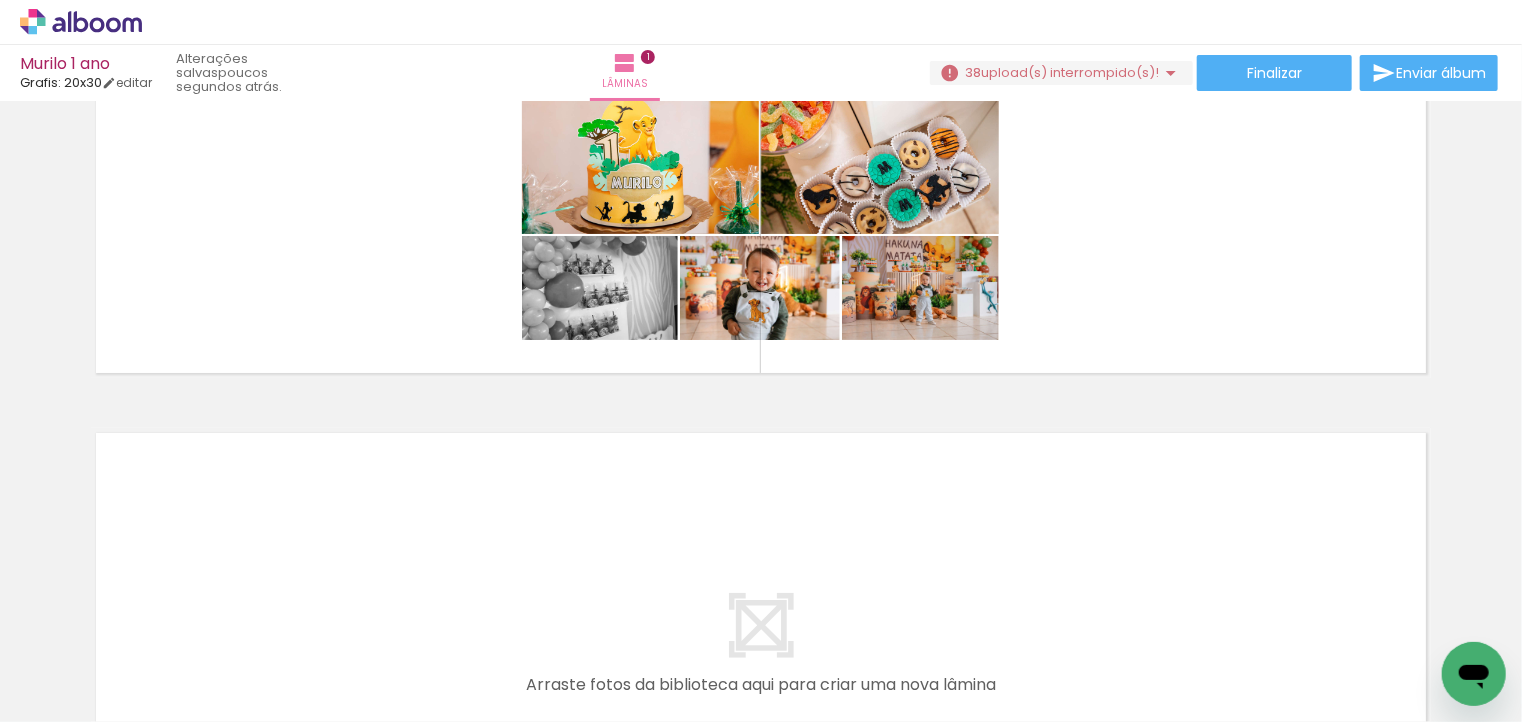 click on "P&B" at bounding box center [0, 0] 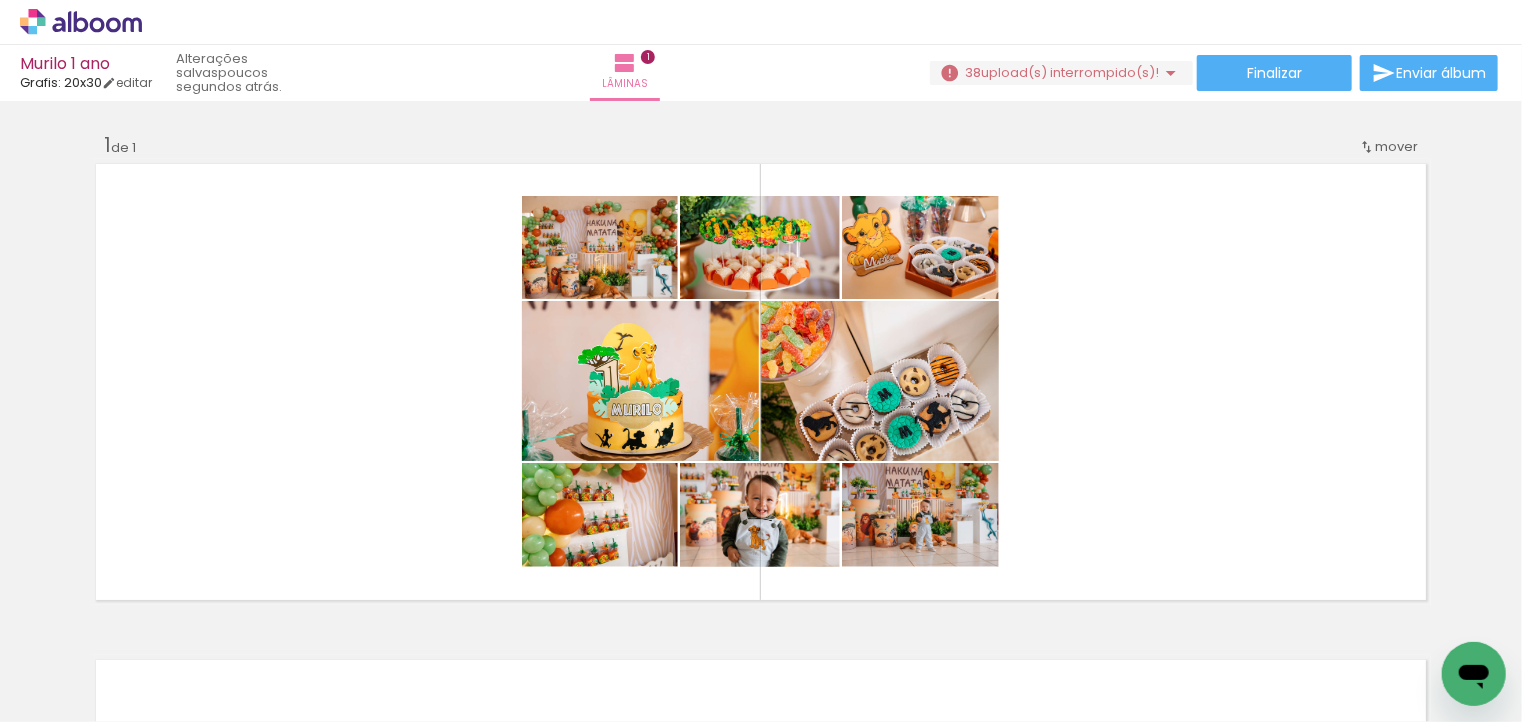 scroll, scrollTop: 2, scrollLeft: 0, axis: vertical 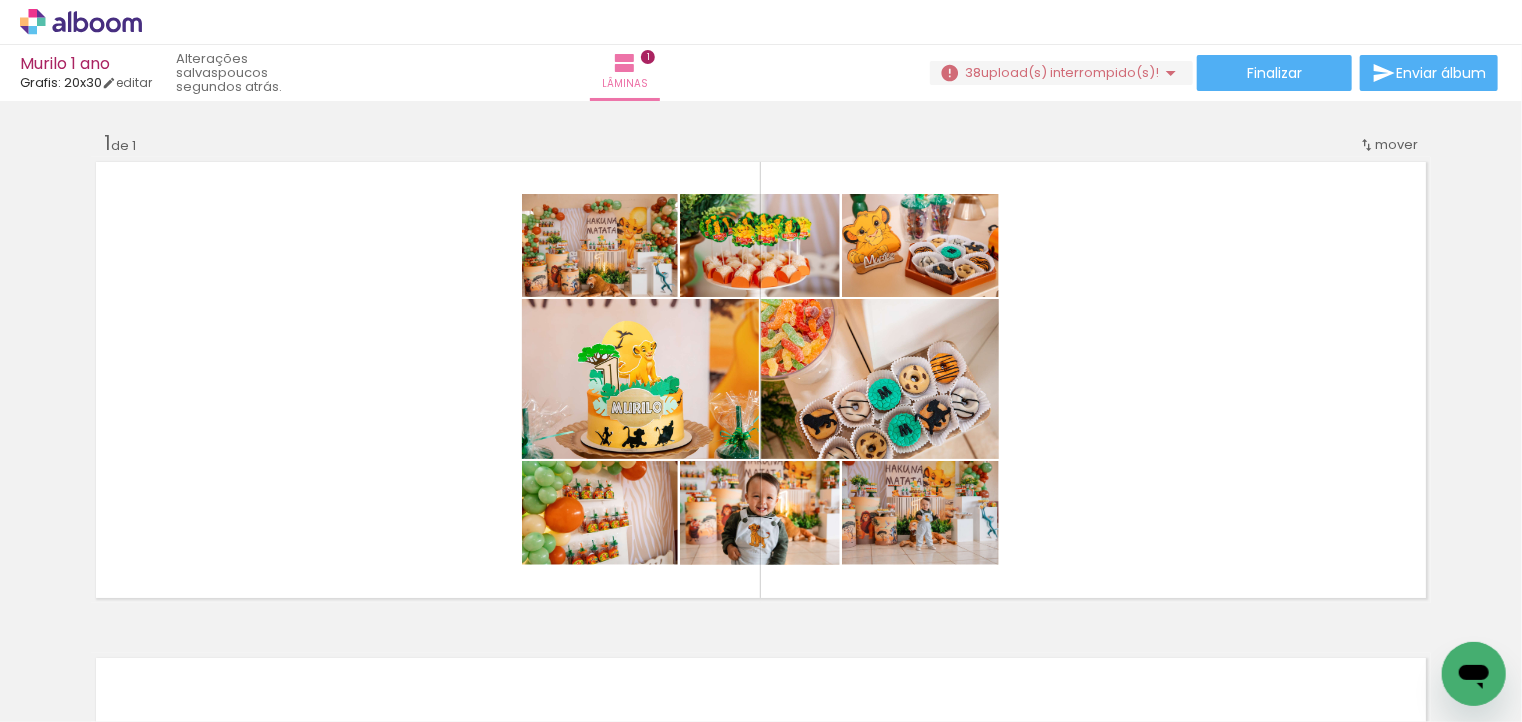click at bounding box center (761, 380) 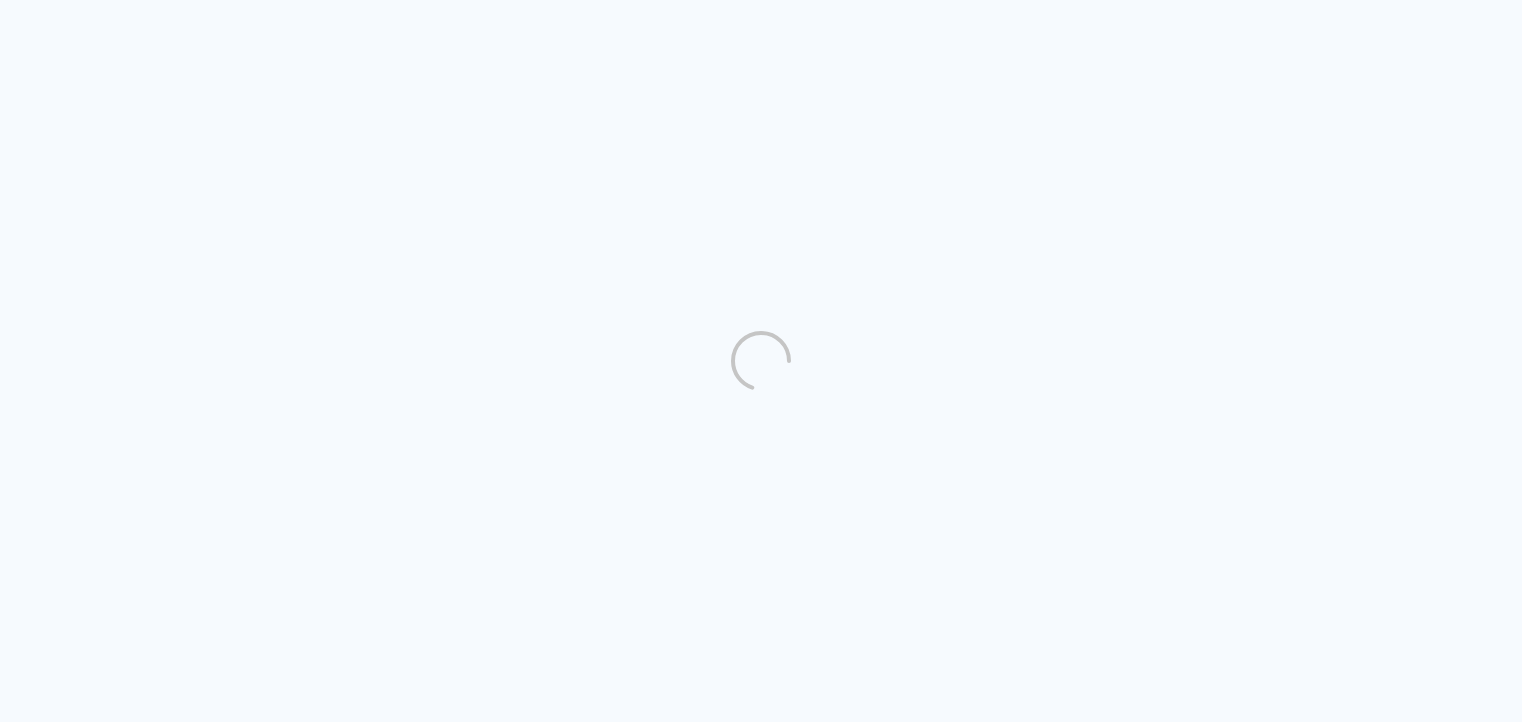 scroll, scrollTop: 0, scrollLeft: 0, axis: both 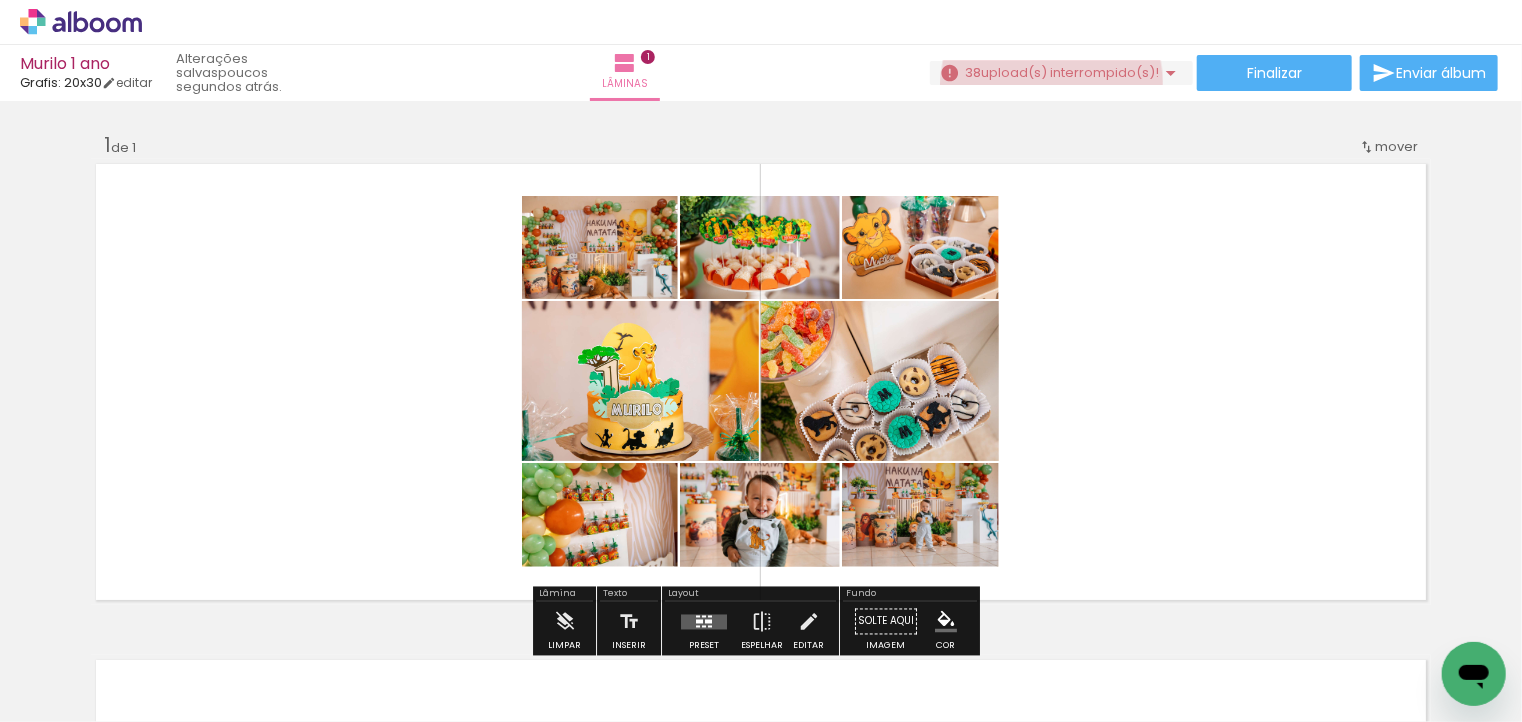 click on "38  upload(s) interrompido(s)!  33,33%" at bounding box center [1061, 73] 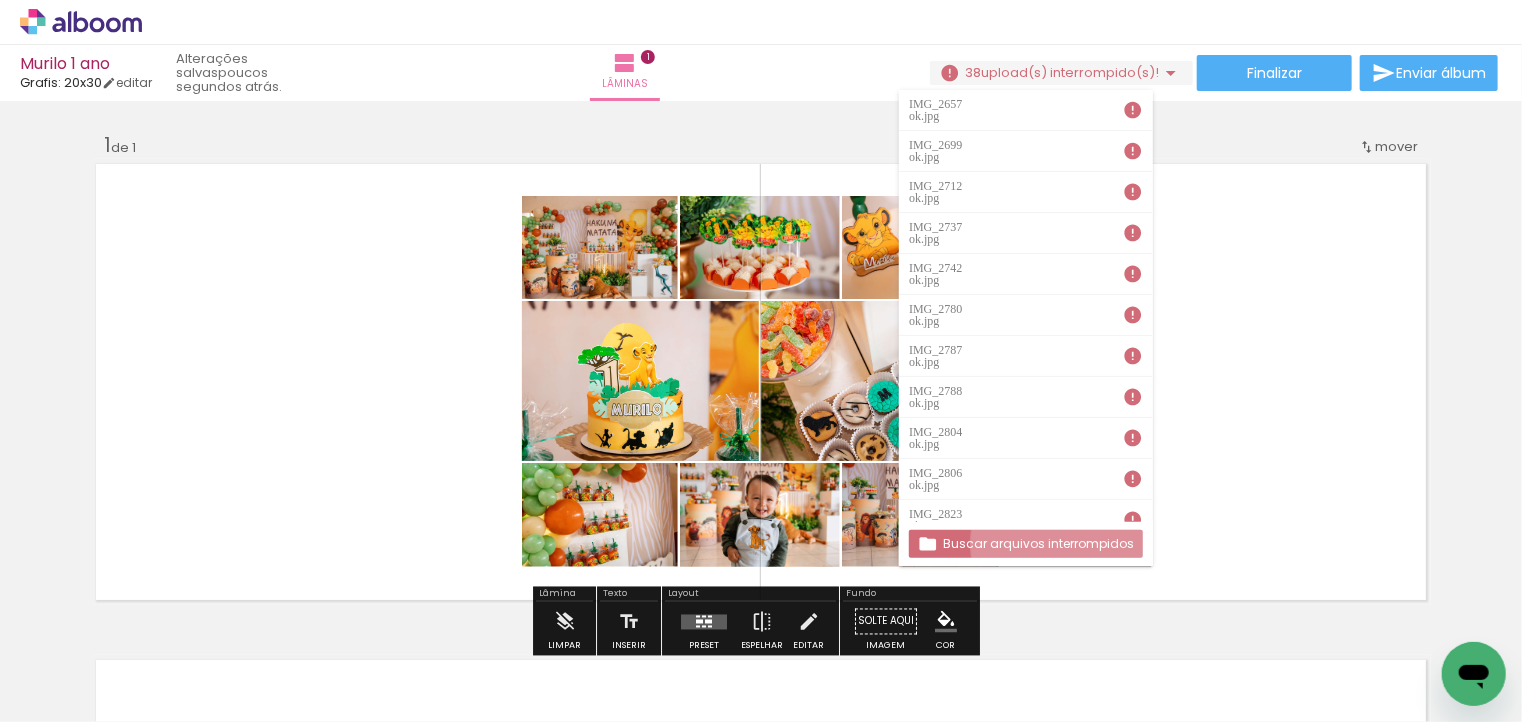 click on "Buscar arquivos interrompidos" at bounding box center (0, 0) 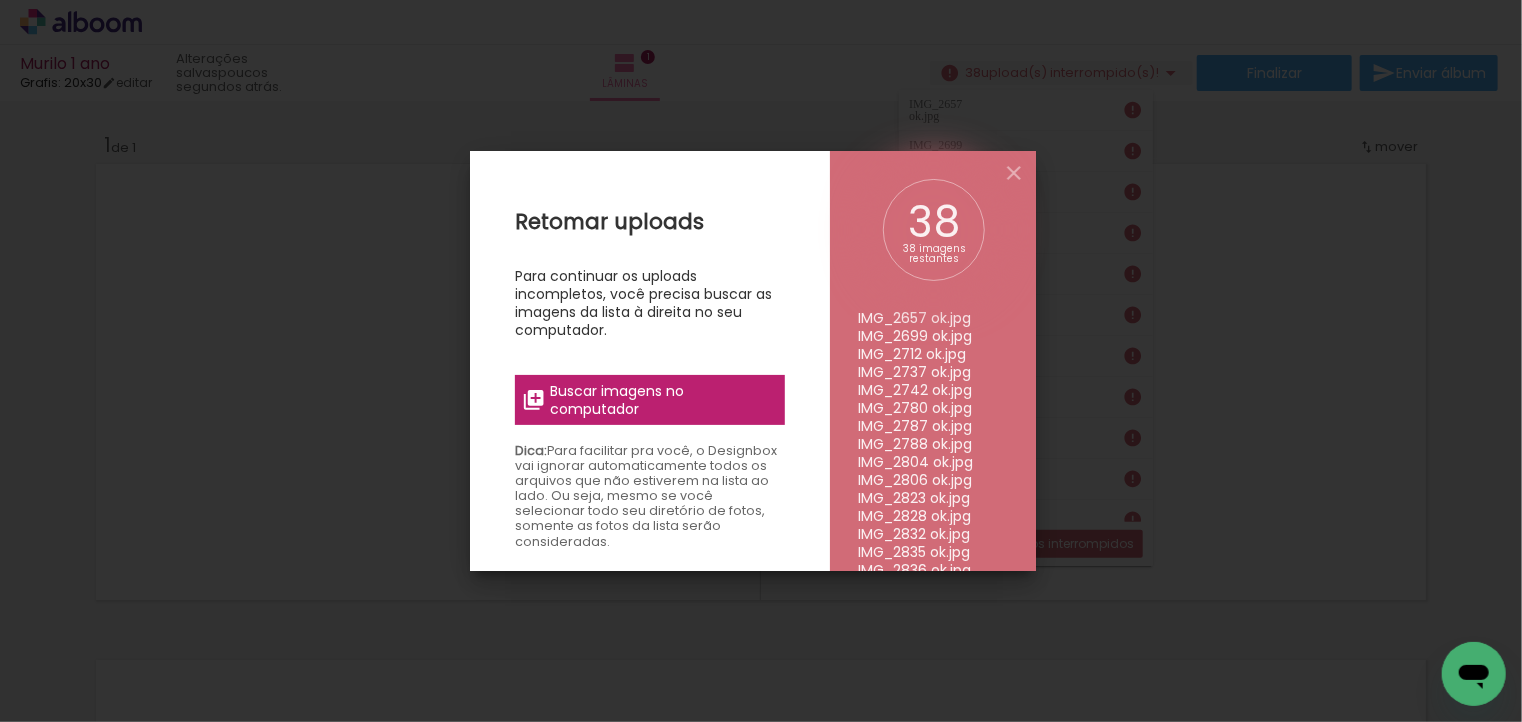click on "Buscar imagens no computador" at bounding box center (661, 400) 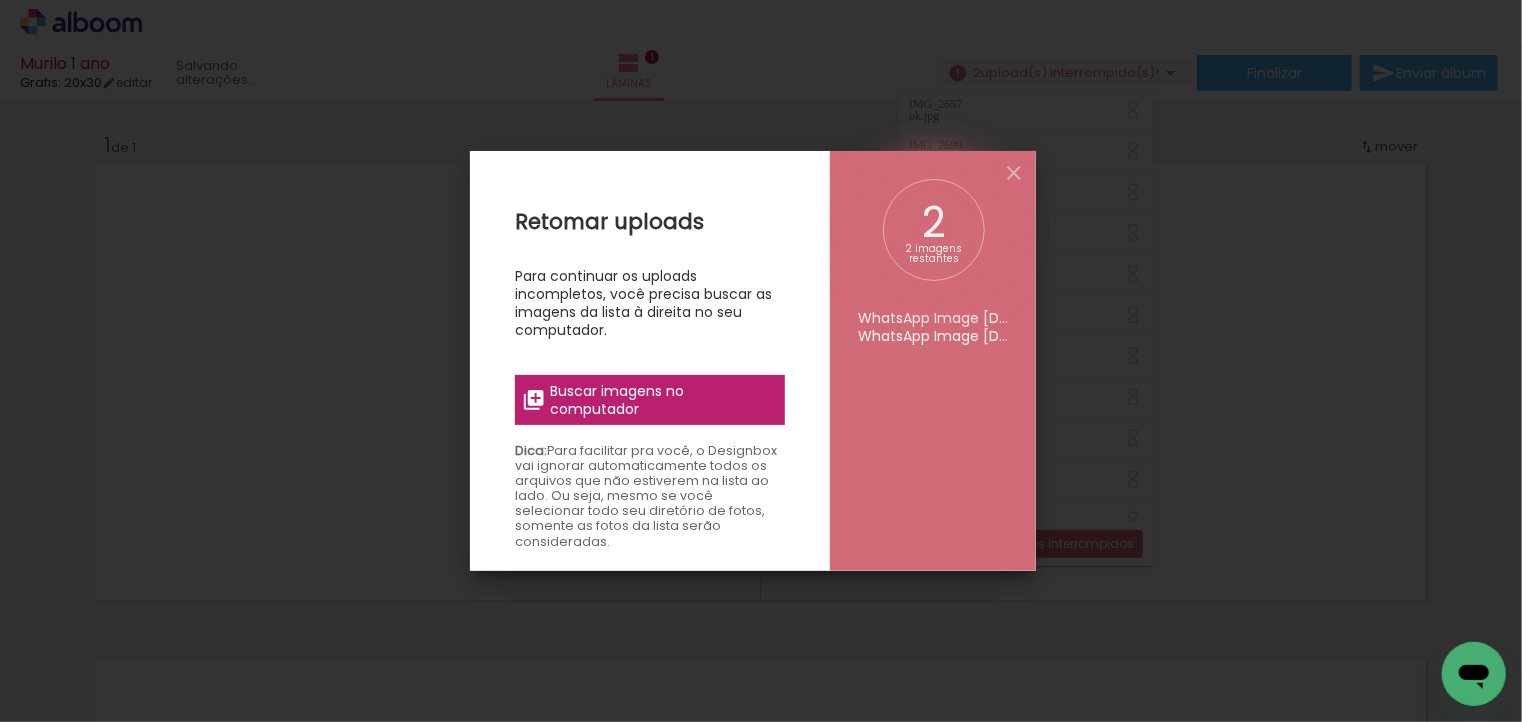 scroll, scrollTop: 0, scrollLeft: 0, axis: both 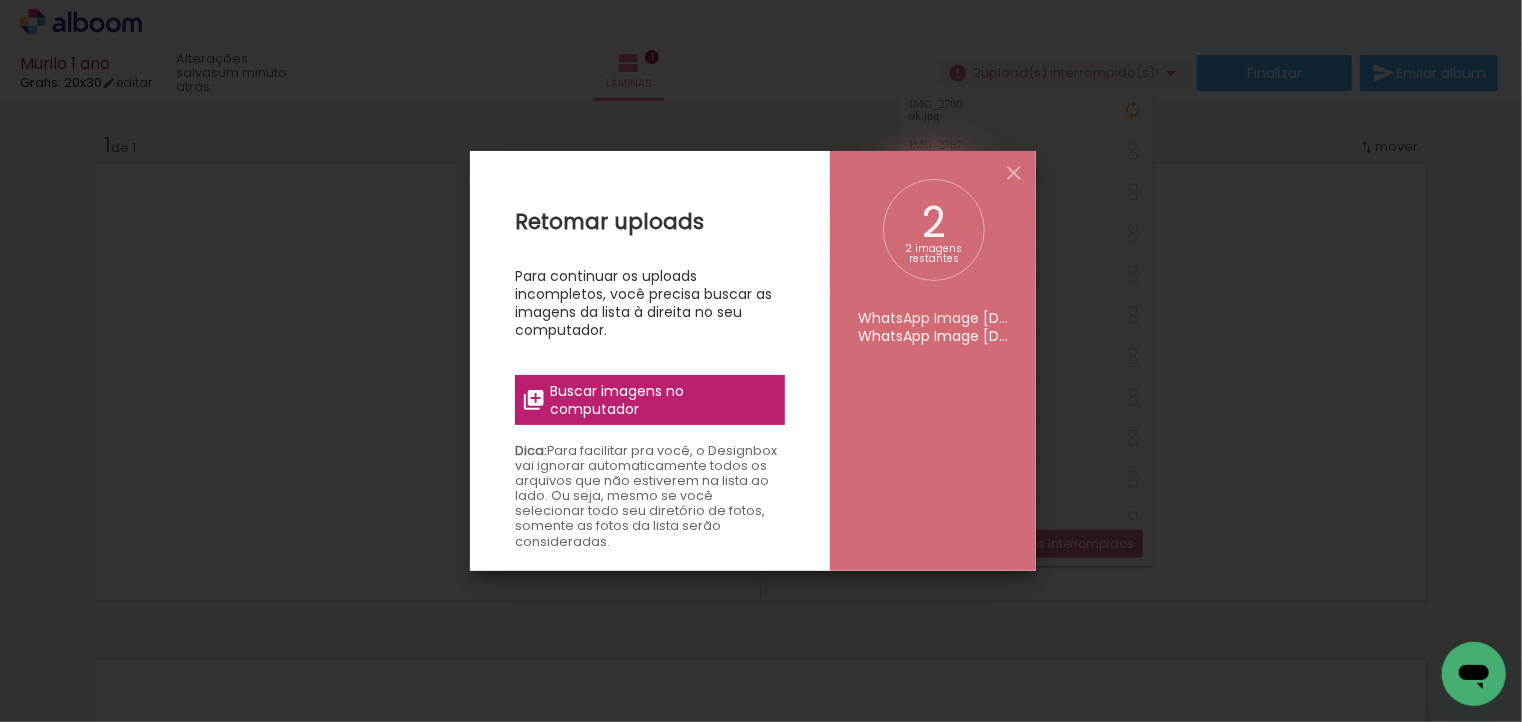 click on "Buscar imagens no computador" at bounding box center (661, 400) 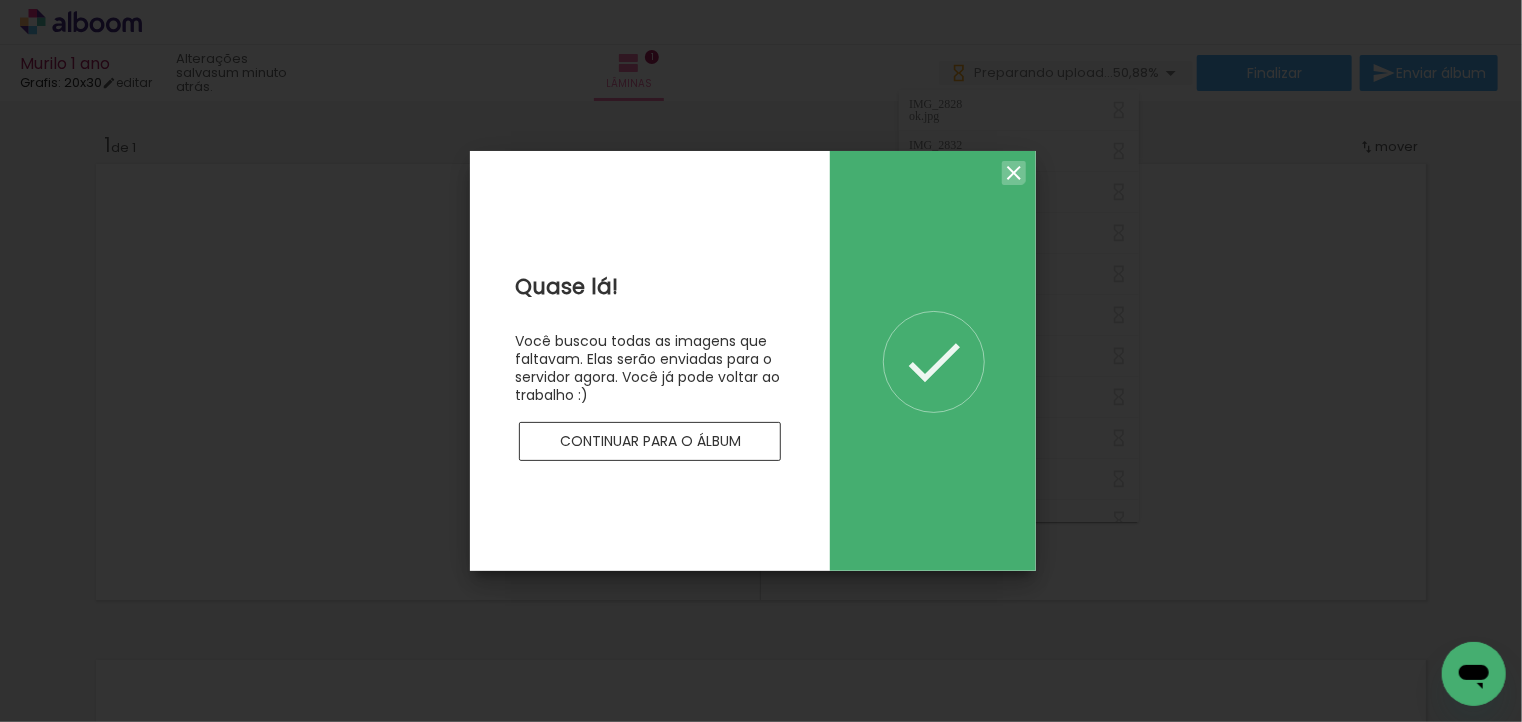 click at bounding box center [1014, 173] 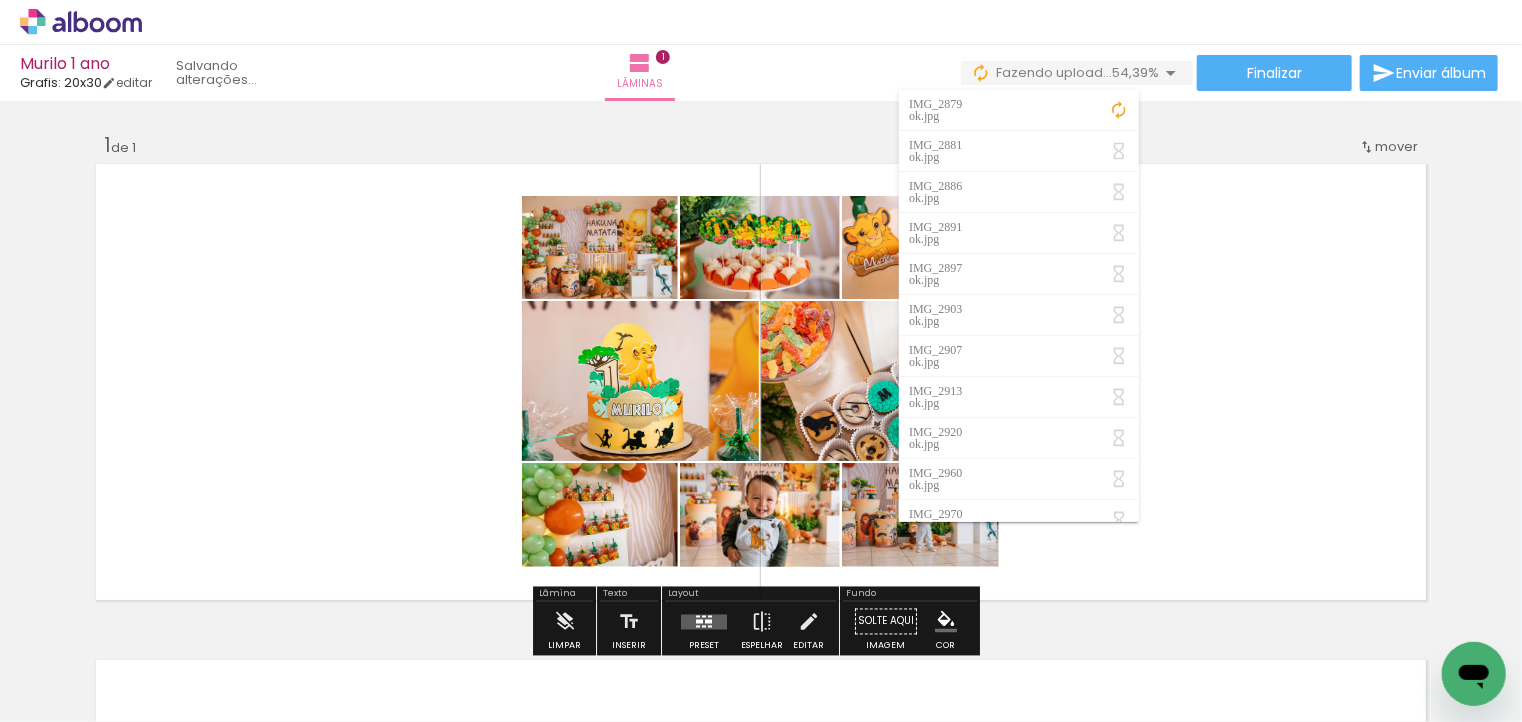 click on "Inserir lâmina 1  de 1" at bounding box center (761, 604) 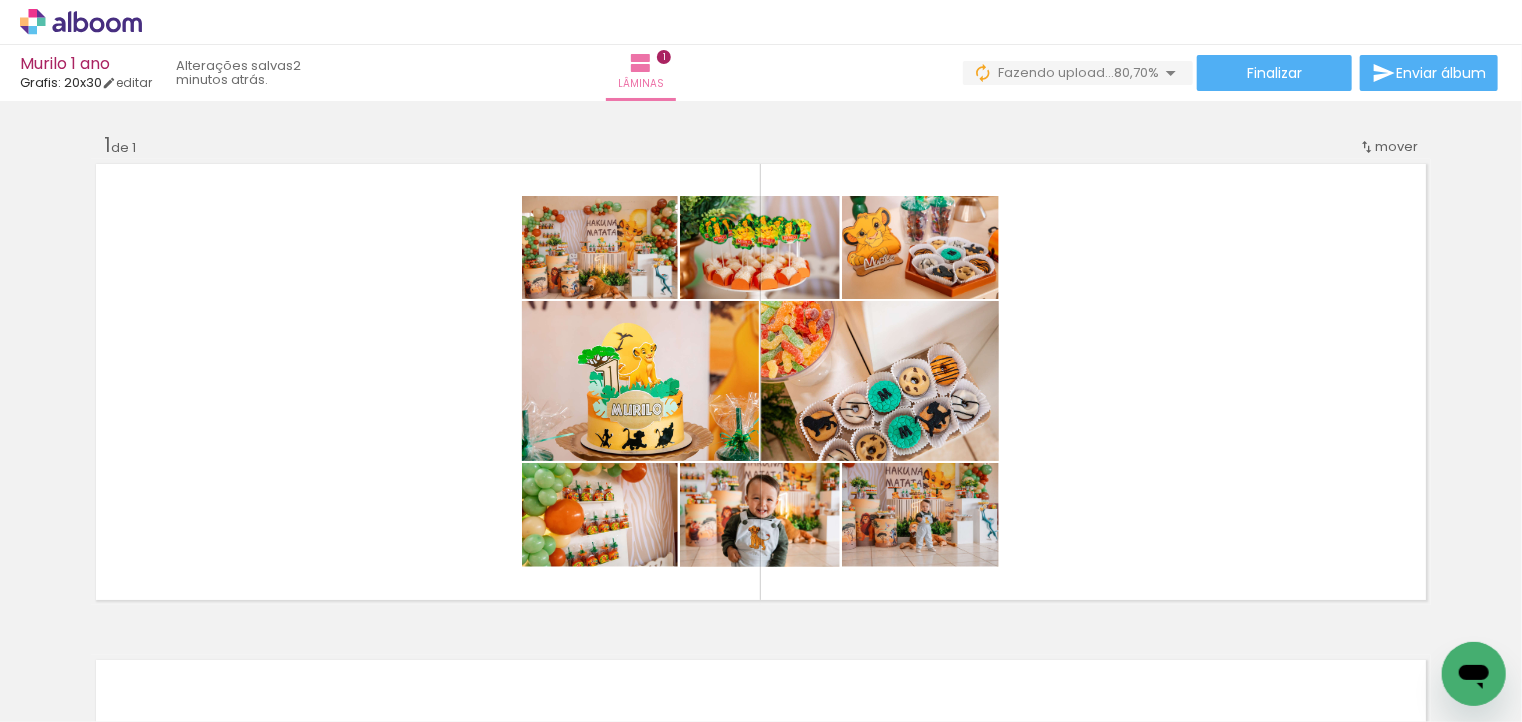 scroll, scrollTop: 0, scrollLeft: 0, axis: both 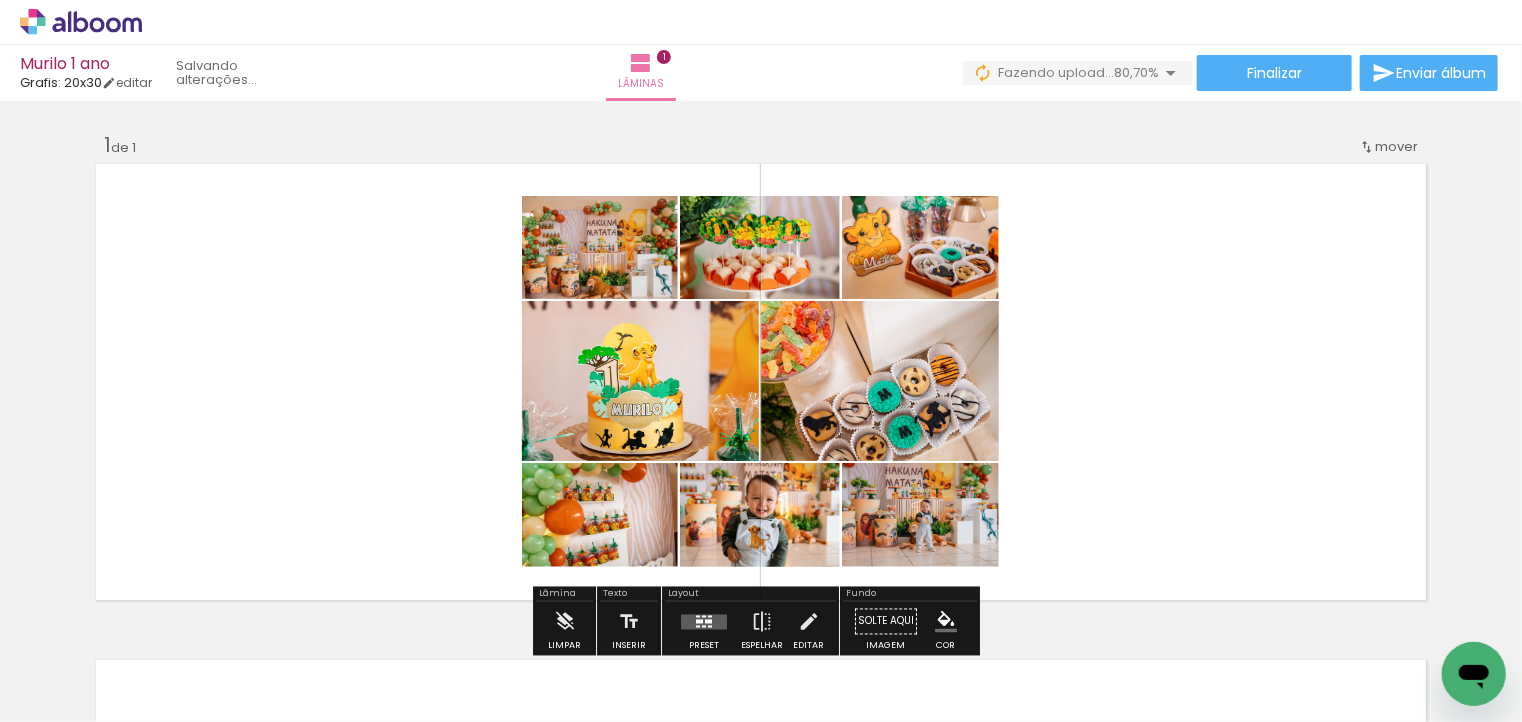 click at bounding box center (761, 382) 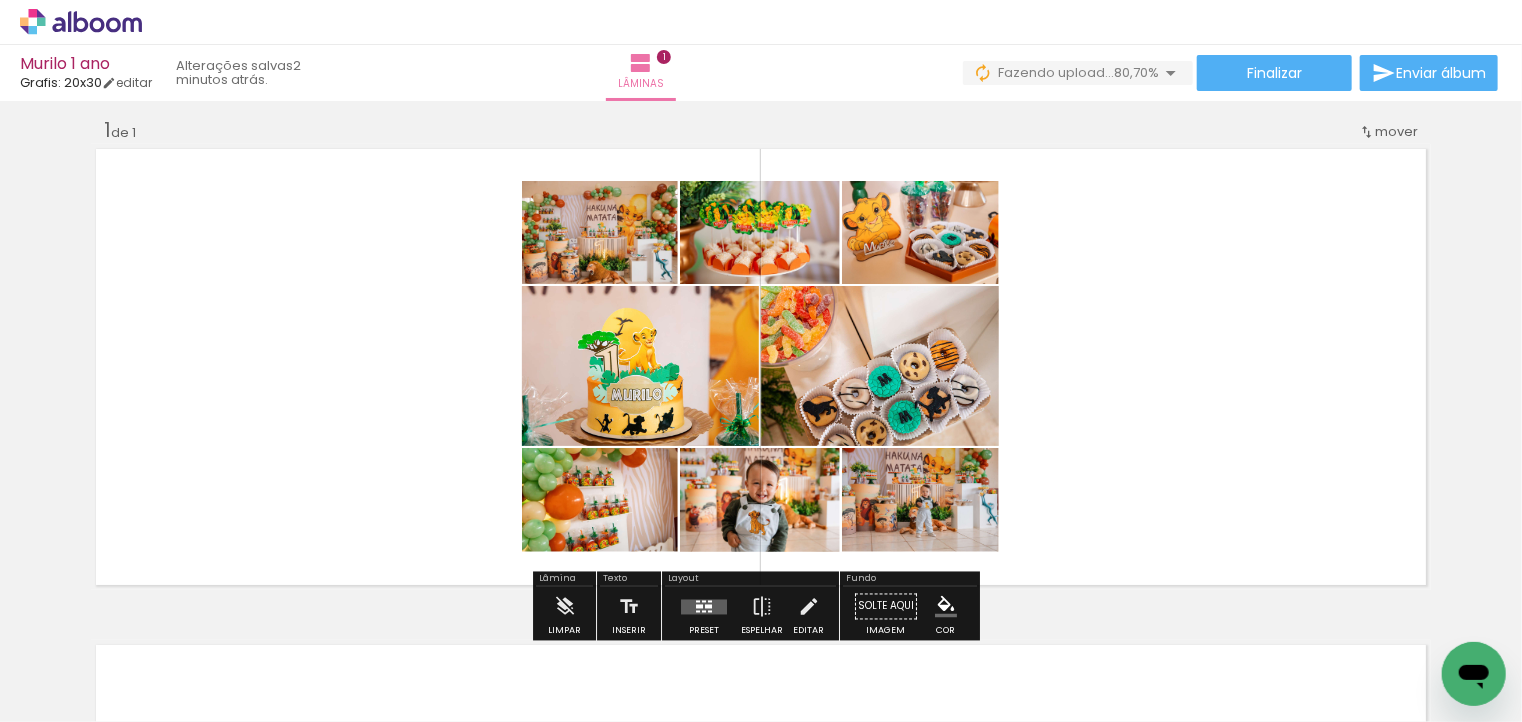 scroll, scrollTop: 0, scrollLeft: 0, axis: both 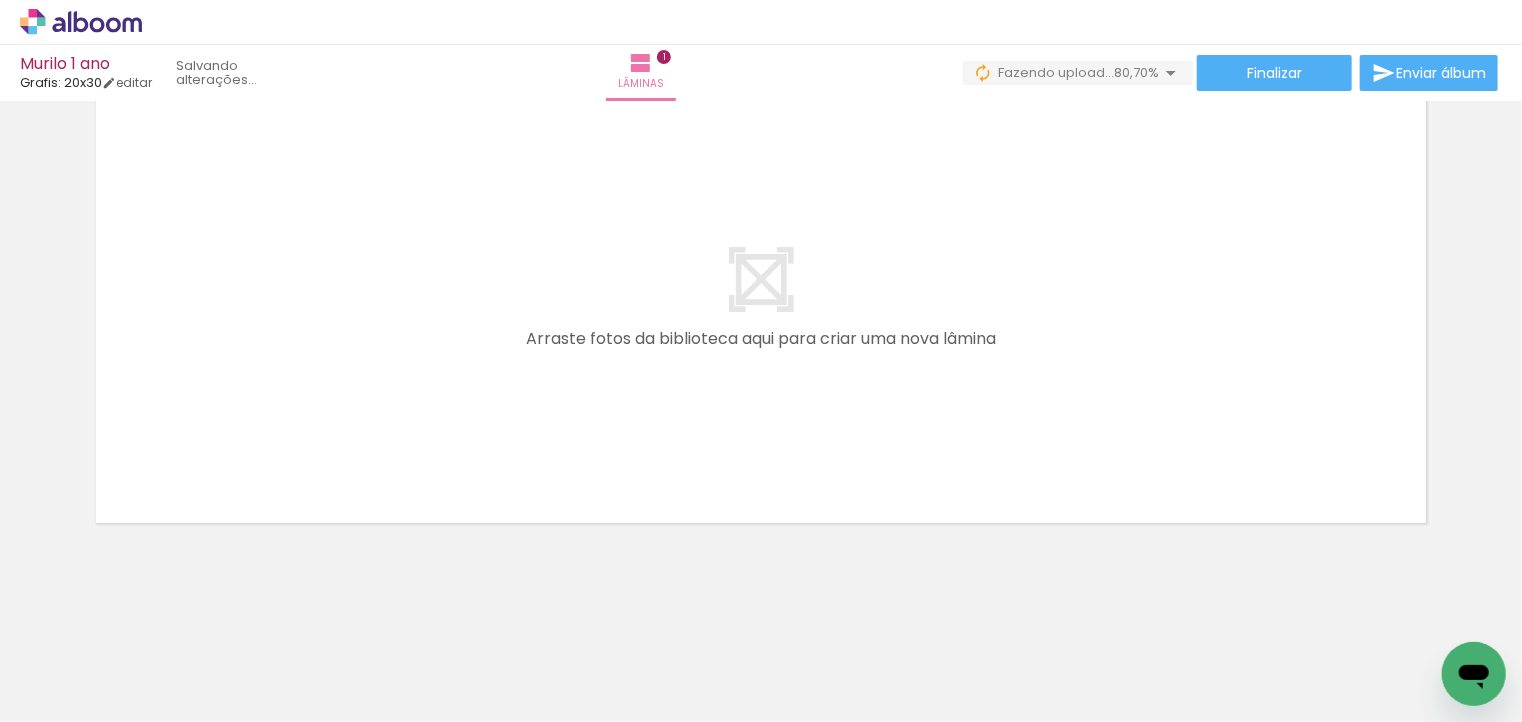 click at bounding box center [761, 305] 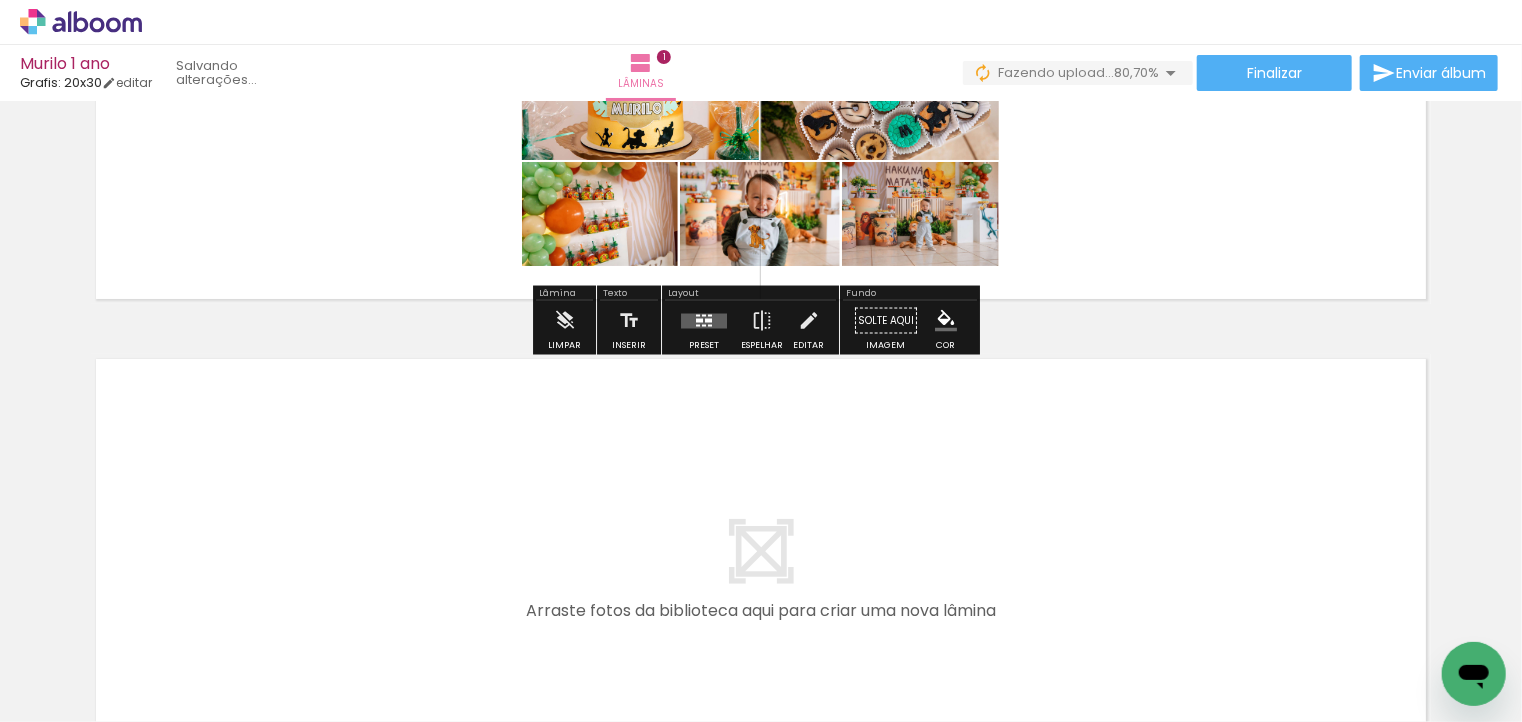 scroll, scrollTop: 293, scrollLeft: 0, axis: vertical 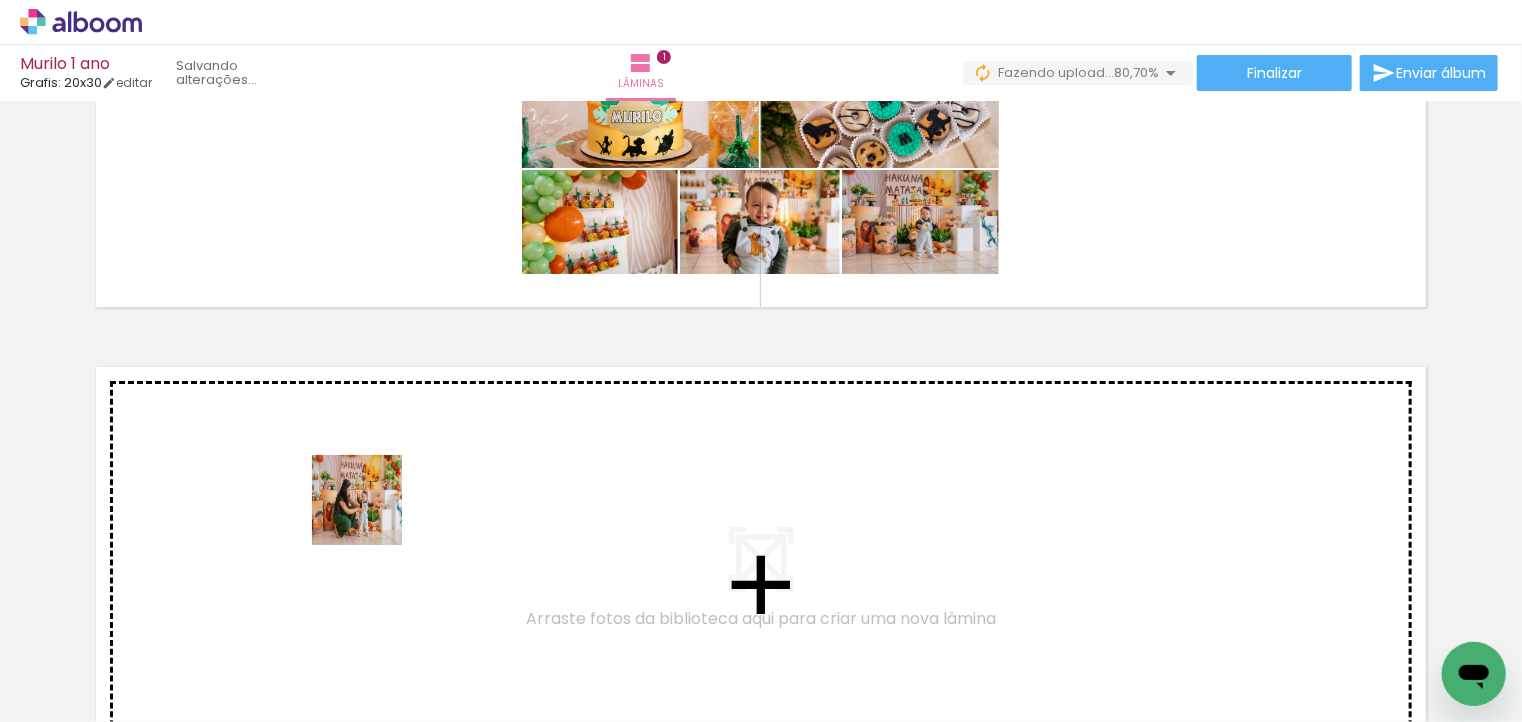drag, startPoint x: 341, startPoint y: 650, endPoint x: 372, endPoint y: 512, distance: 141.43903 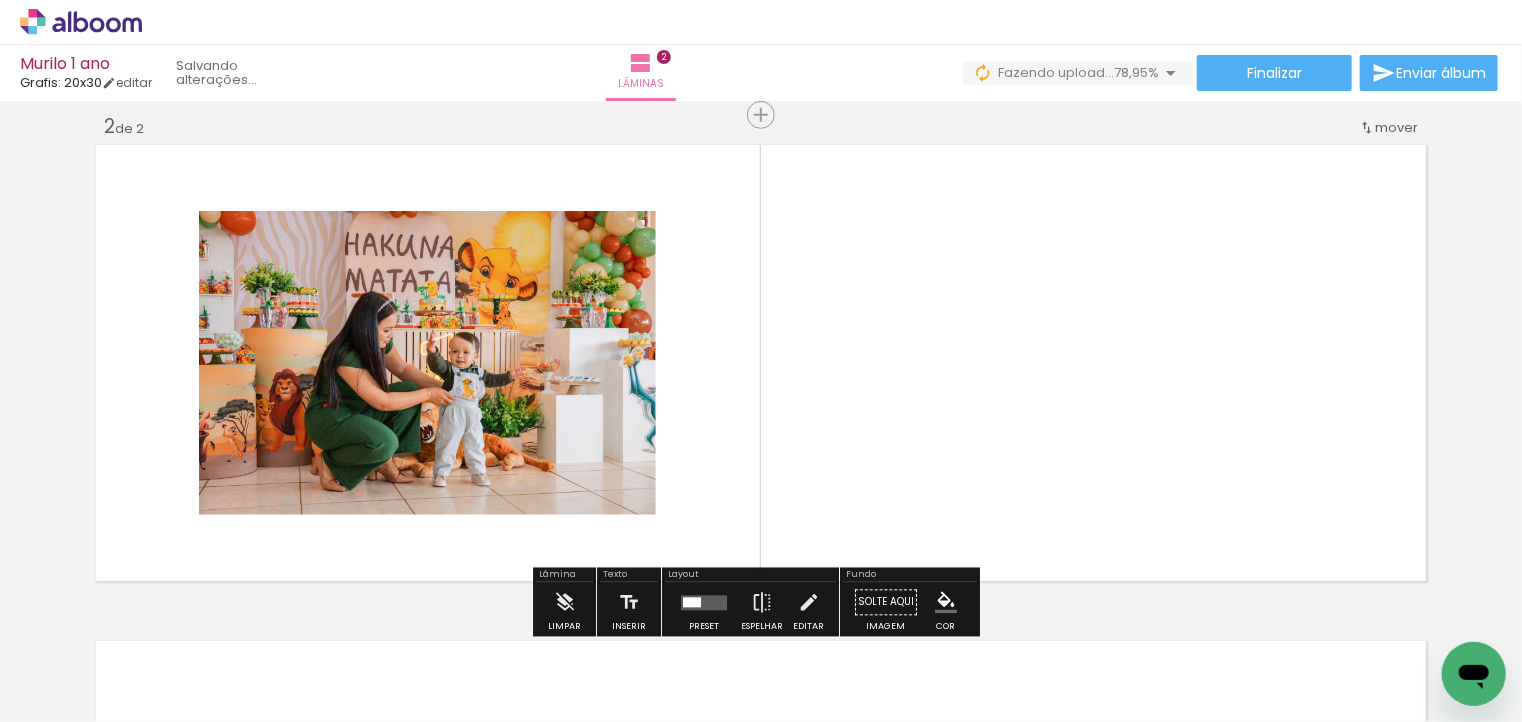scroll, scrollTop: 528, scrollLeft: 0, axis: vertical 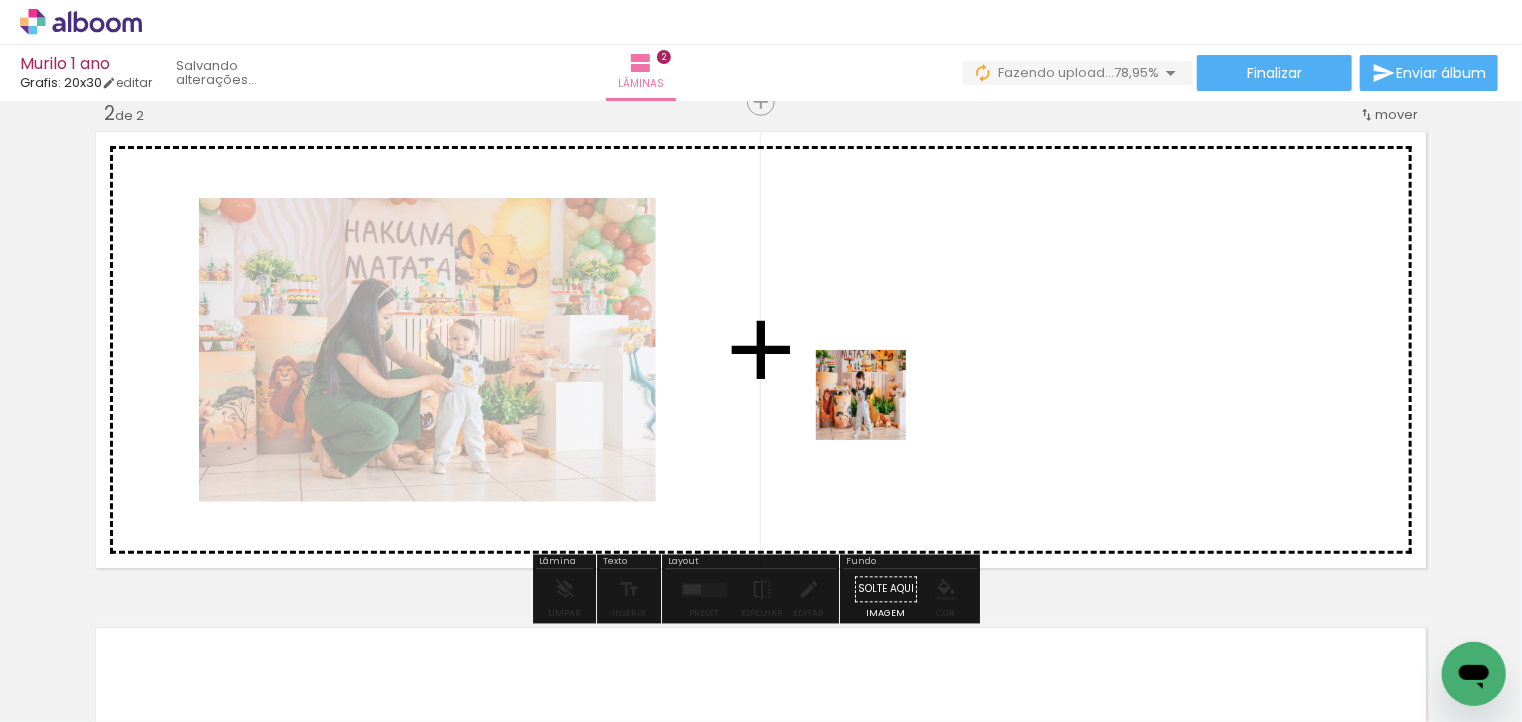 drag, startPoint x: 558, startPoint y: 665, endPoint x: 884, endPoint y: 404, distance: 417.60867 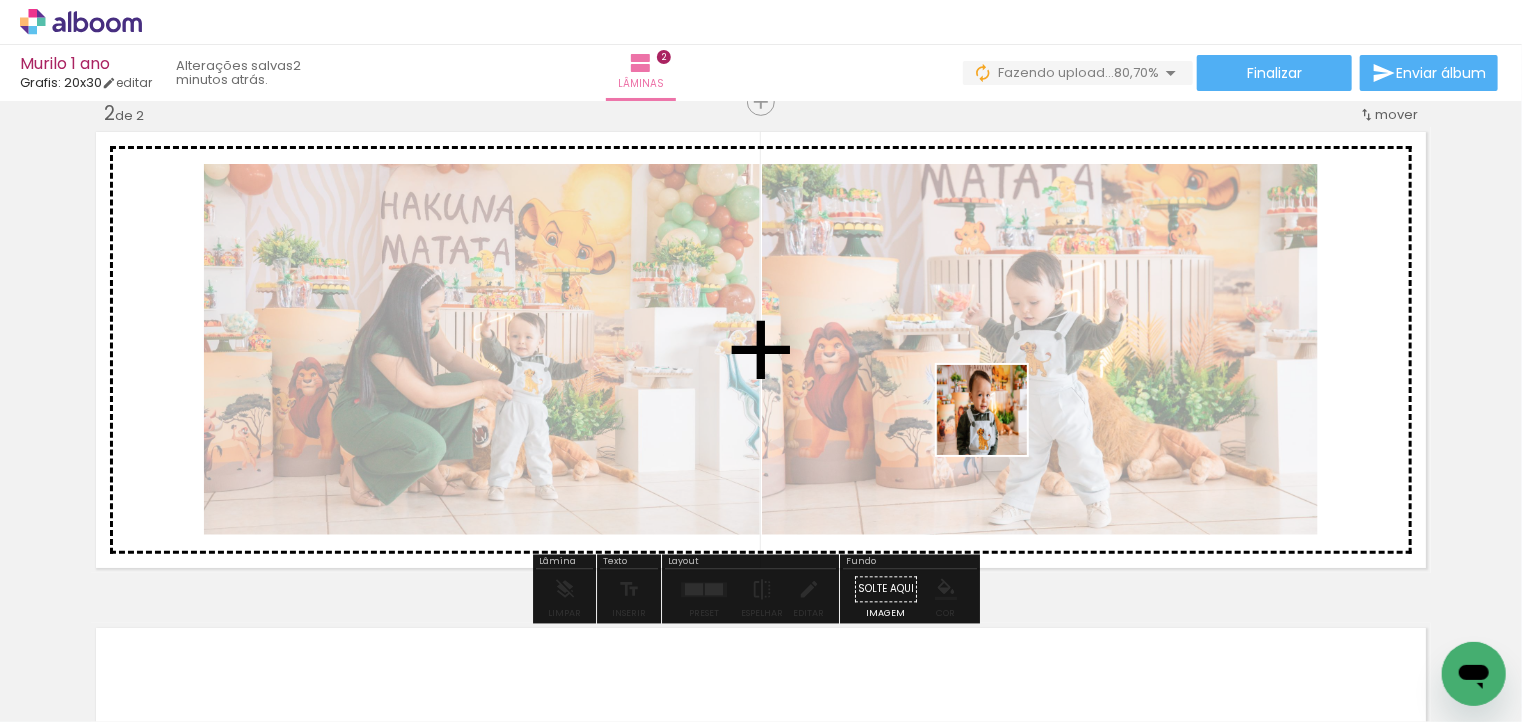 drag, startPoint x: 678, startPoint y: 677, endPoint x: 1046, endPoint y: 403, distance: 458.8028 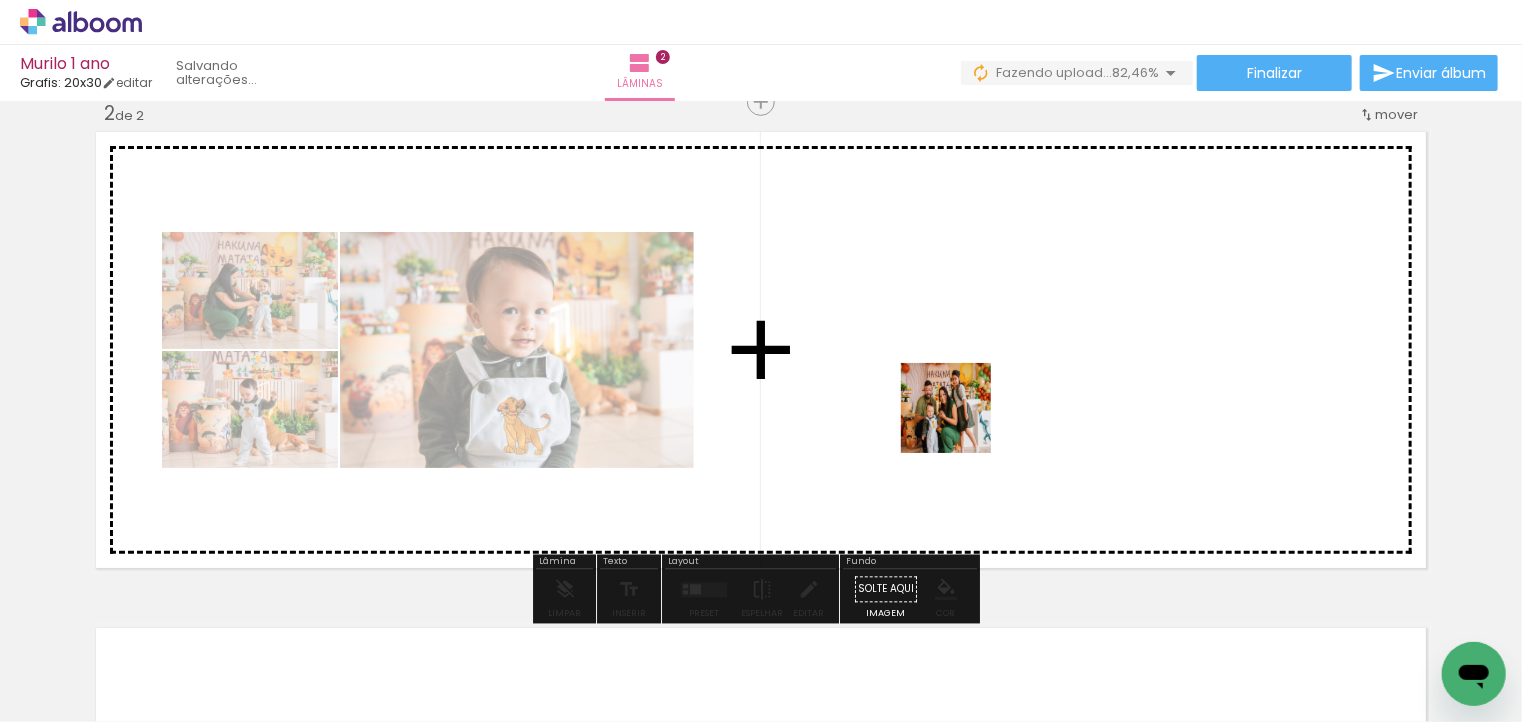 drag, startPoint x: 896, startPoint y: 657, endPoint x: 963, endPoint y: 421, distance: 245.32631 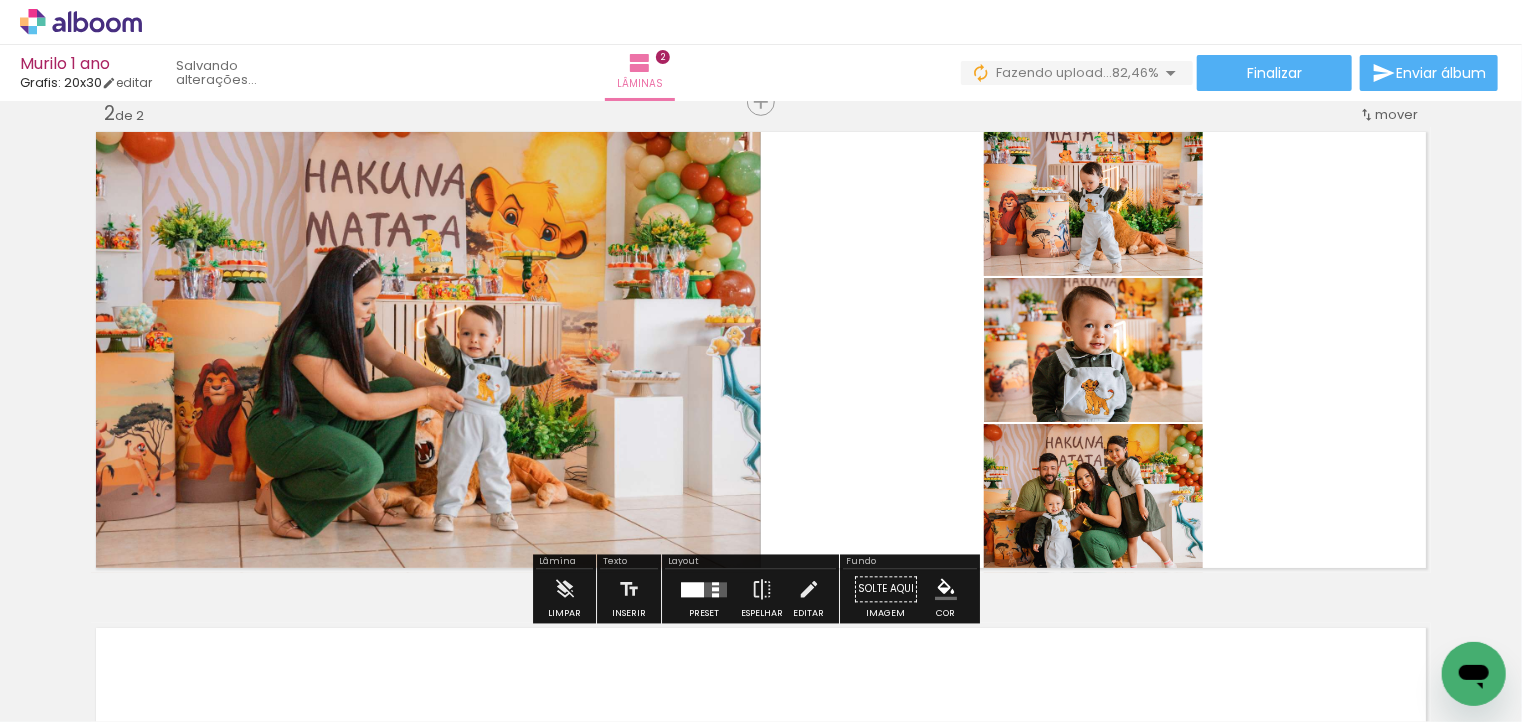 drag, startPoint x: 995, startPoint y: 671, endPoint x: 976, endPoint y: 409, distance: 262.68802 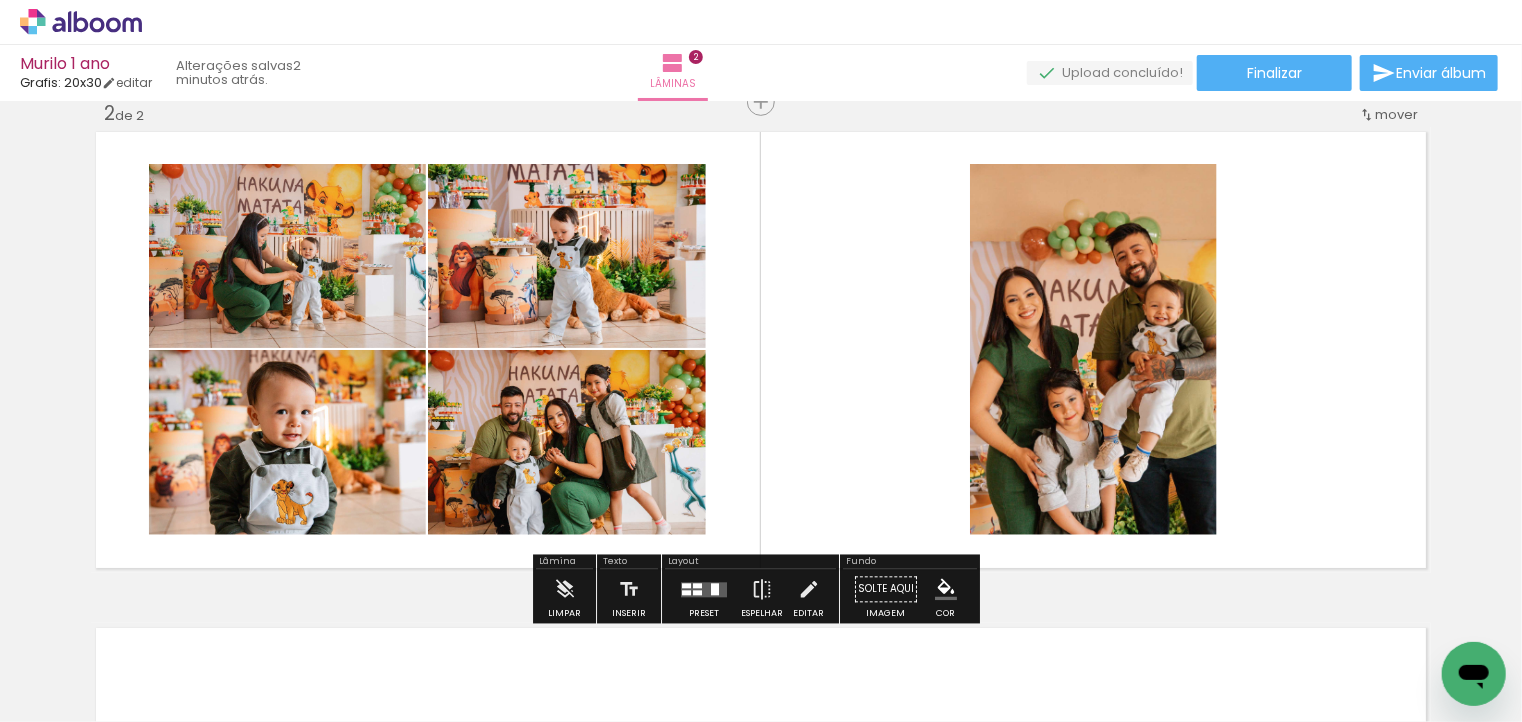 click at bounding box center (704, 589) 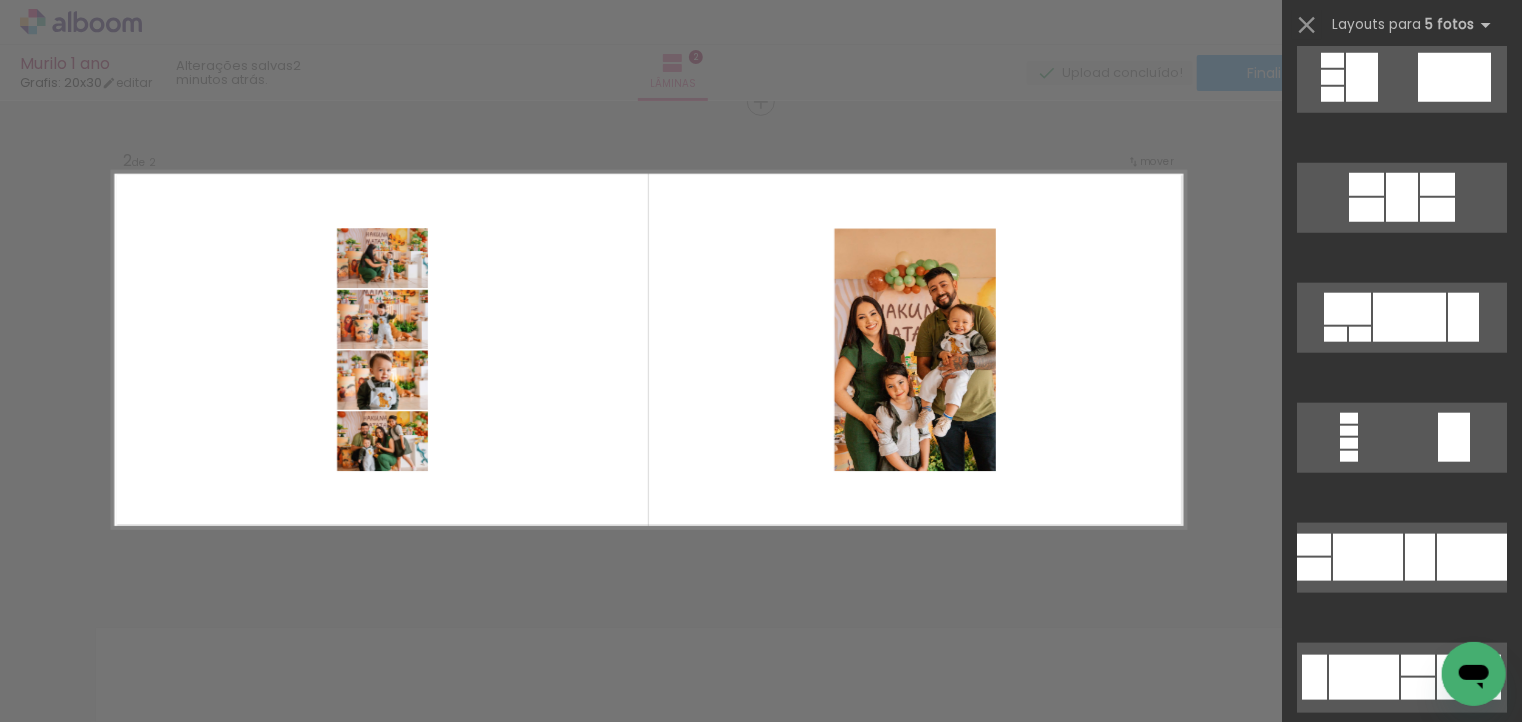 scroll, scrollTop: 976, scrollLeft: 0, axis: vertical 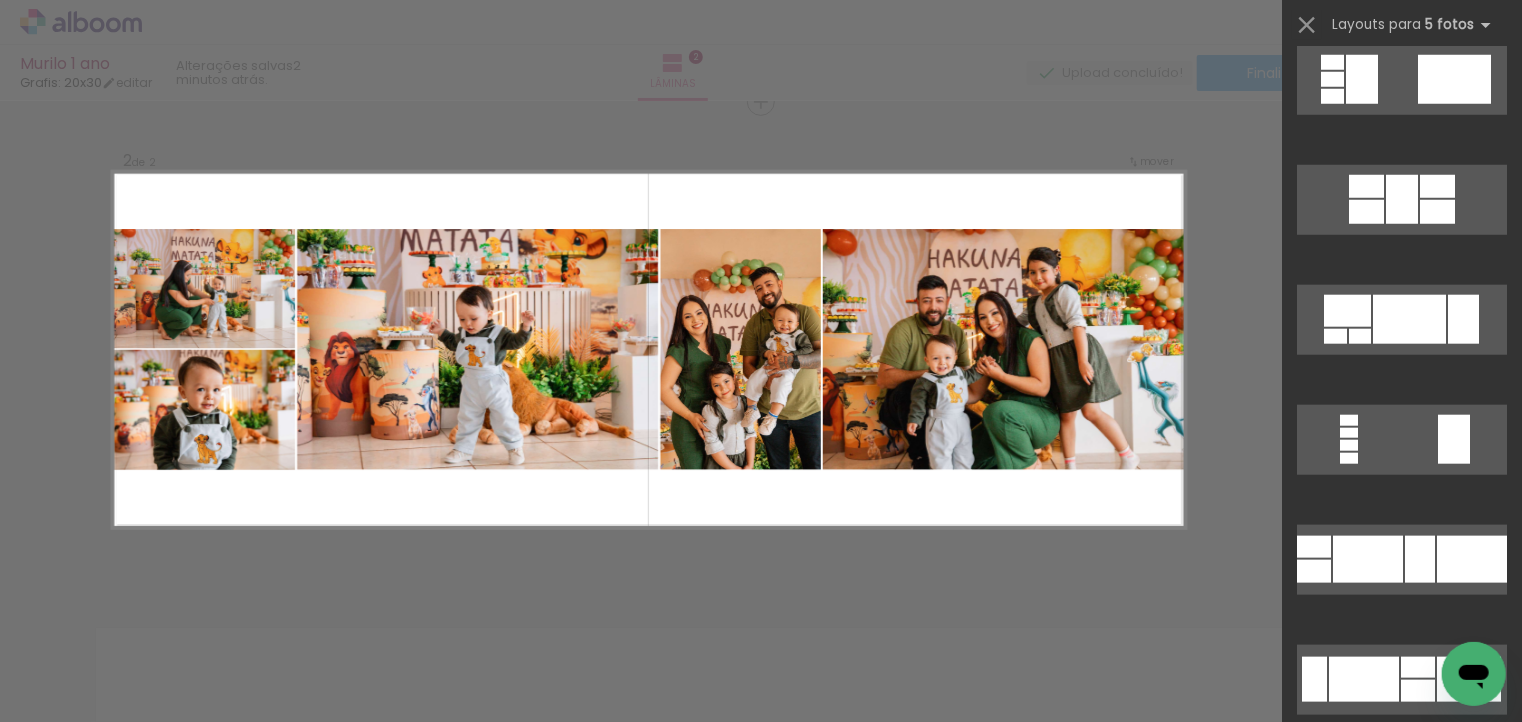 click at bounding box center [1368, 559] 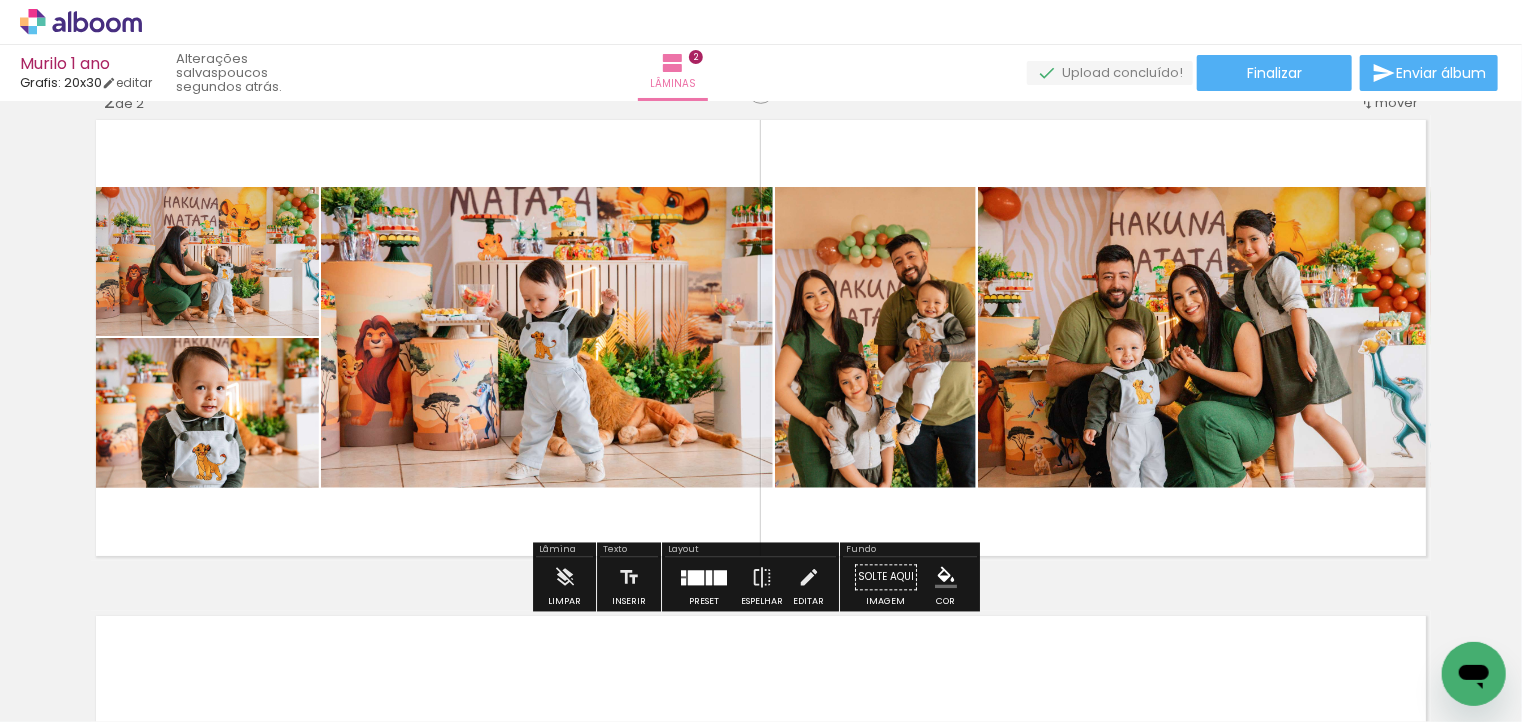 scroll, scrollTop: 540, scrollLeft: 0, axis: vertical 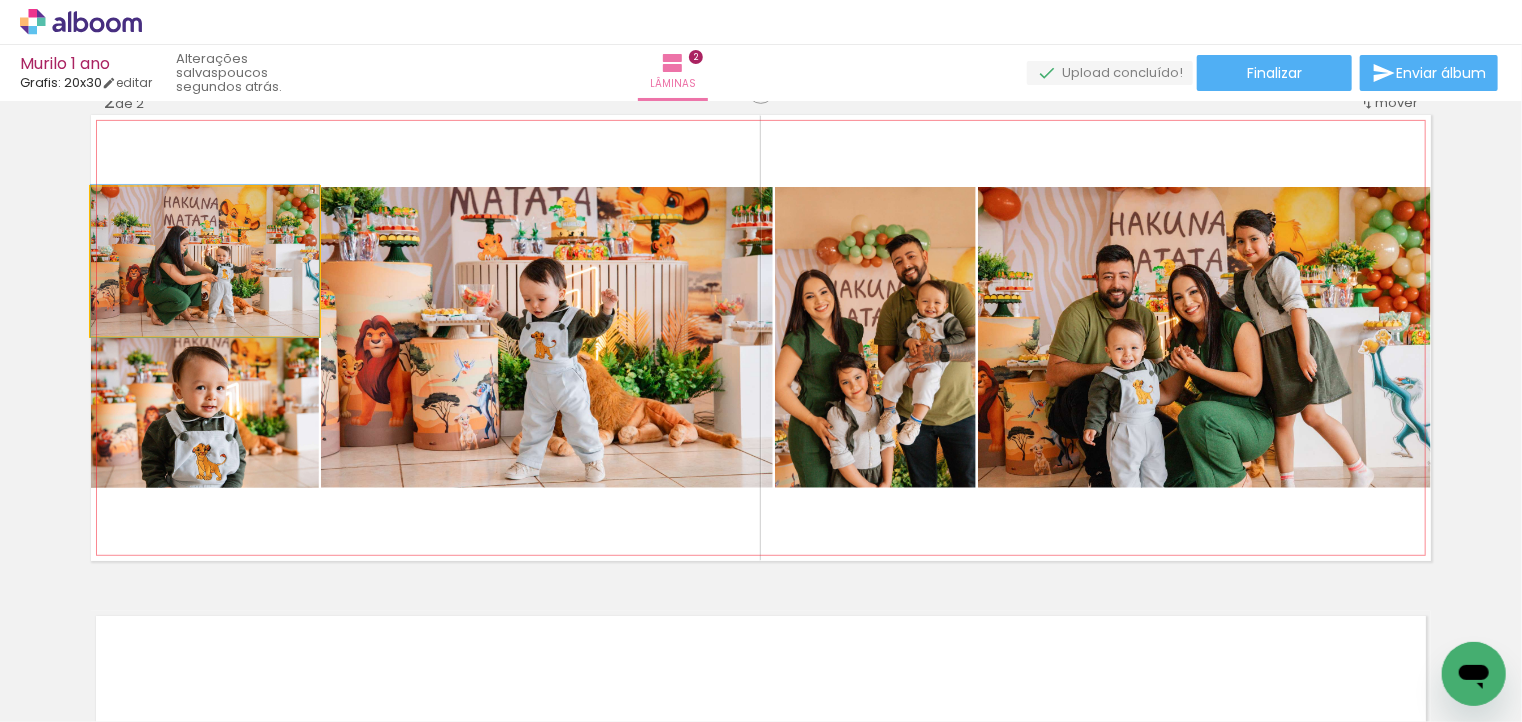 drag, startPoint x: 208, startPoint y: 276, endPoint x: 565, endPoint y: 354, distance: 365.42166 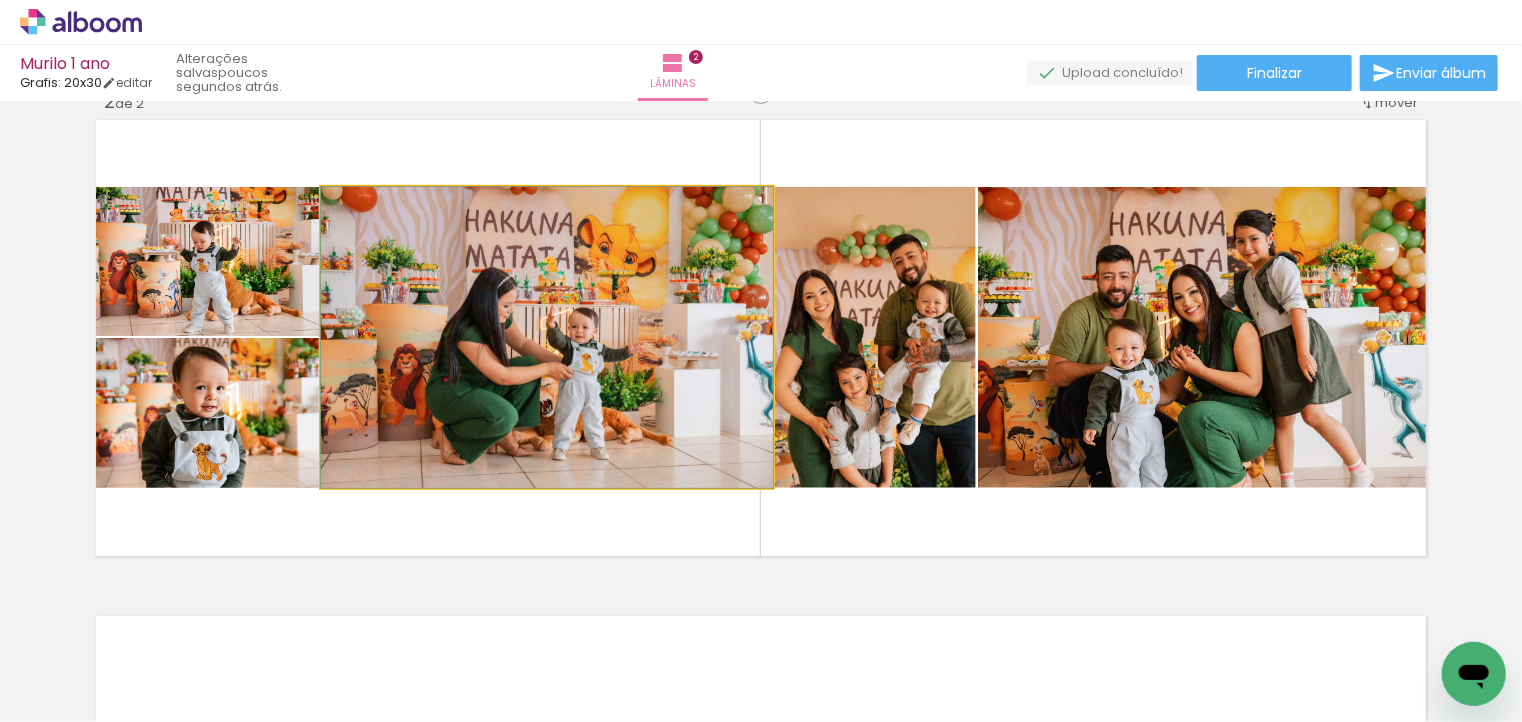 click 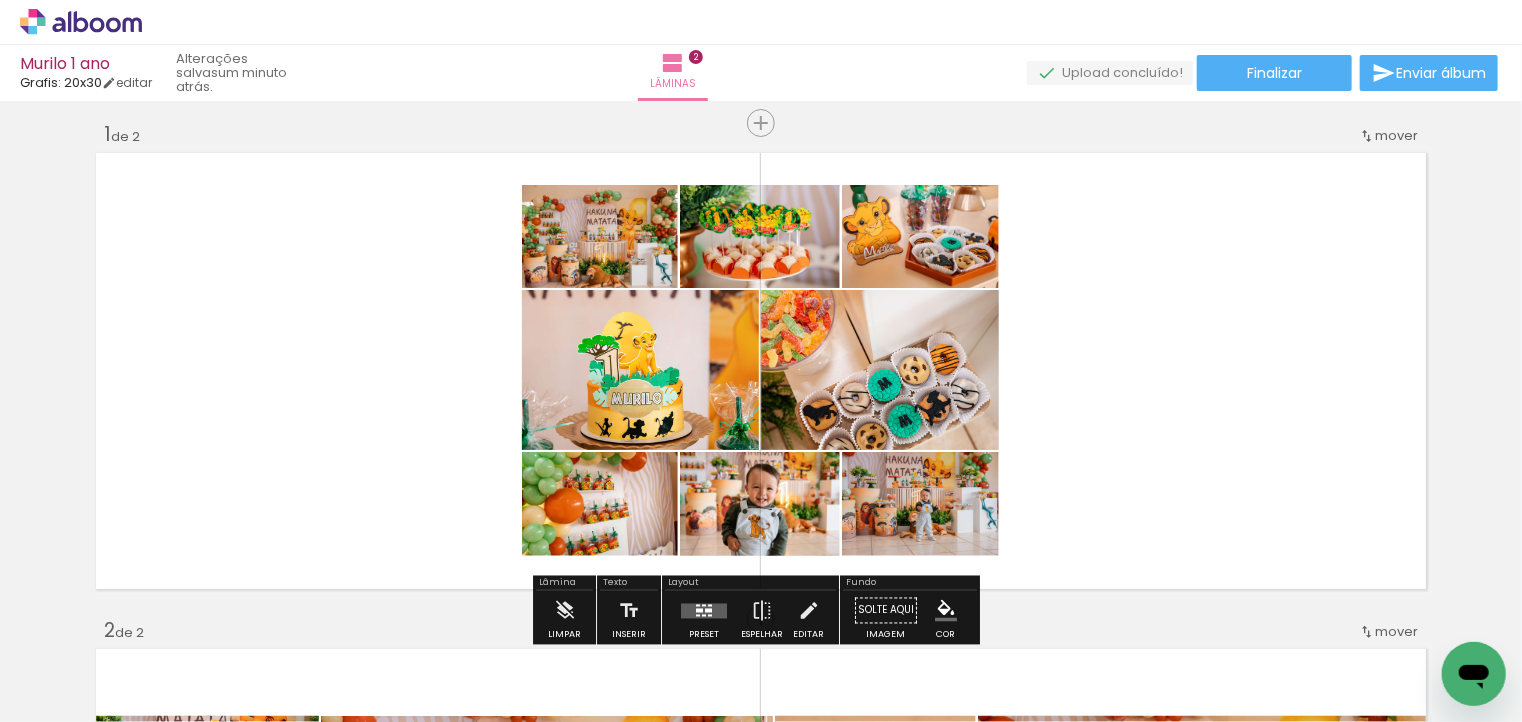scroll, scrollTop: 51, scrollLeft: 0, axis: vertical 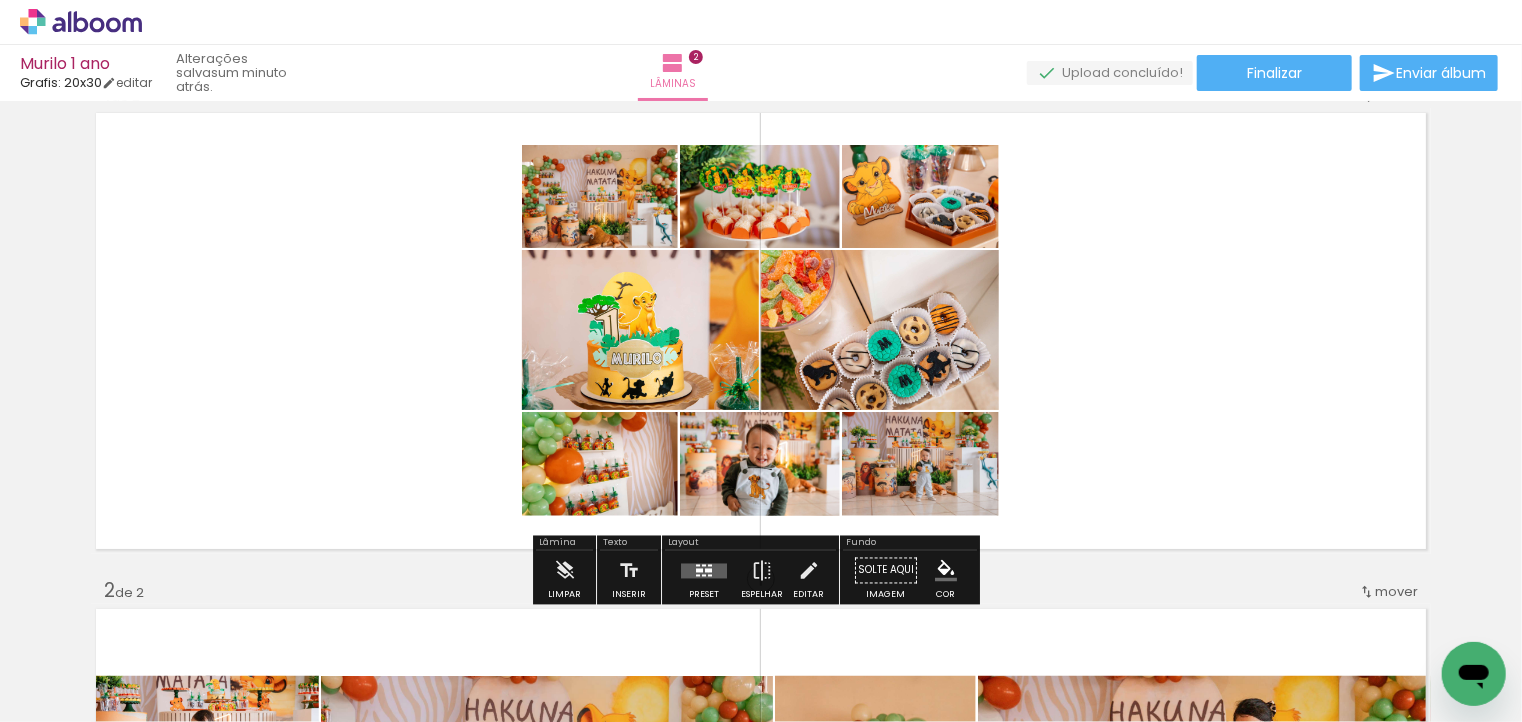 click at bounding box center [704, 570] 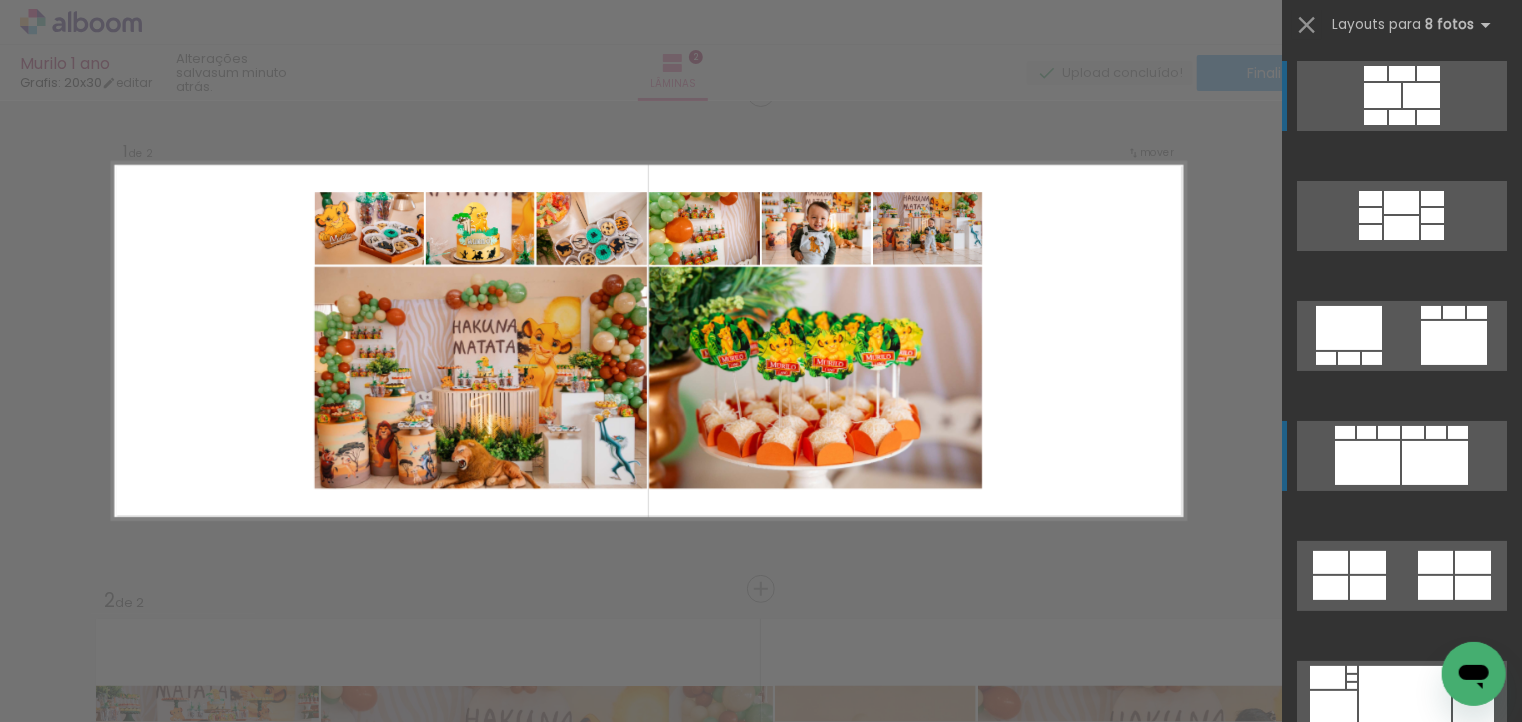 scroll, scrollTop: 32, scrollLeft: 0, axis: vertical 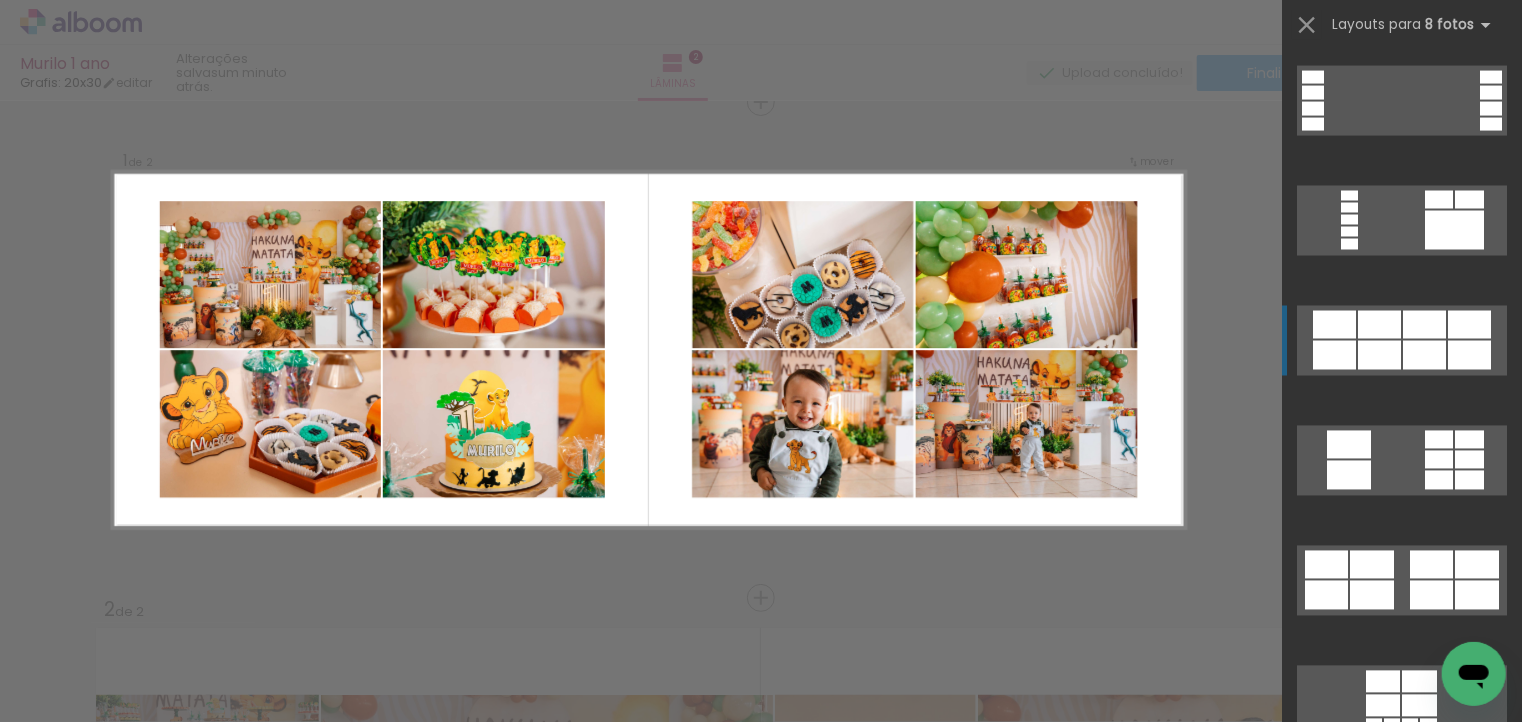 click at bounding box center [1387, -123] 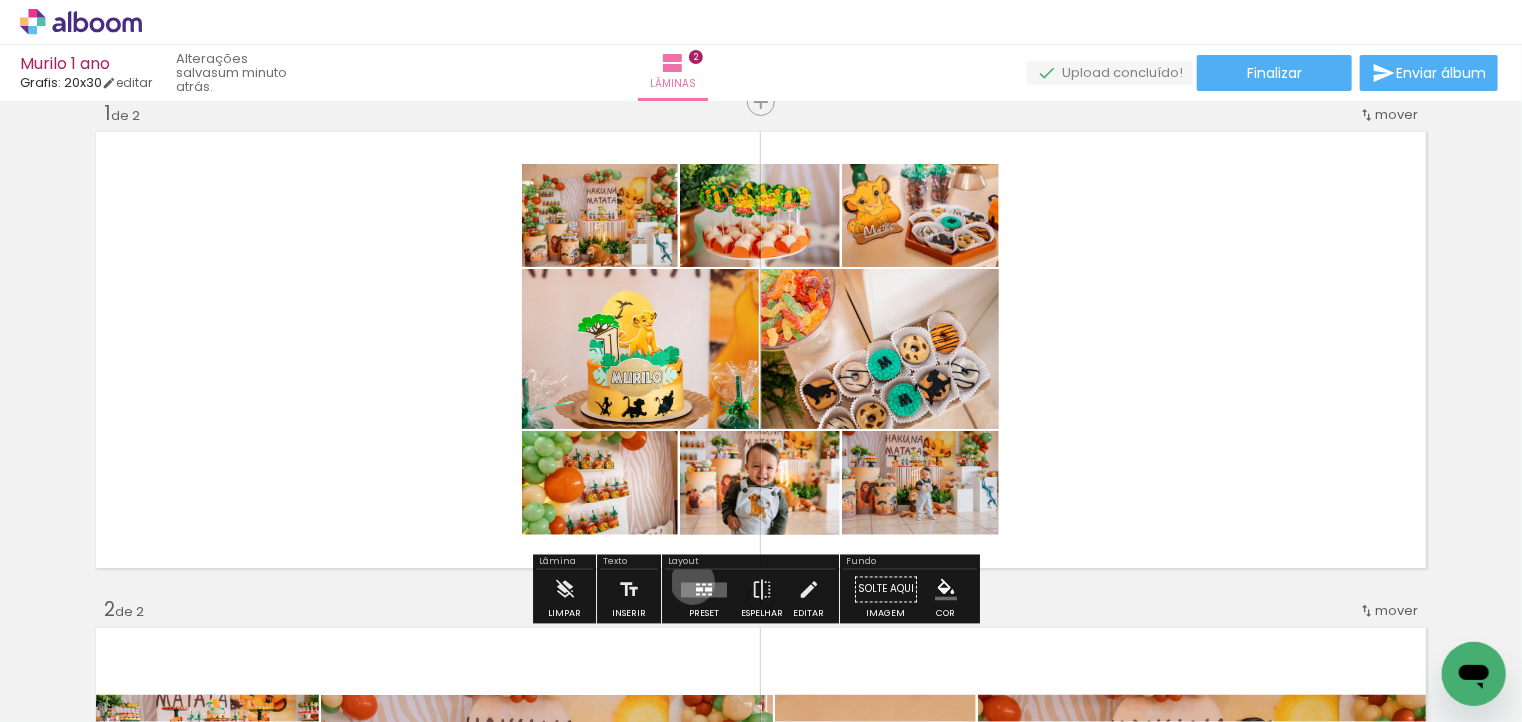 click at bounding box center (704, 589) 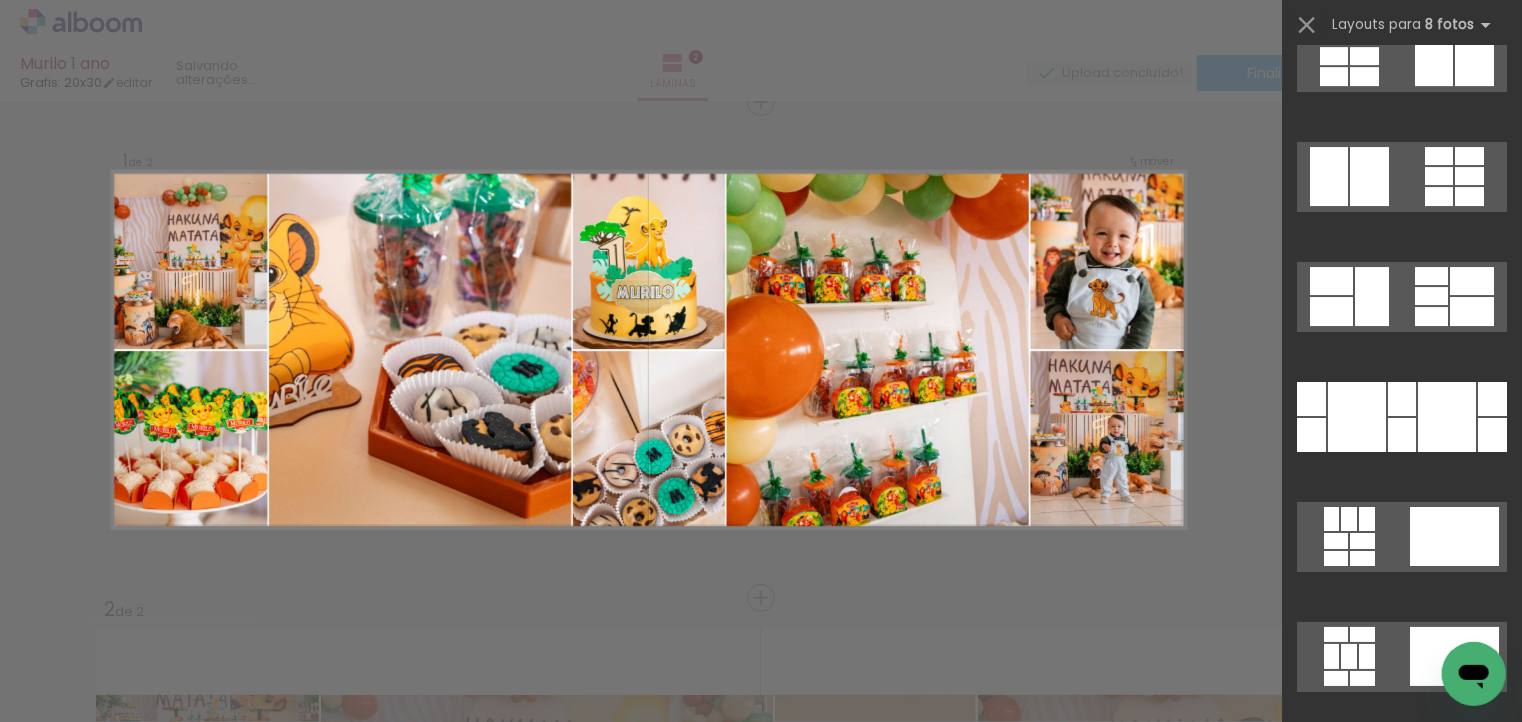 scroll, scrollTop: 3520, scrollLeft: 0, axis: vertical 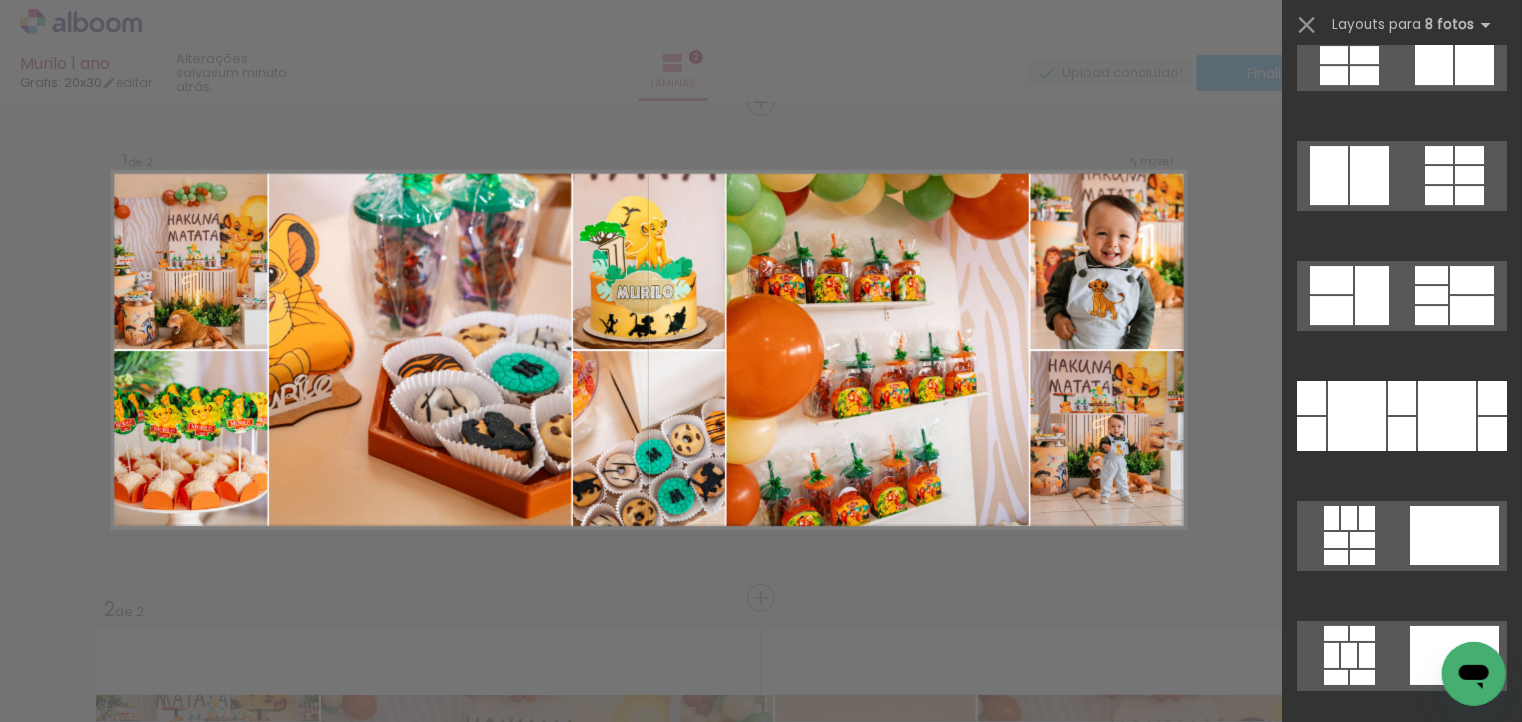 click at bounding box center (1344, -290) 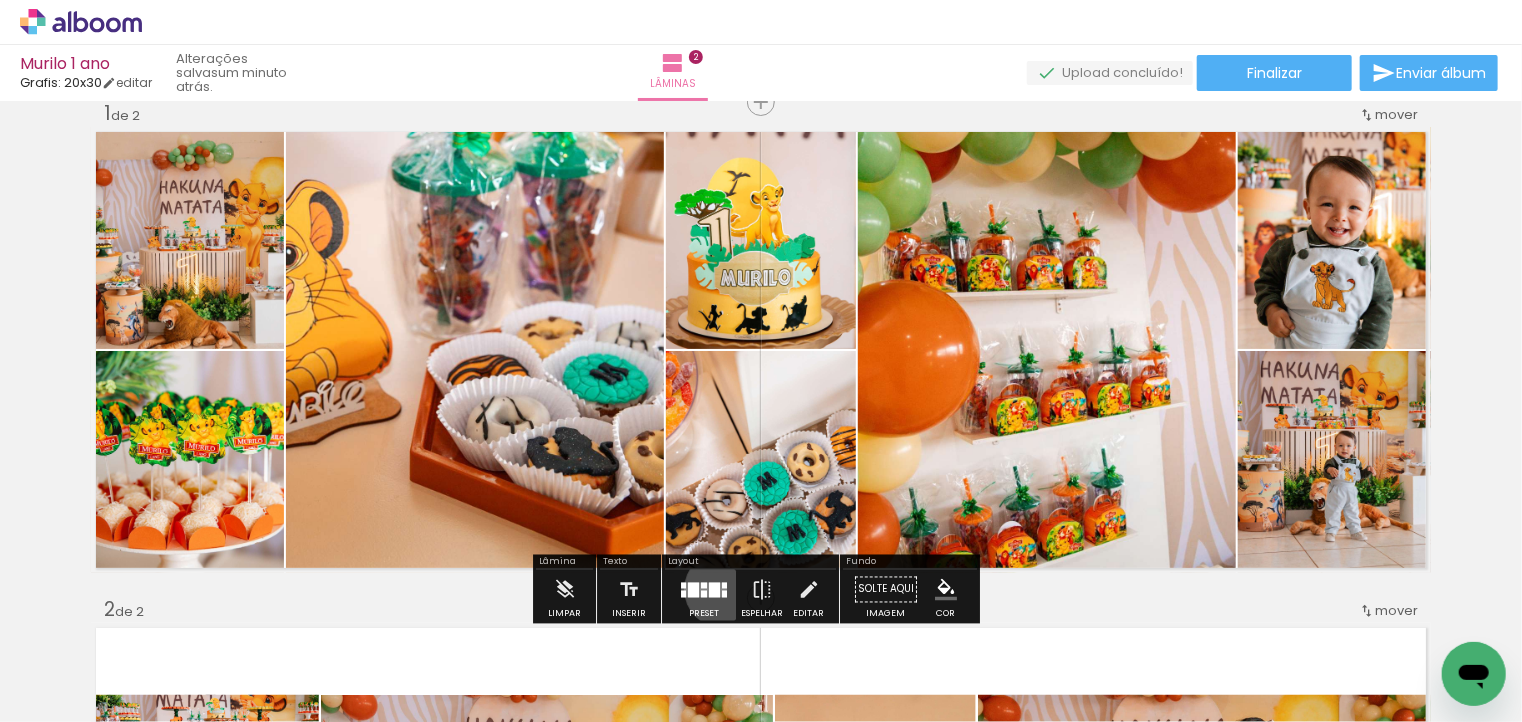 click at bounding box center (704, 589) 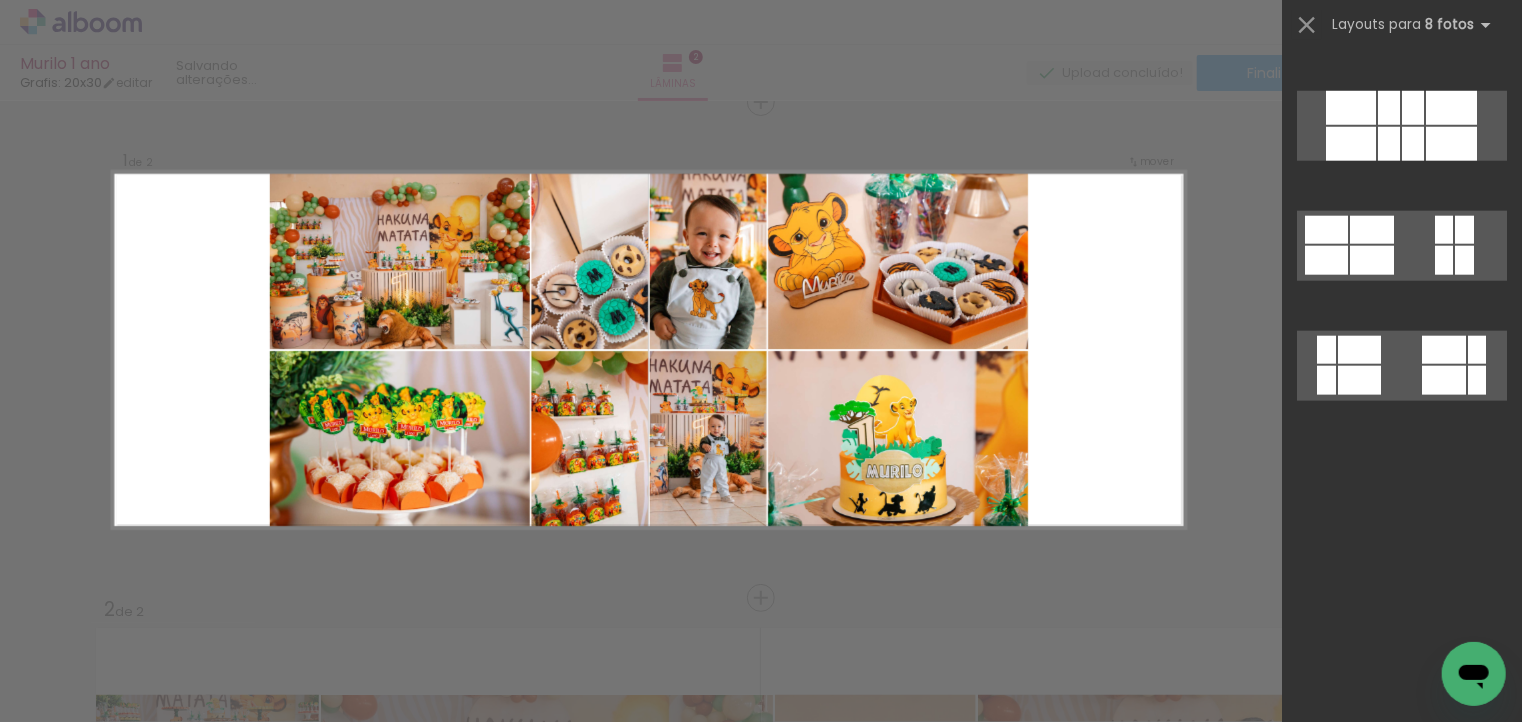 scroll, scrollTop: 4127, scrollLeft: 0, axis: vertical 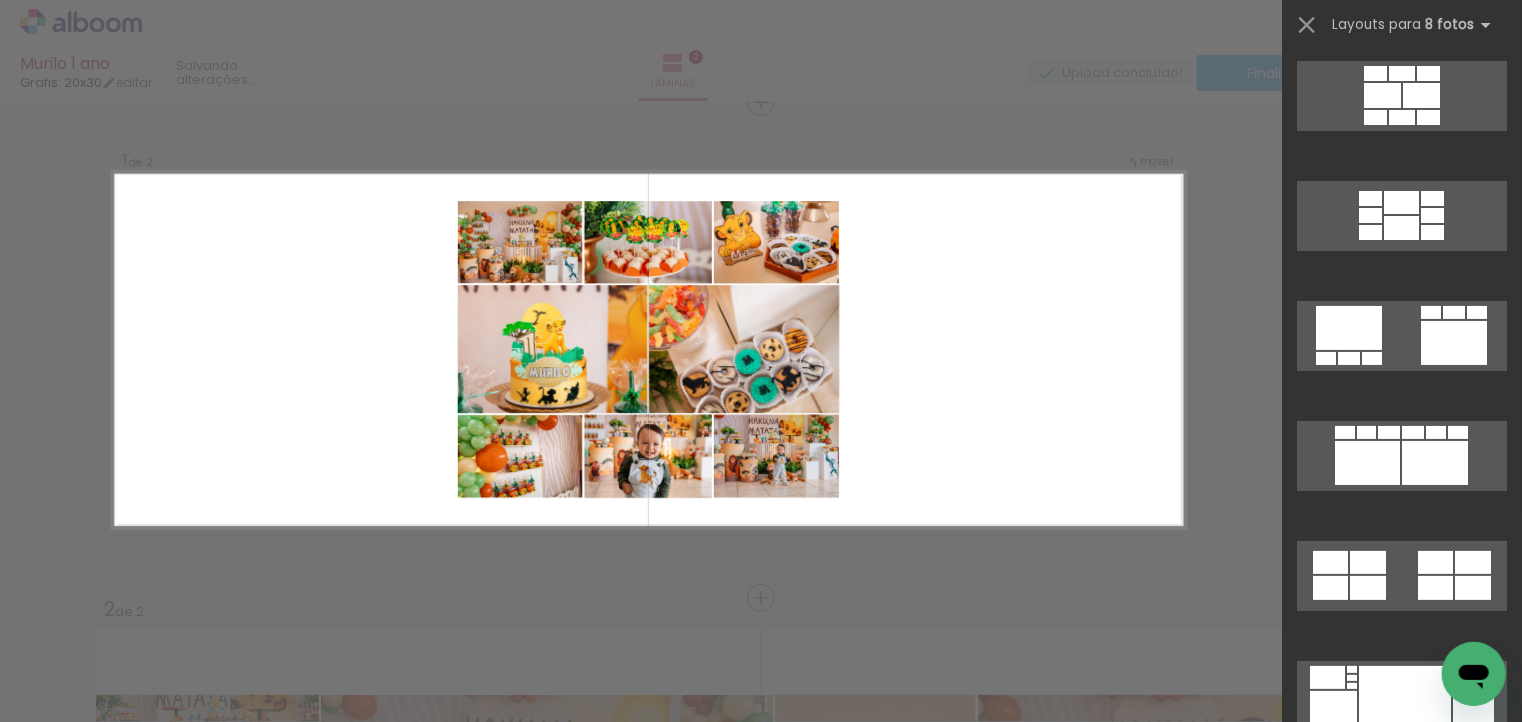 click at bounding box center [1402, 106] 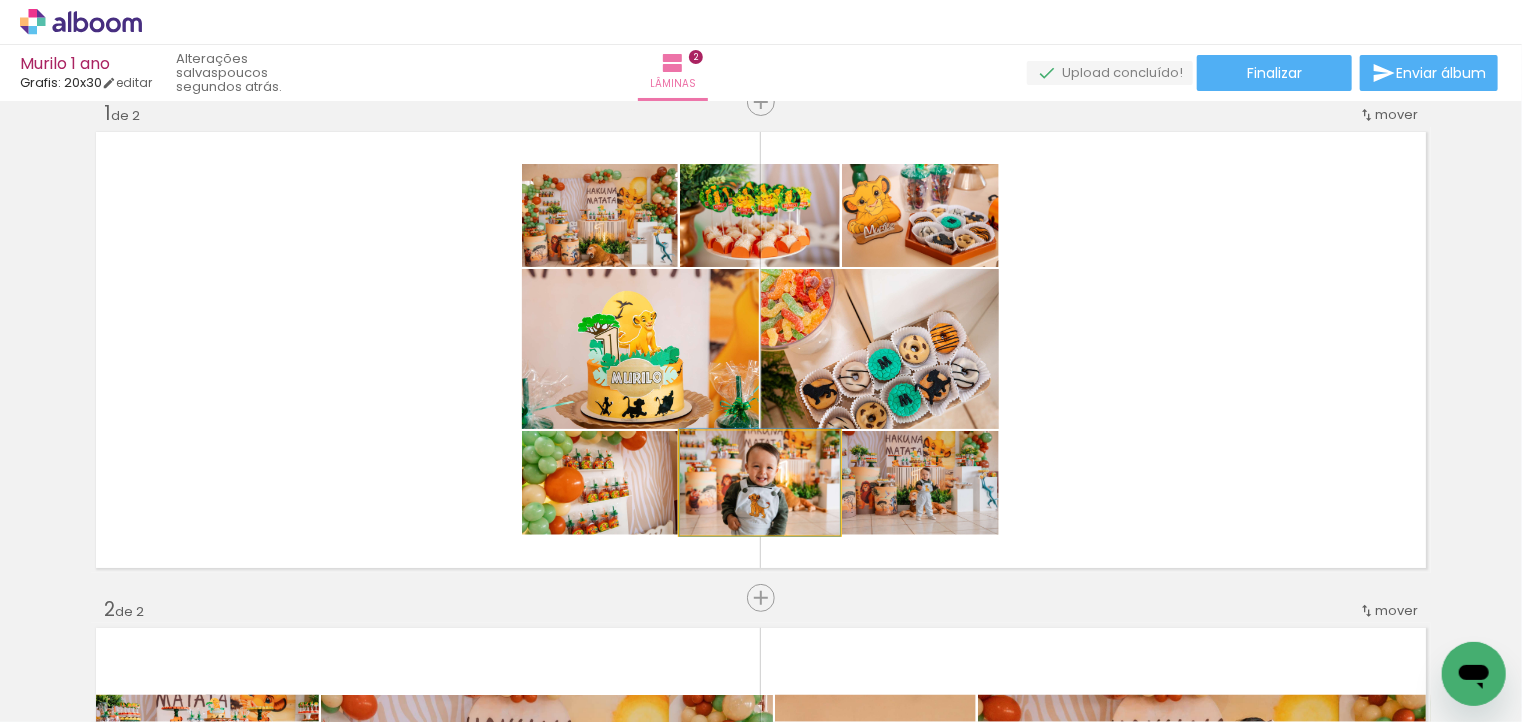 drag, startPoint x: 798, startPoint y: 493, endPoint x: 790, endPoint y: 652, distance: 159.20113 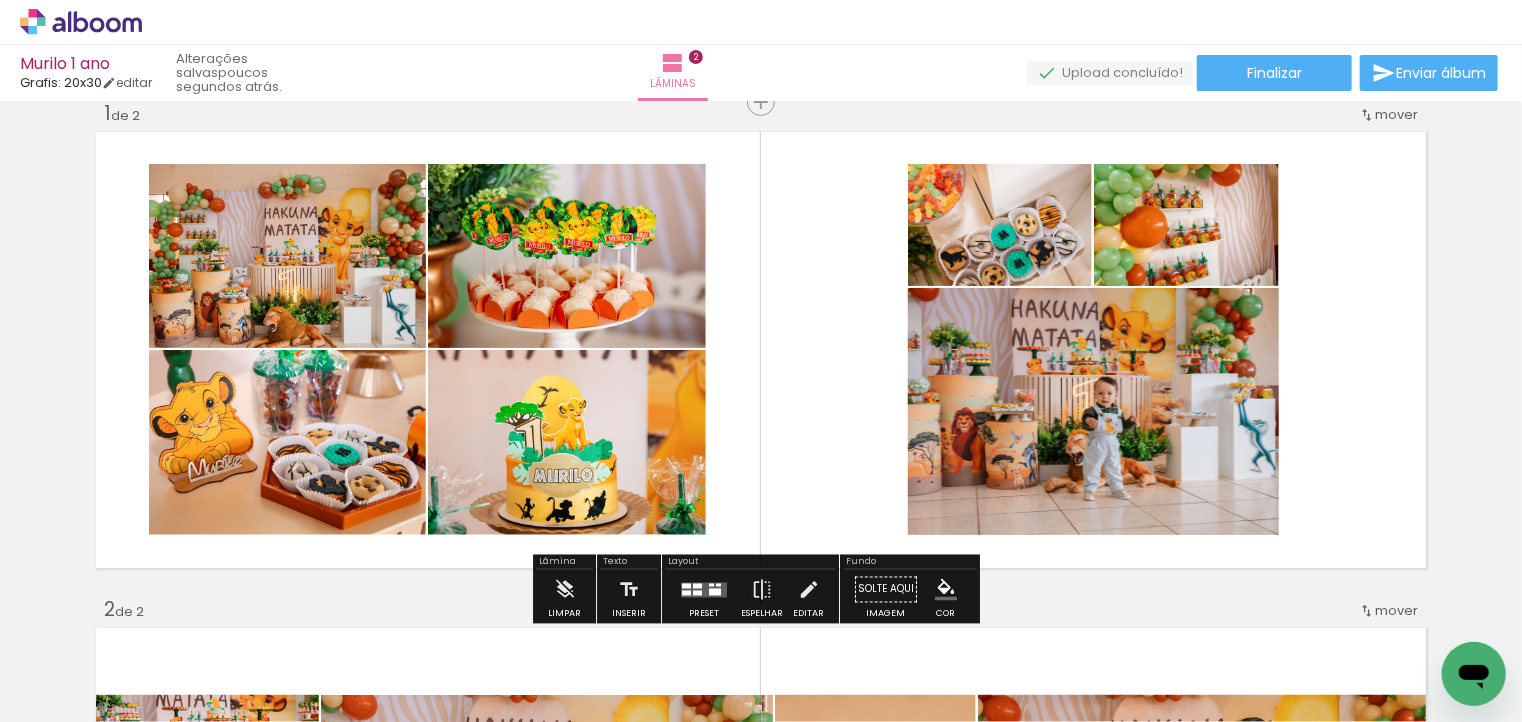 click at bounding box center [704, 590] 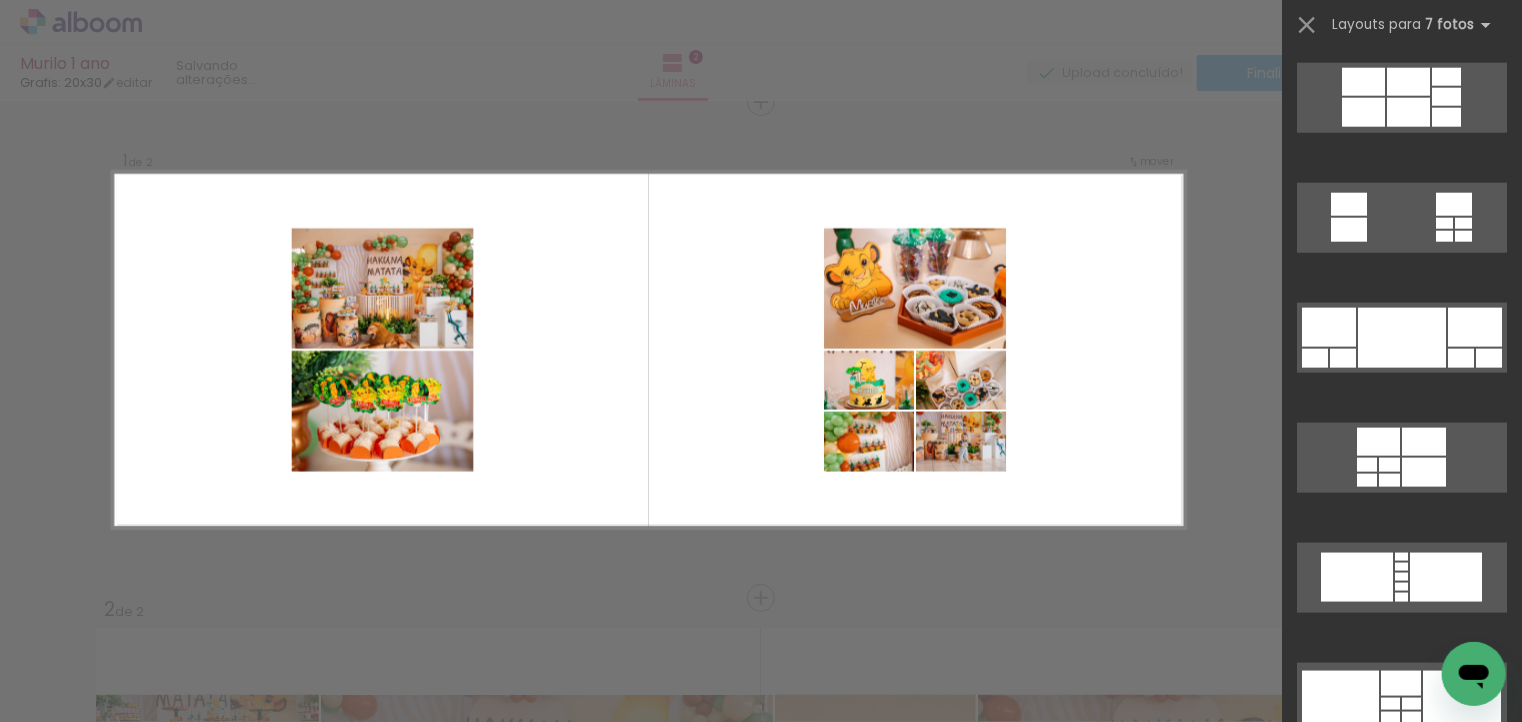 scroll, scrollTop: 1227, scrollLeft: 0, axis: vertical 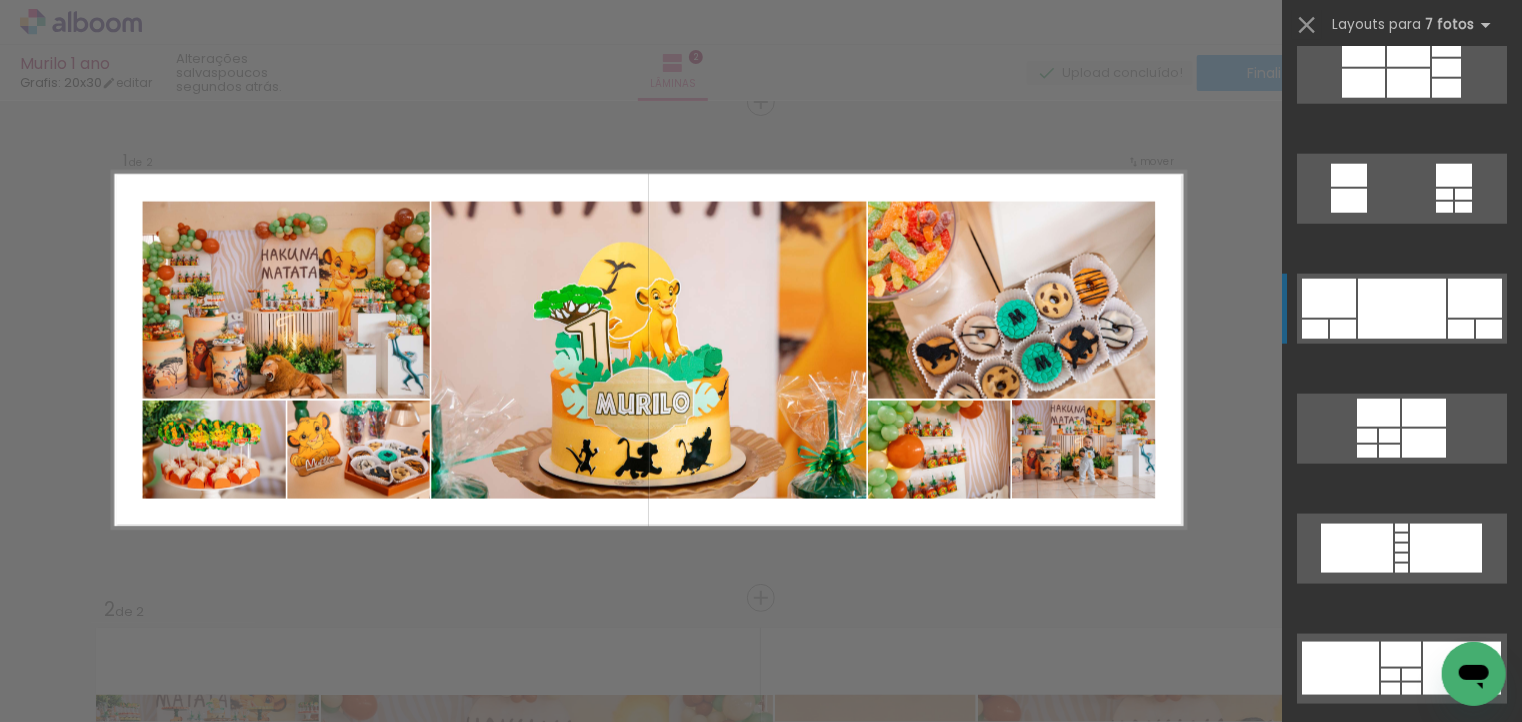 click at bounding box center [1401, 548] 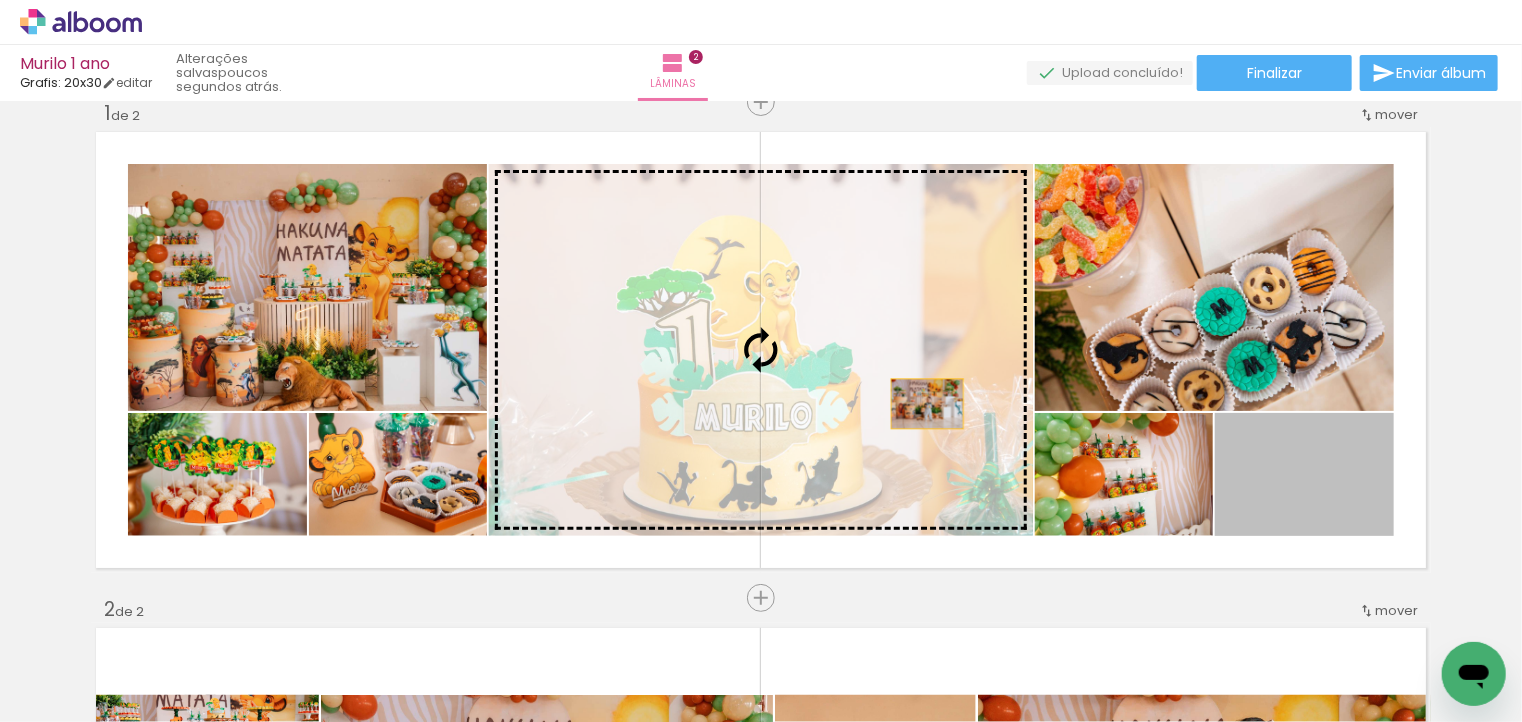 drag, startPoint x: 1356, startPoint y: 486, endPoint x: 920, endPoint y: 403, distance: 443.82993 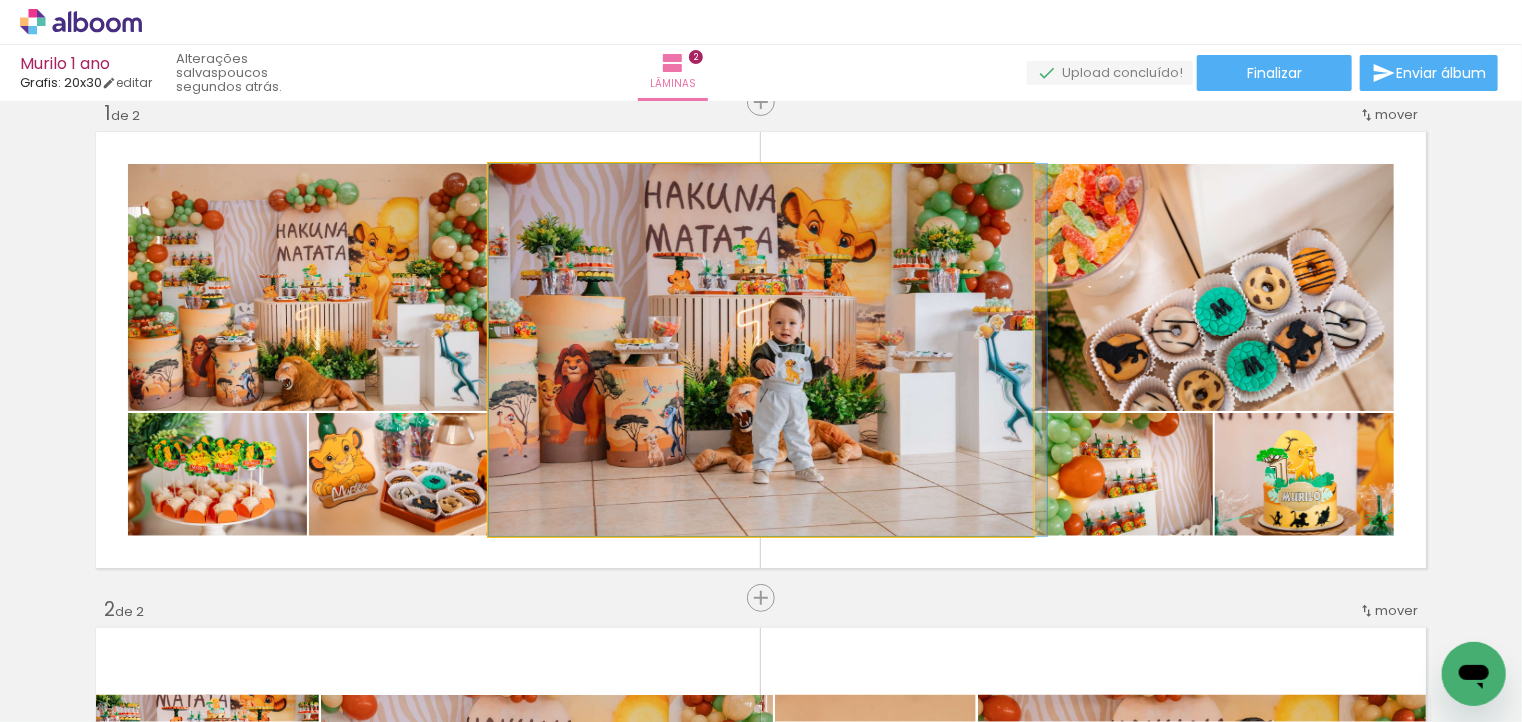 drag, startPoint x: 920, startPoint y: 403, endPoint x: 952, endPoint y: 402, distance: 32.01562 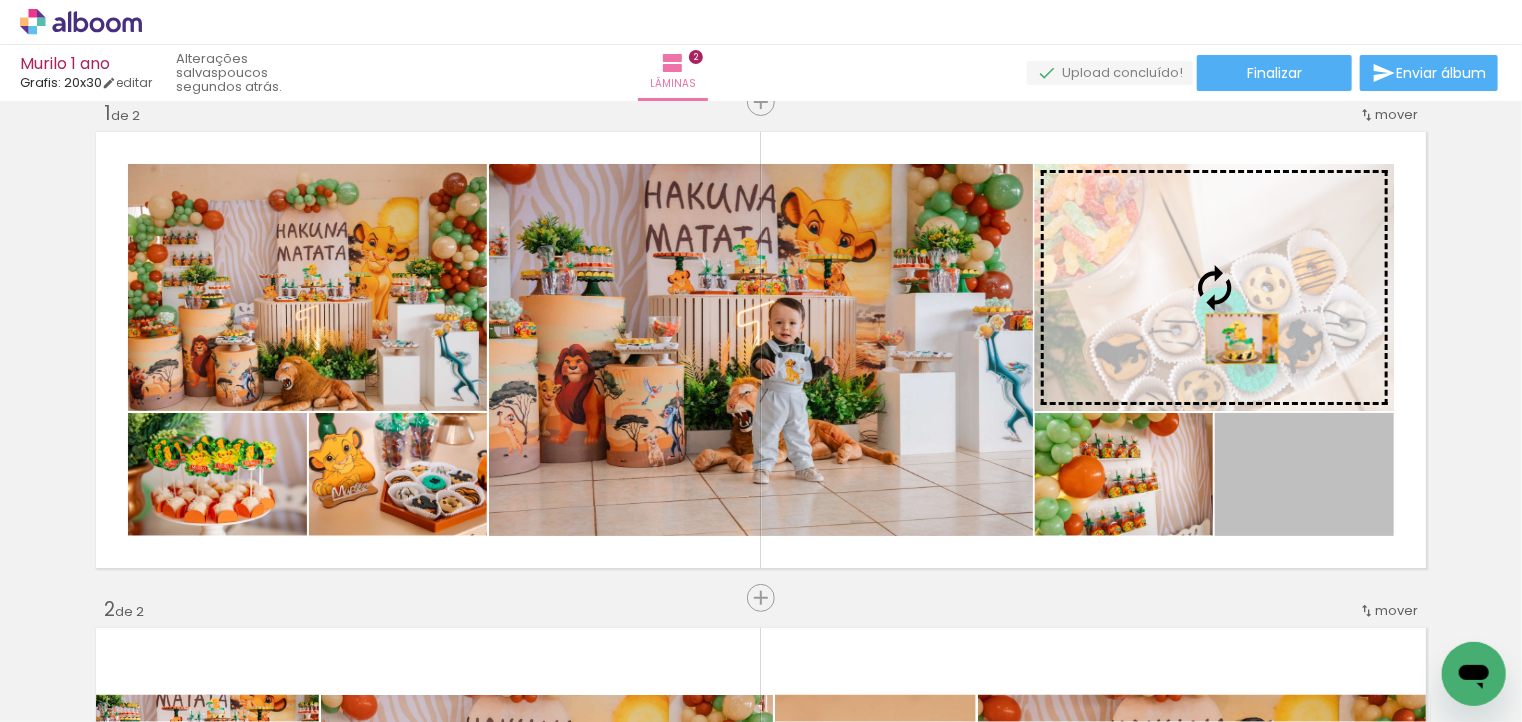 drag, startPoint x: 1265, startPoint y: 520, endPoint x: 1233, endPoint y: 332, distance: 190.70396 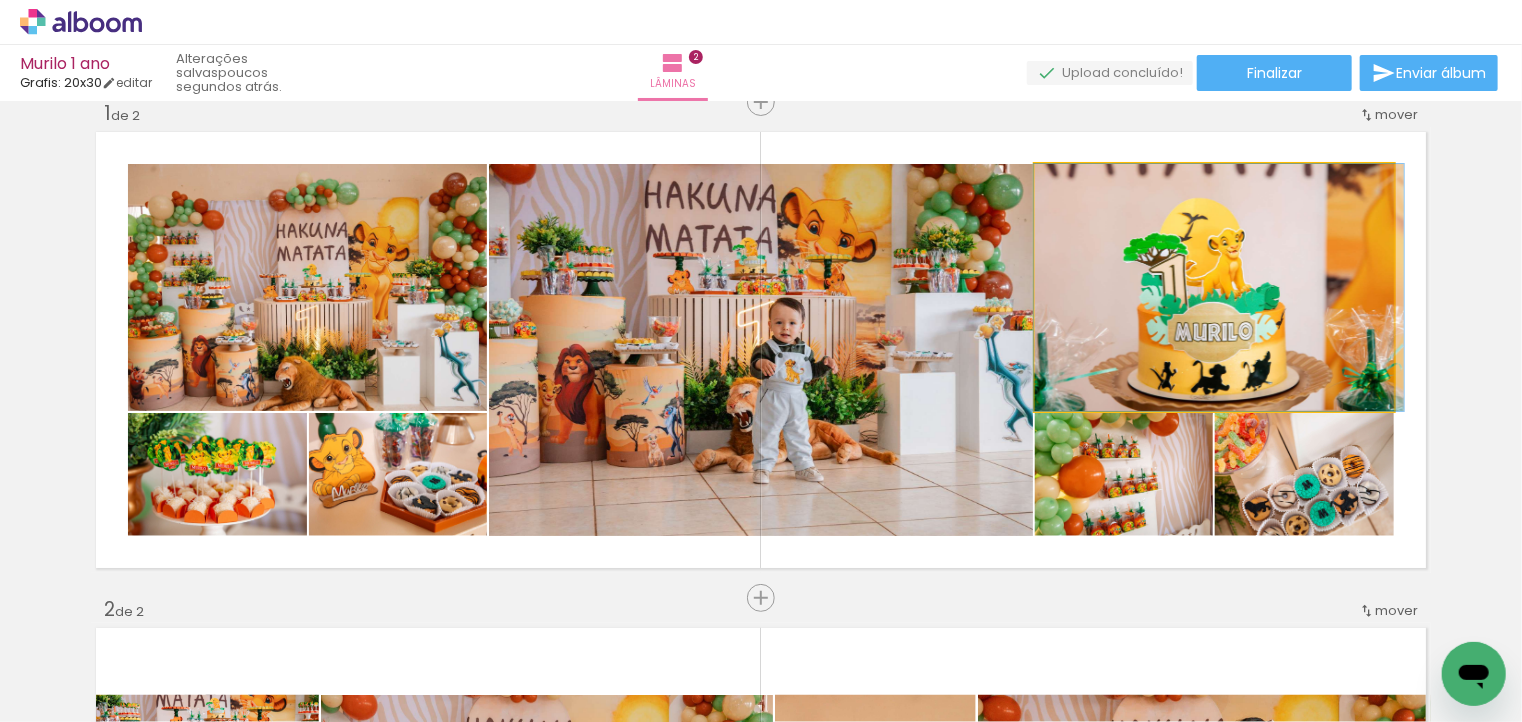 drag, startPoint x: 1232, startPoint y: 310, endPoint x: 1263, endPoint y: 274, distance: 47.507893 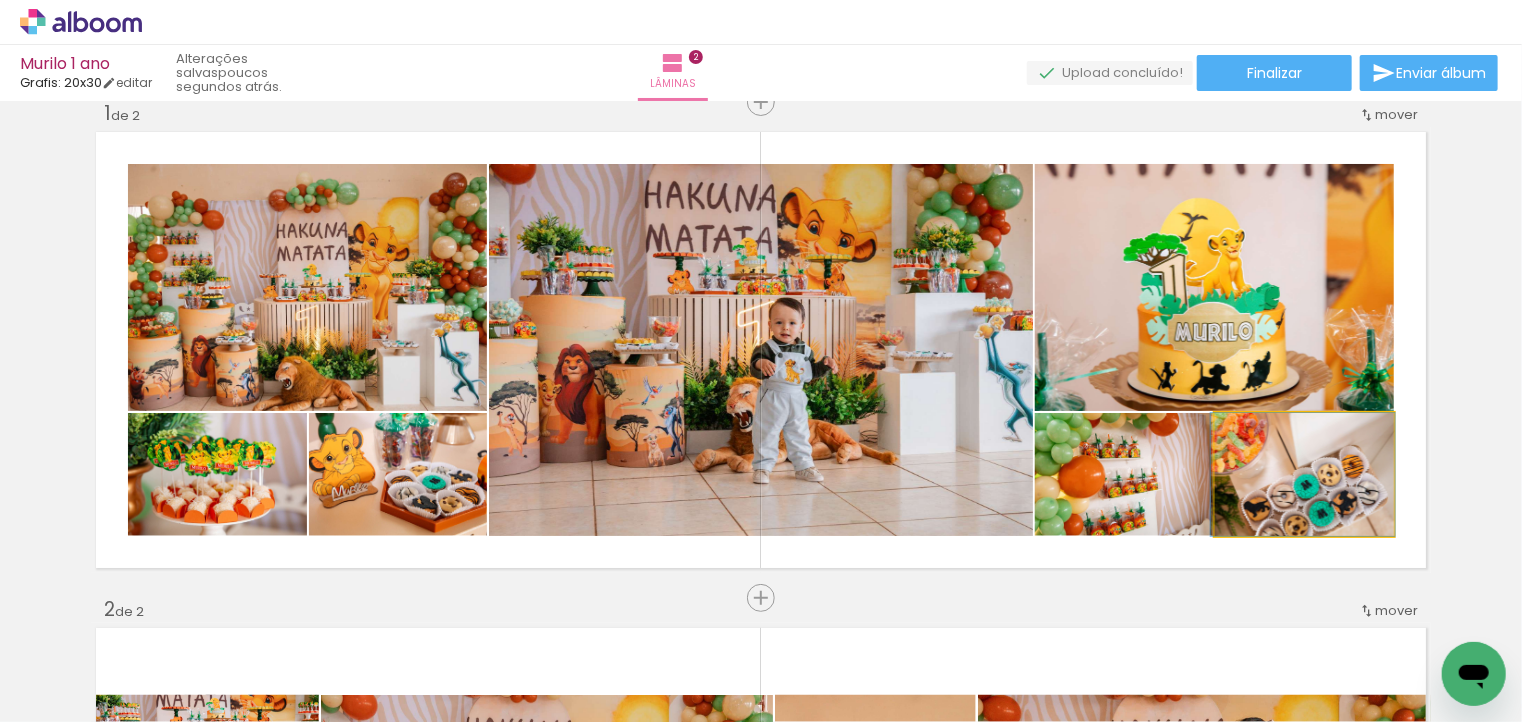 drag, startPoint x: 1332, startPoint y: 529, endPoint x: 1332, endPoint y: 498, distance: 31 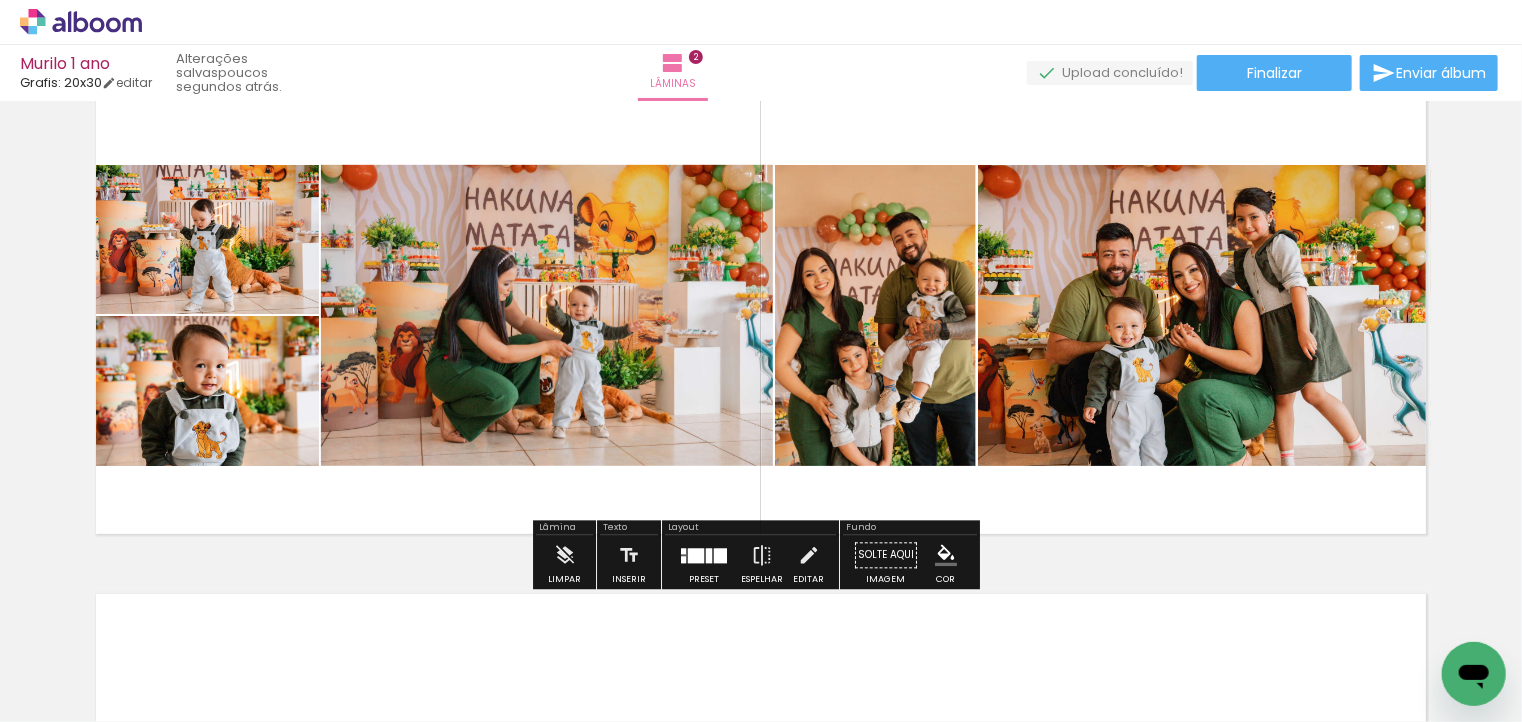 scroll, scrollTop: 563, scrollLeft: 0, axis: vertical 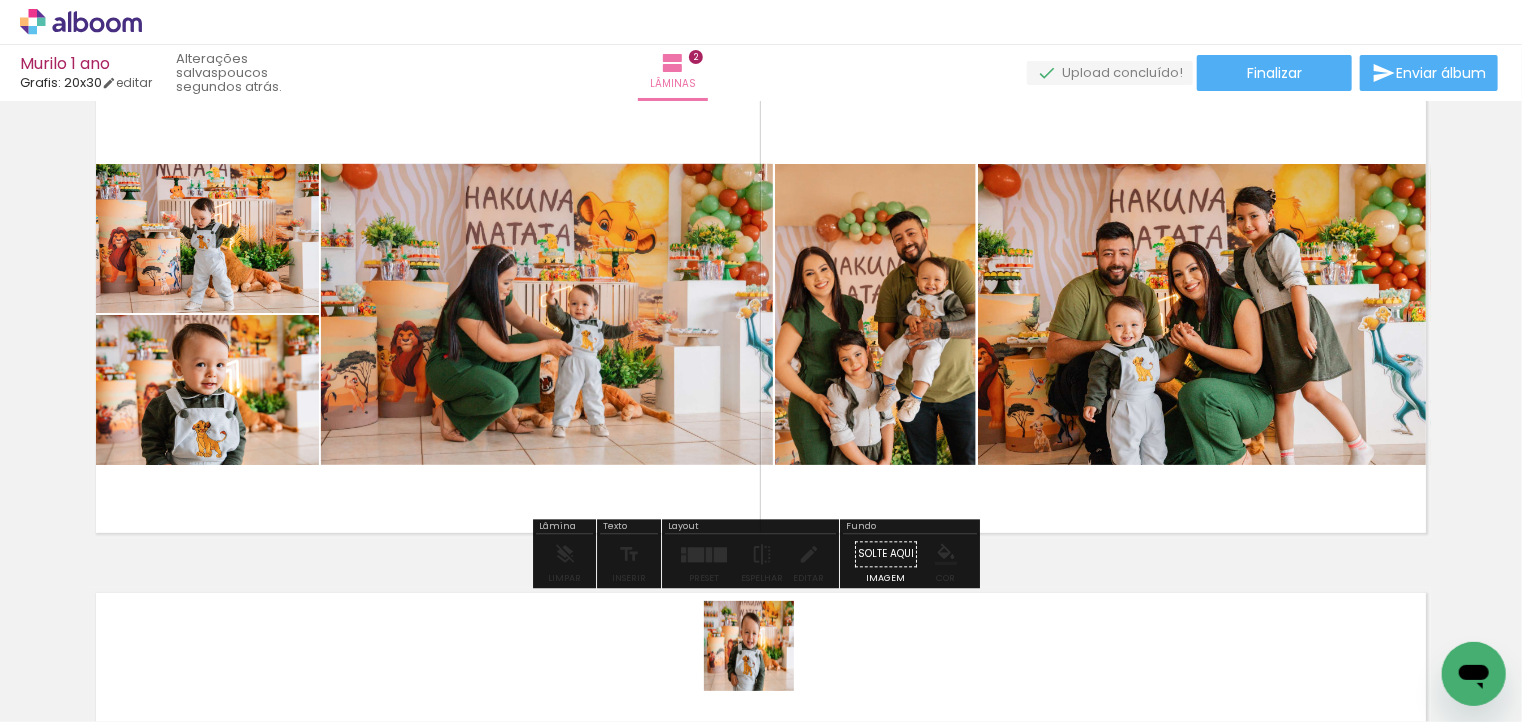 drag, startPoint x: 767, startPoint y: 673, endPoint x: 763, endPoint y: 421, distance: 252.03174 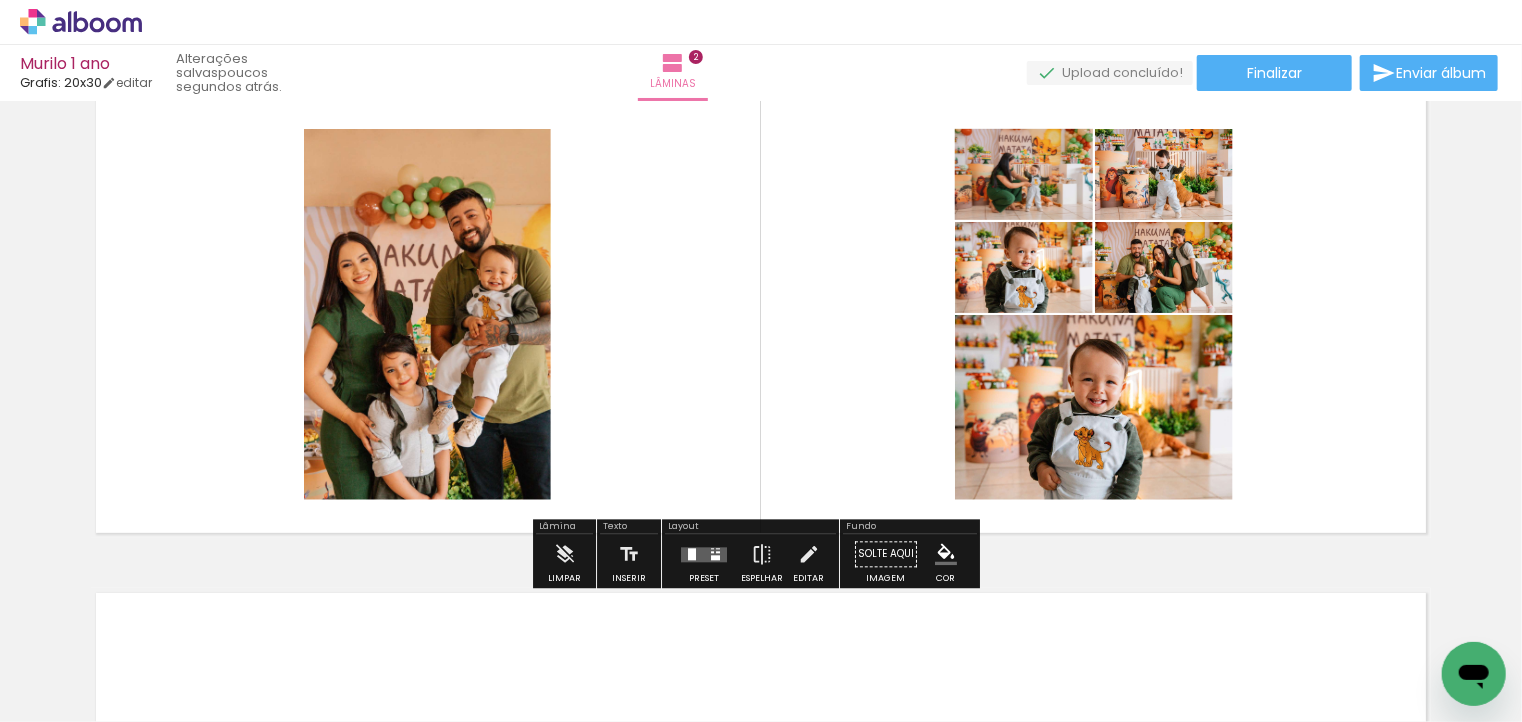 click at bounding box center (704, 555) 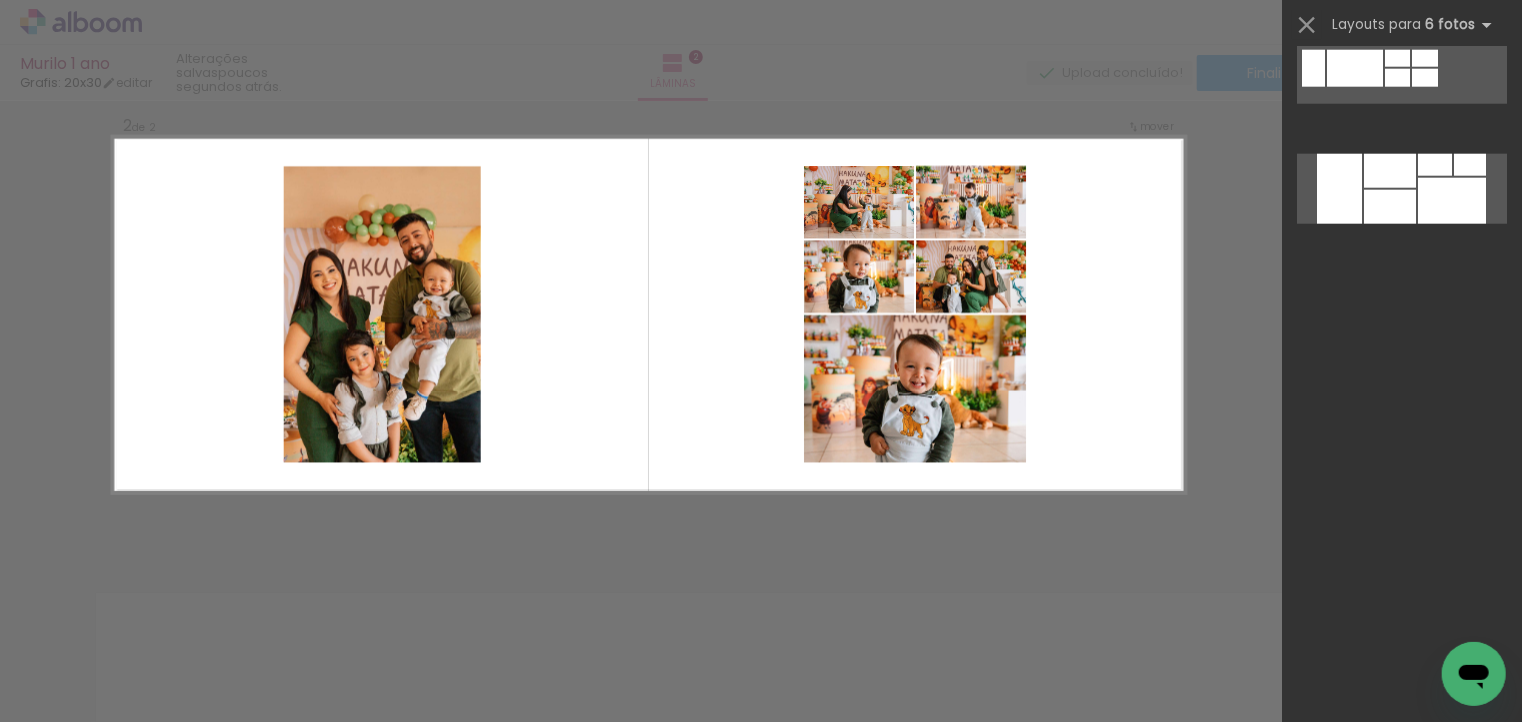 scroll, scrollTop: 0, scrollLeft: 0, axis: both 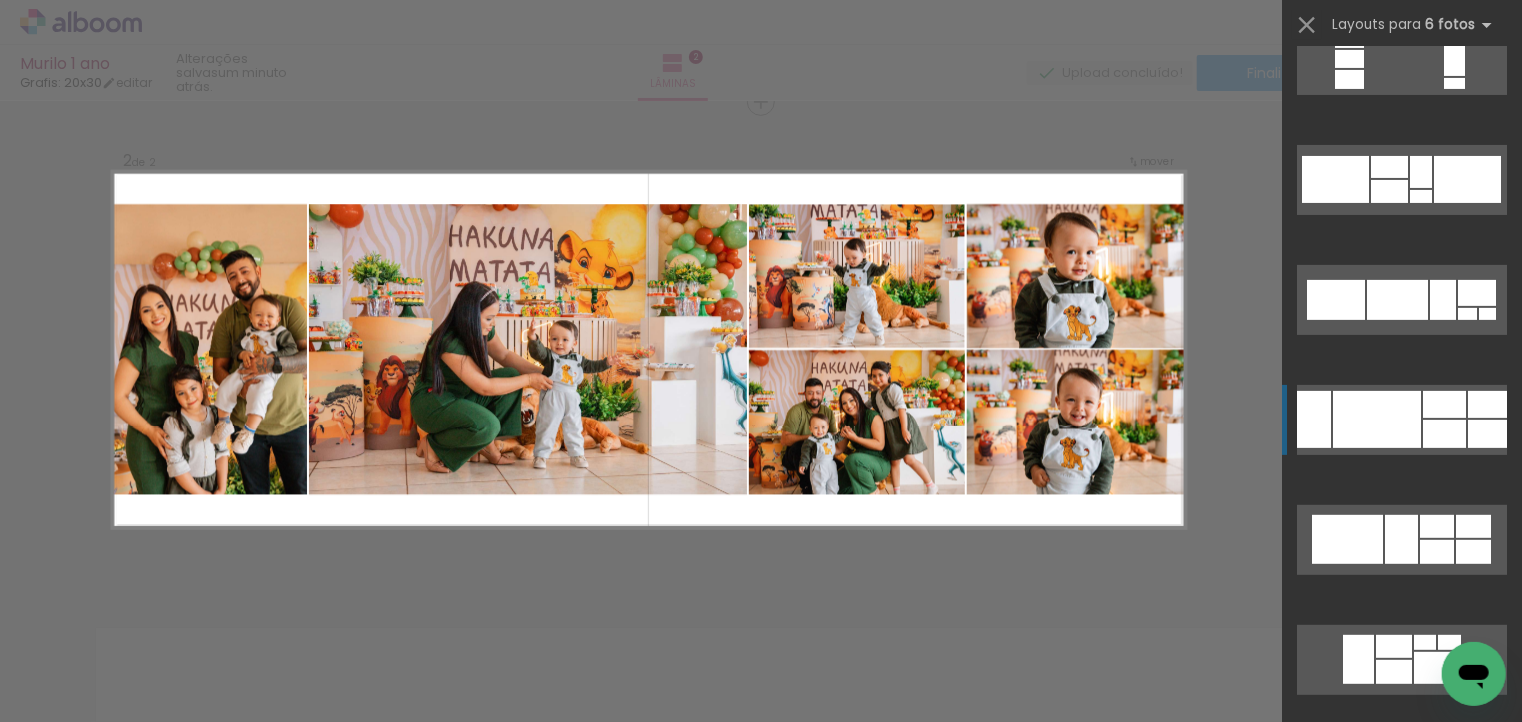 click at bounding box center [1410, -60] 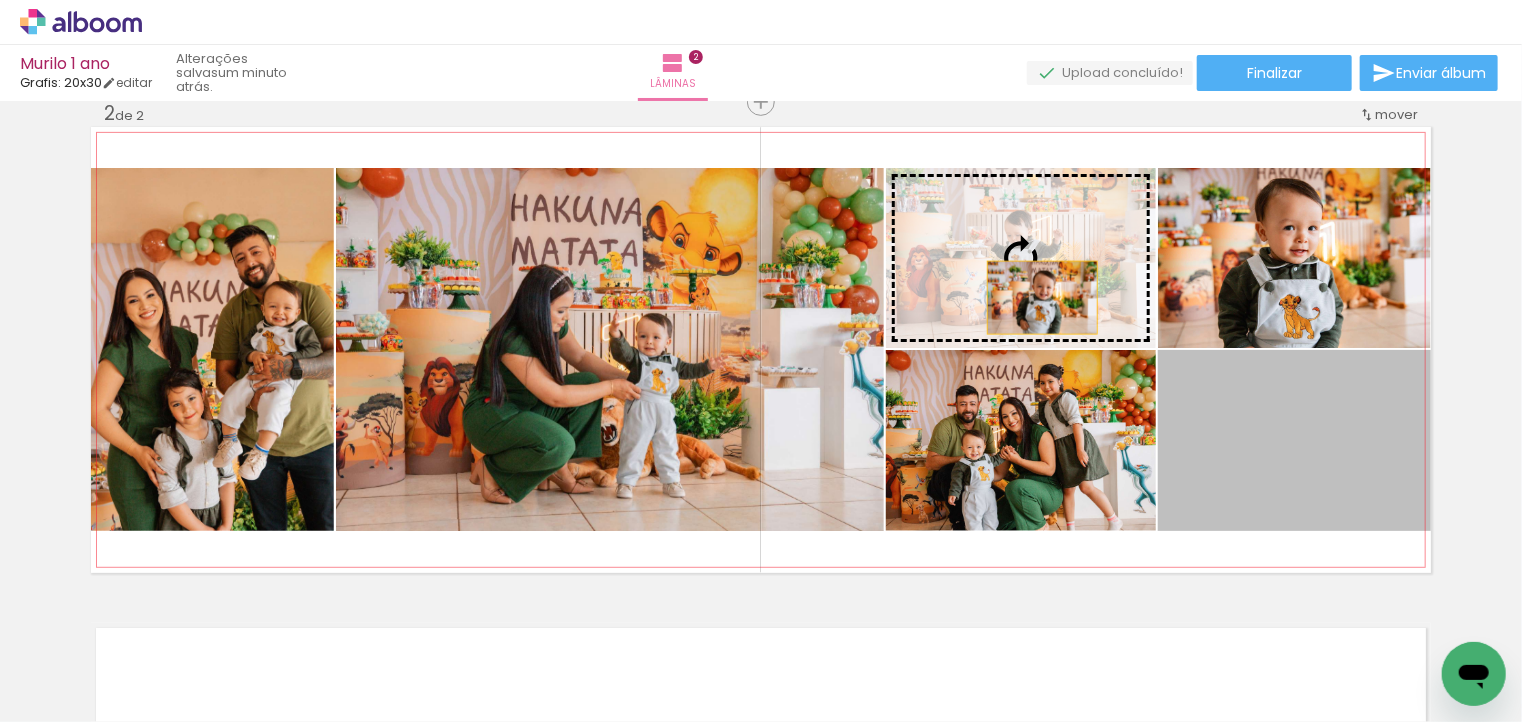 drag, startPoint x: 1316, startPoint y: 486, endPoint x: 1038, endPoint y: 294, distance: 337.85797 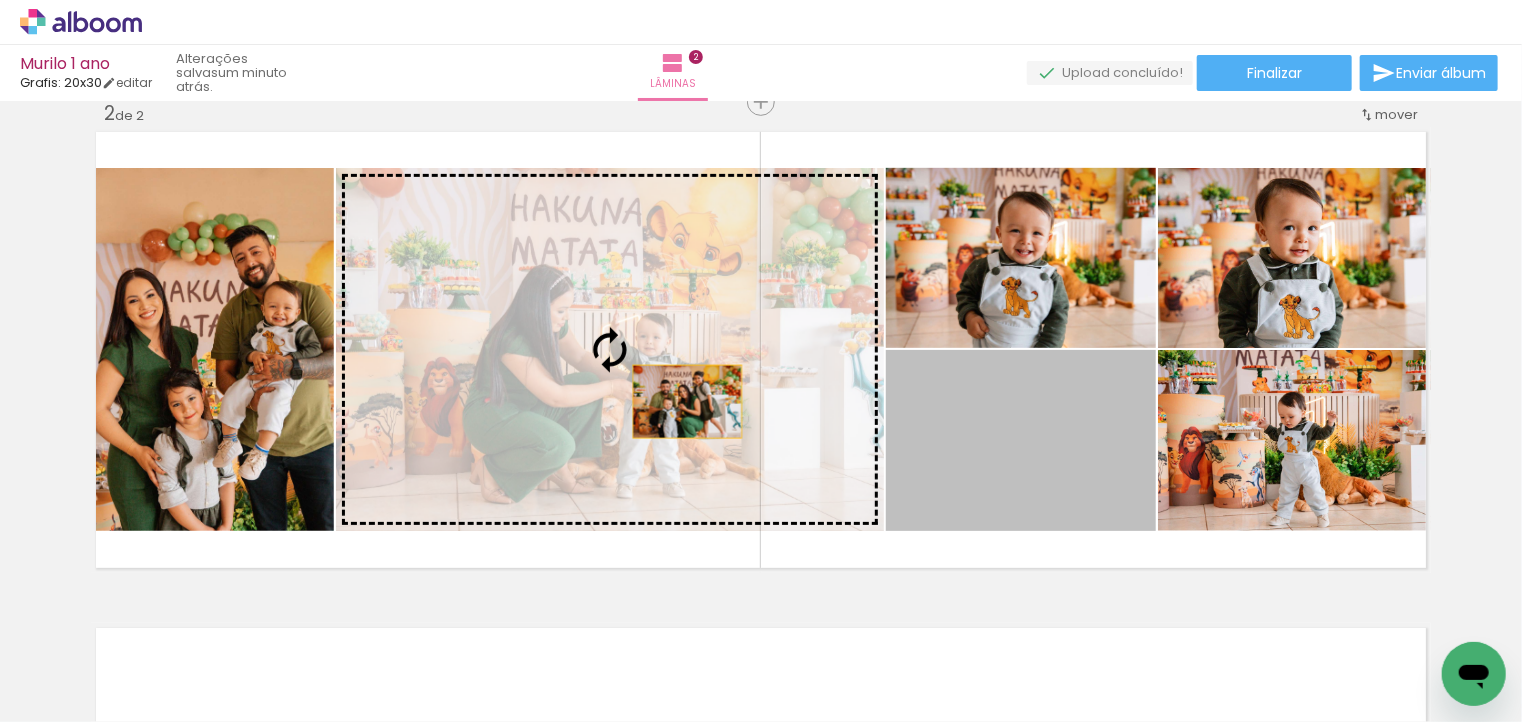 drag, startPoint x: 1012, startPoint y: 473, endPoint x: 680, endPoint y: 400, distance: 339.93088 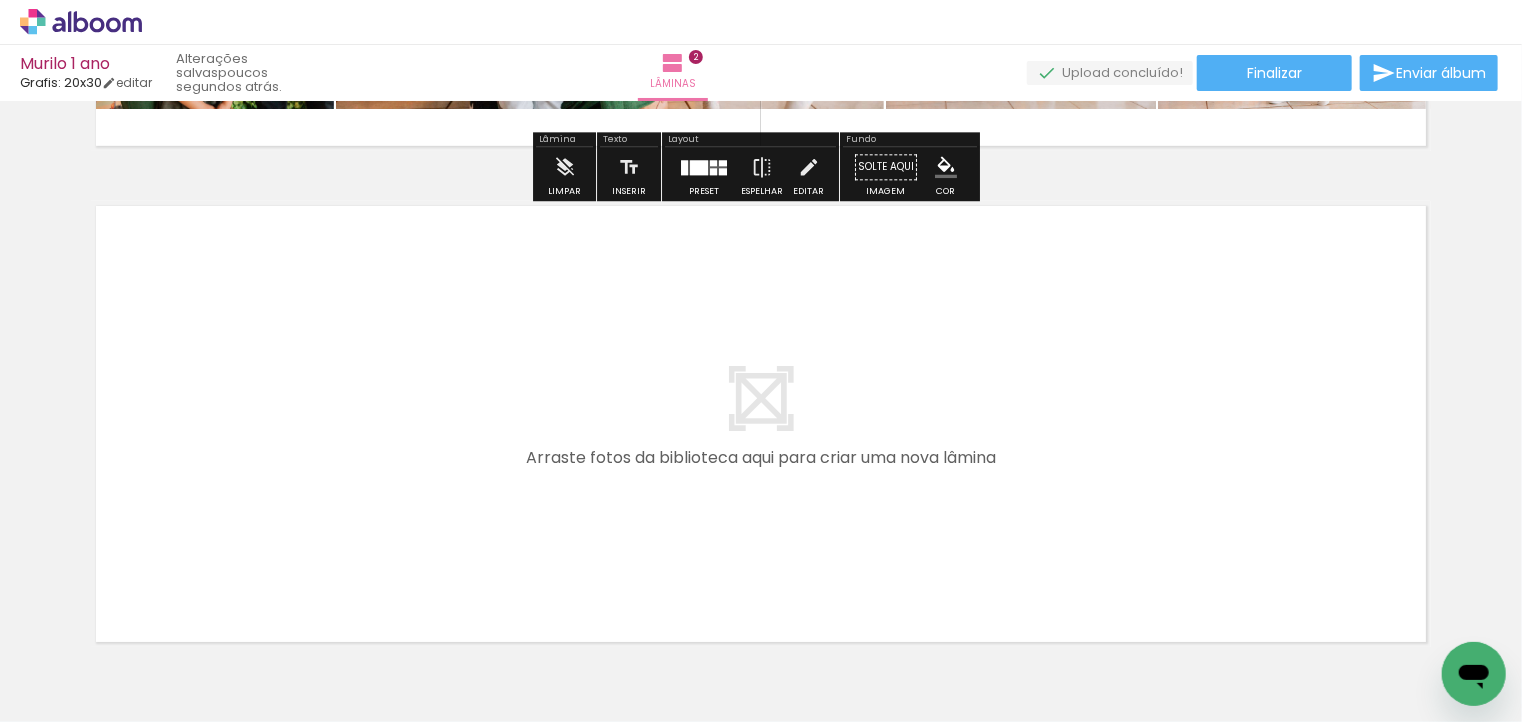scroll, scrollTop: 963, scrollLeft: 0, axis: vertical 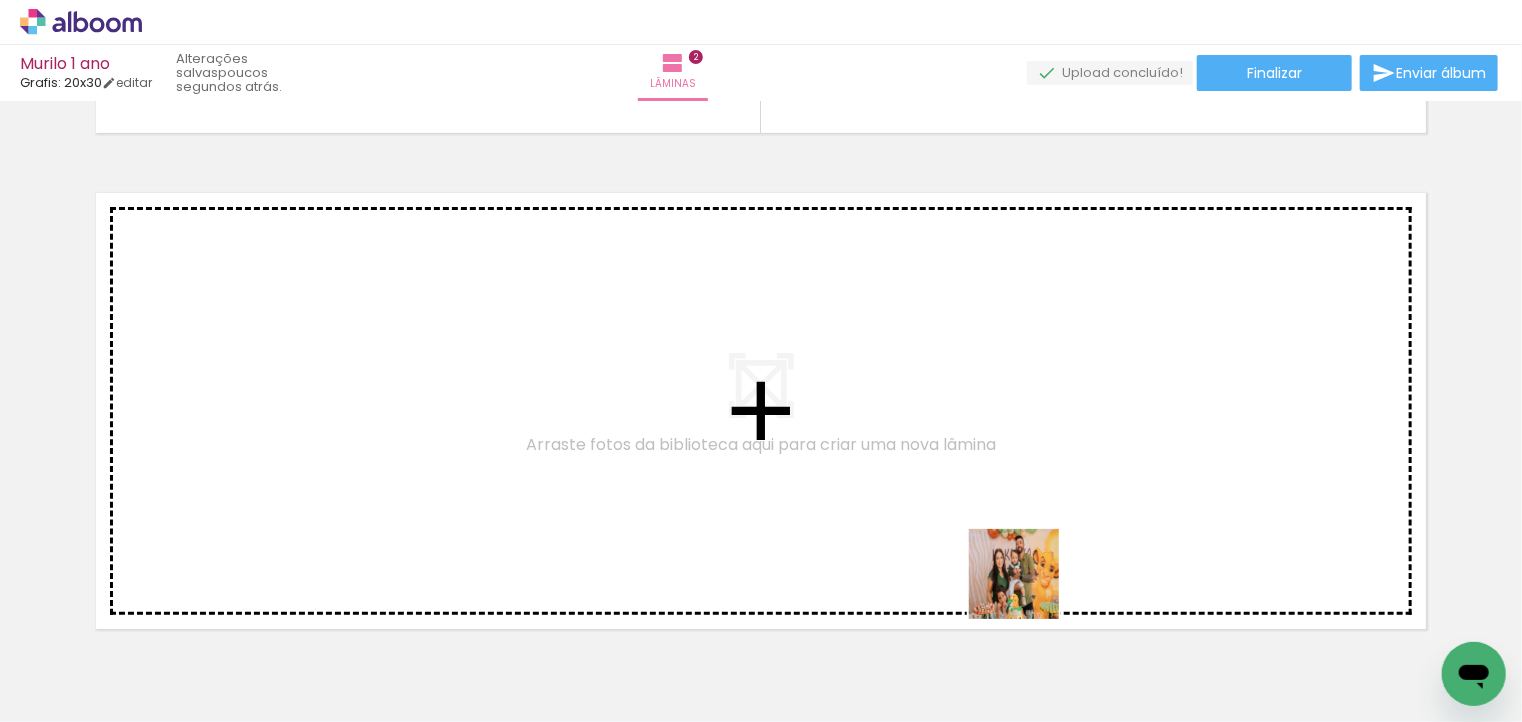 drag, startPoint x: 1110, startPoint y: 646, endPoint x: 800, endPoint y: 446, distance: 368.91733 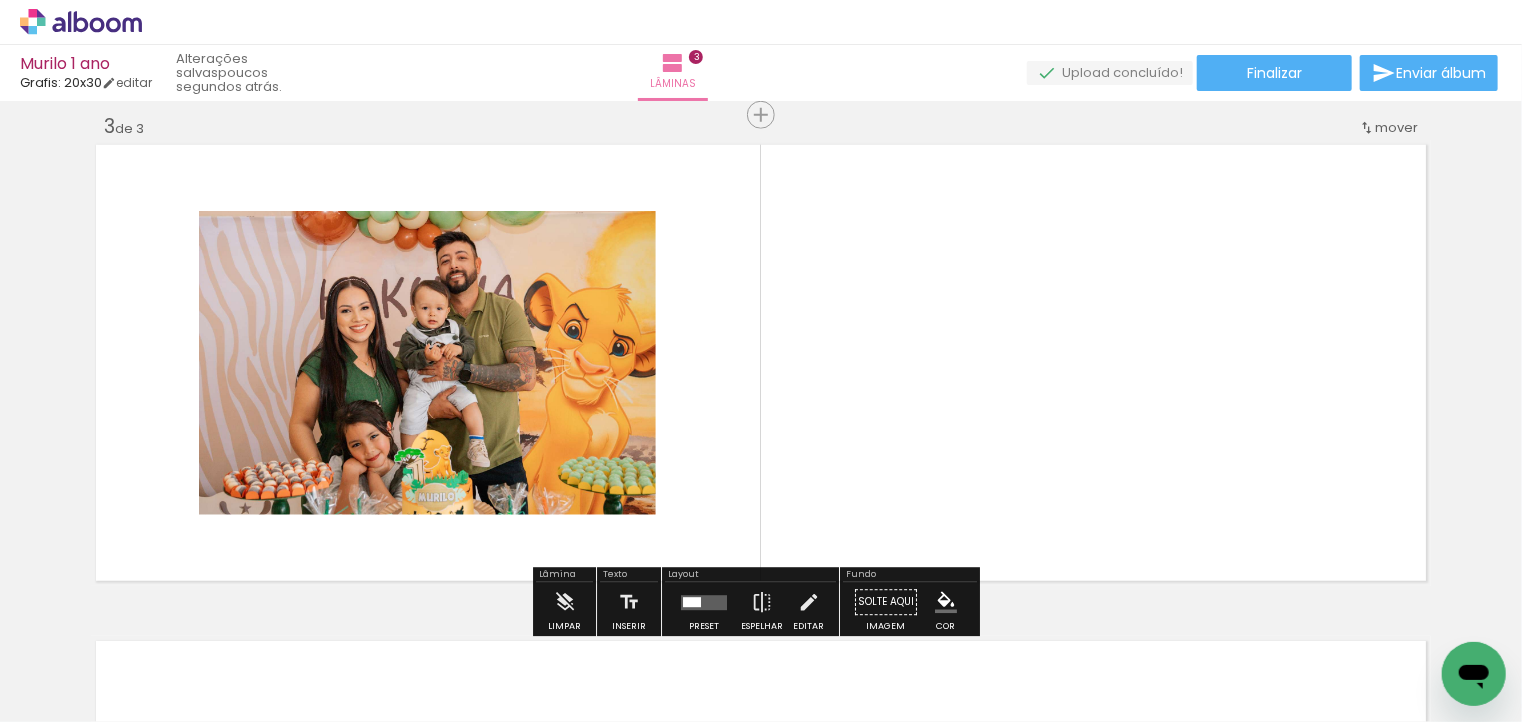 scroll, scrollTop: 1024, scrollLeft: 0, axis: vertical 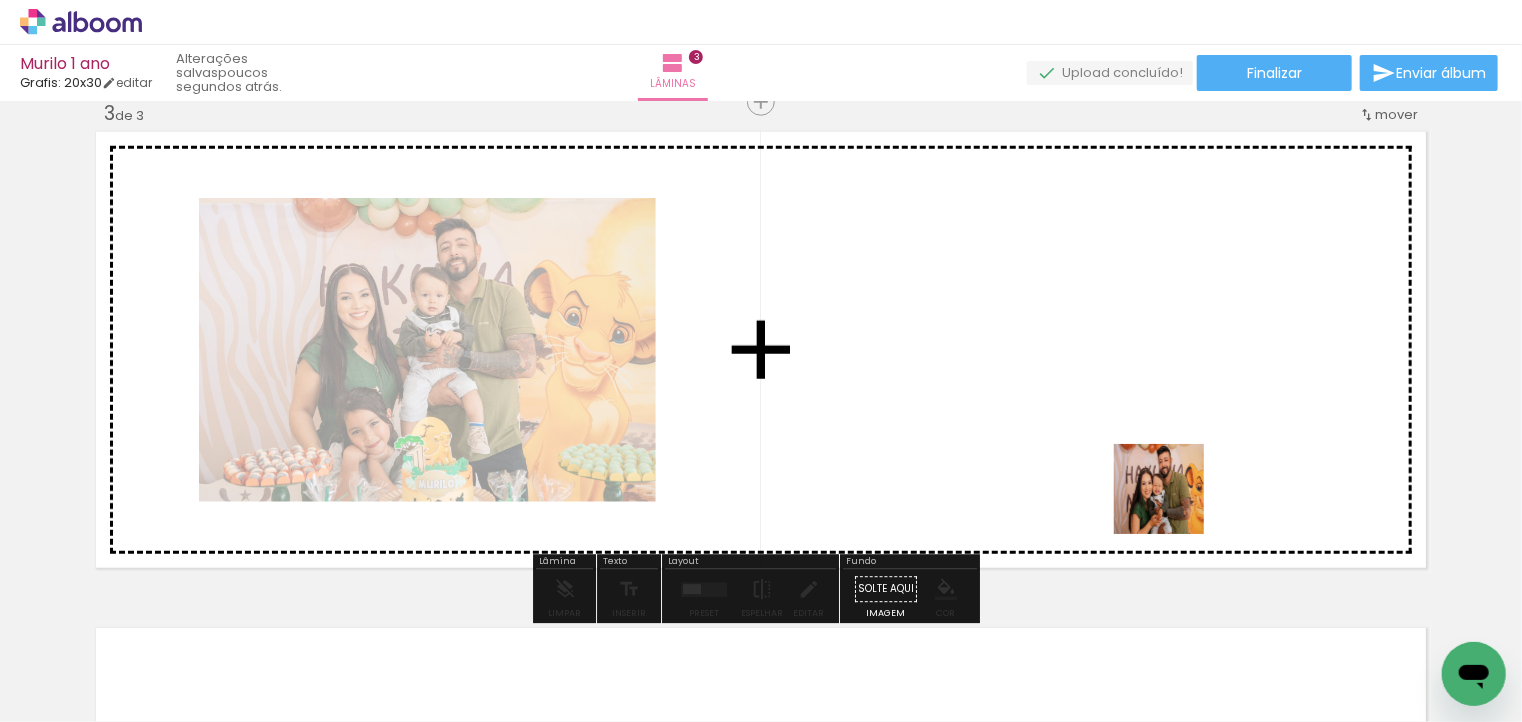 drag, startPoint x: 1232, startPoint y: 684, endPoint x: 1089, endPoint y: 402, distance: 316.18506 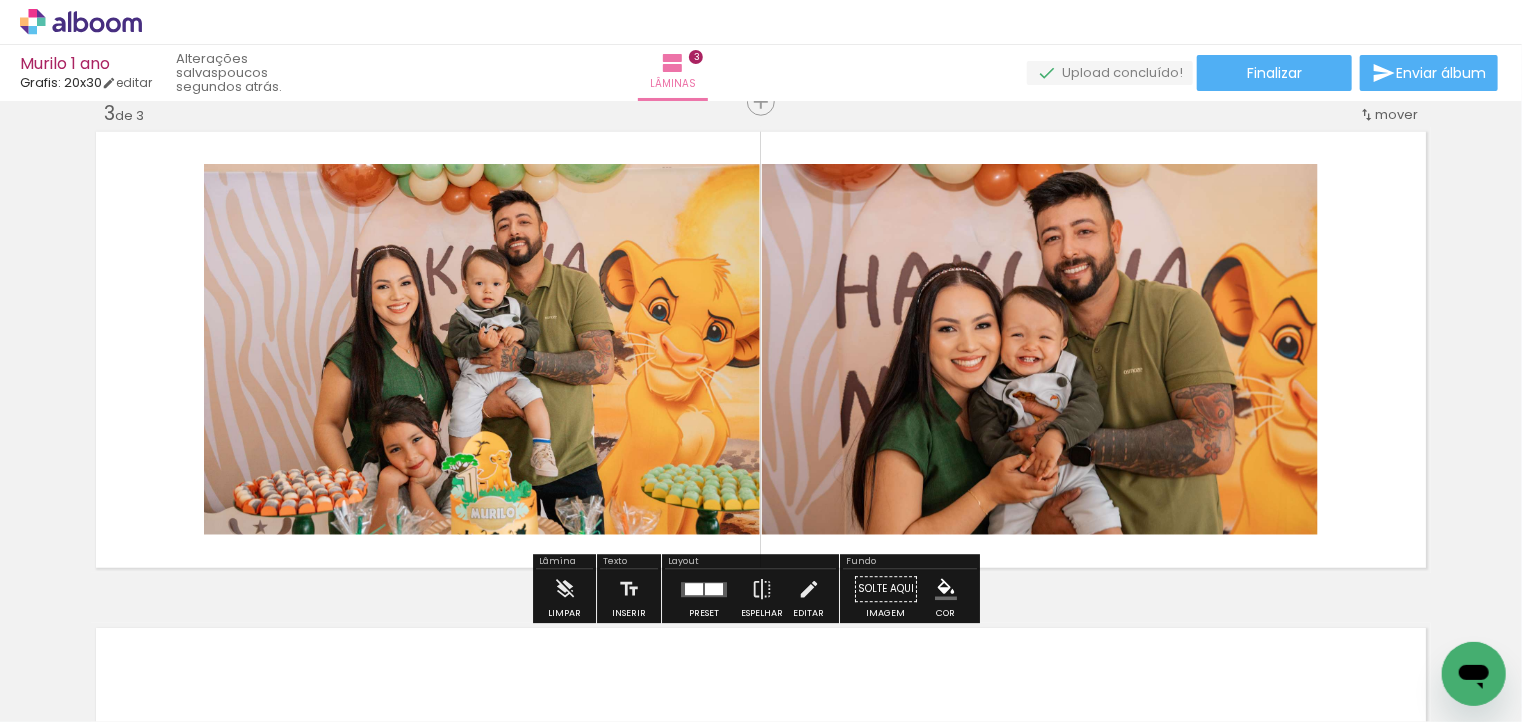 scroll, scrollTop: 0, scrollLeft: 288, axis: horizontal 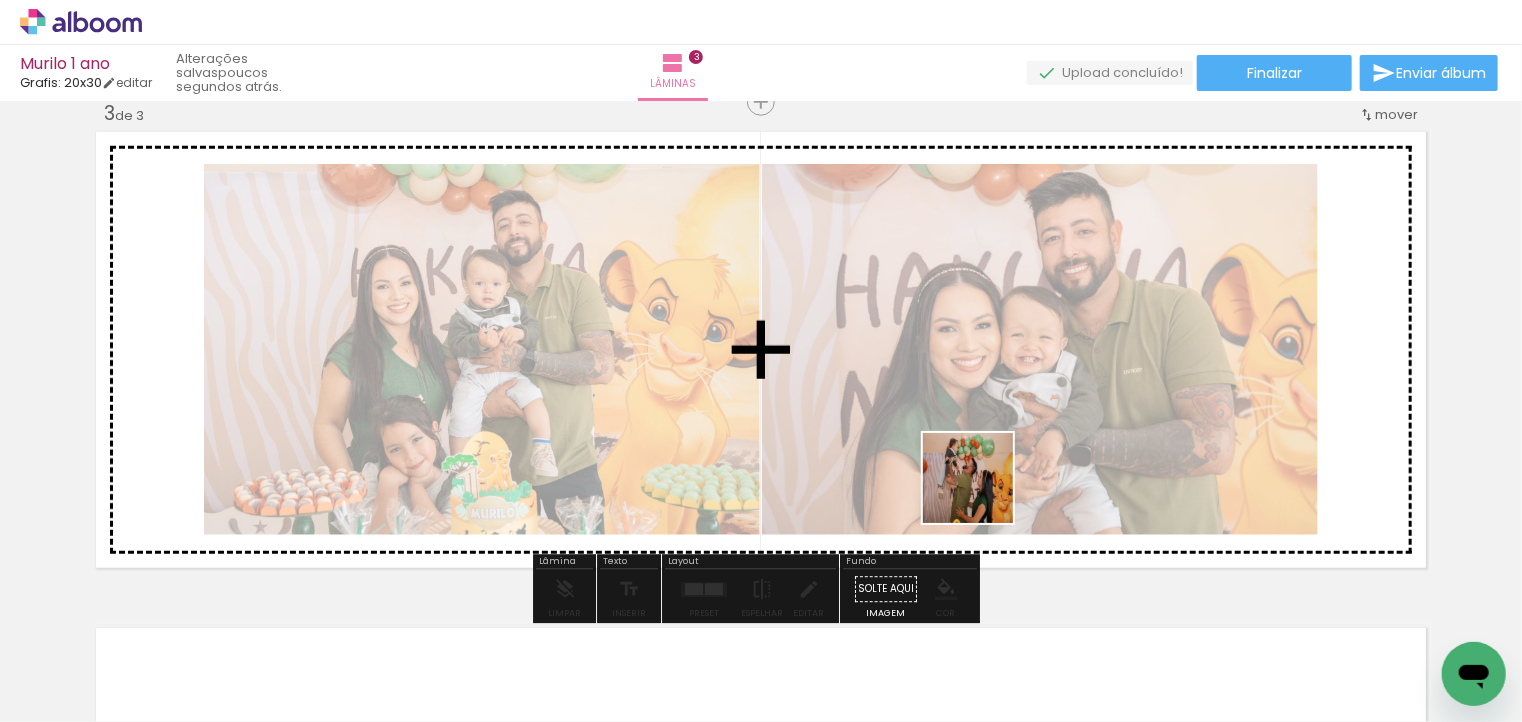 drag, startPoint x: 1004, startPoint y: 641, endPoint x: 949, endPoint y: 438, distance: 210.3188 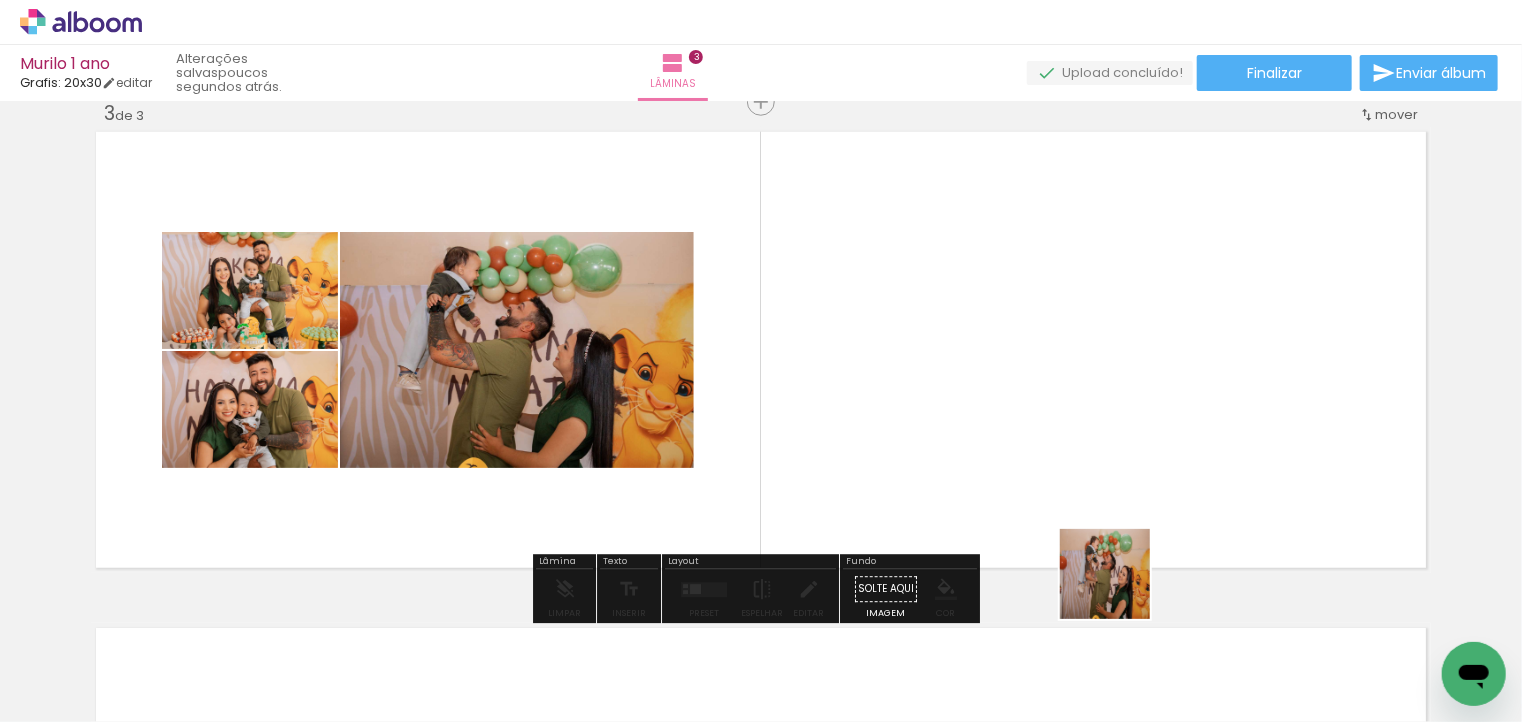 drag, startPoint x: 1130, startPoint y: 633, endPoint x: 1057, endPoint y: 472, distance: 176.7767 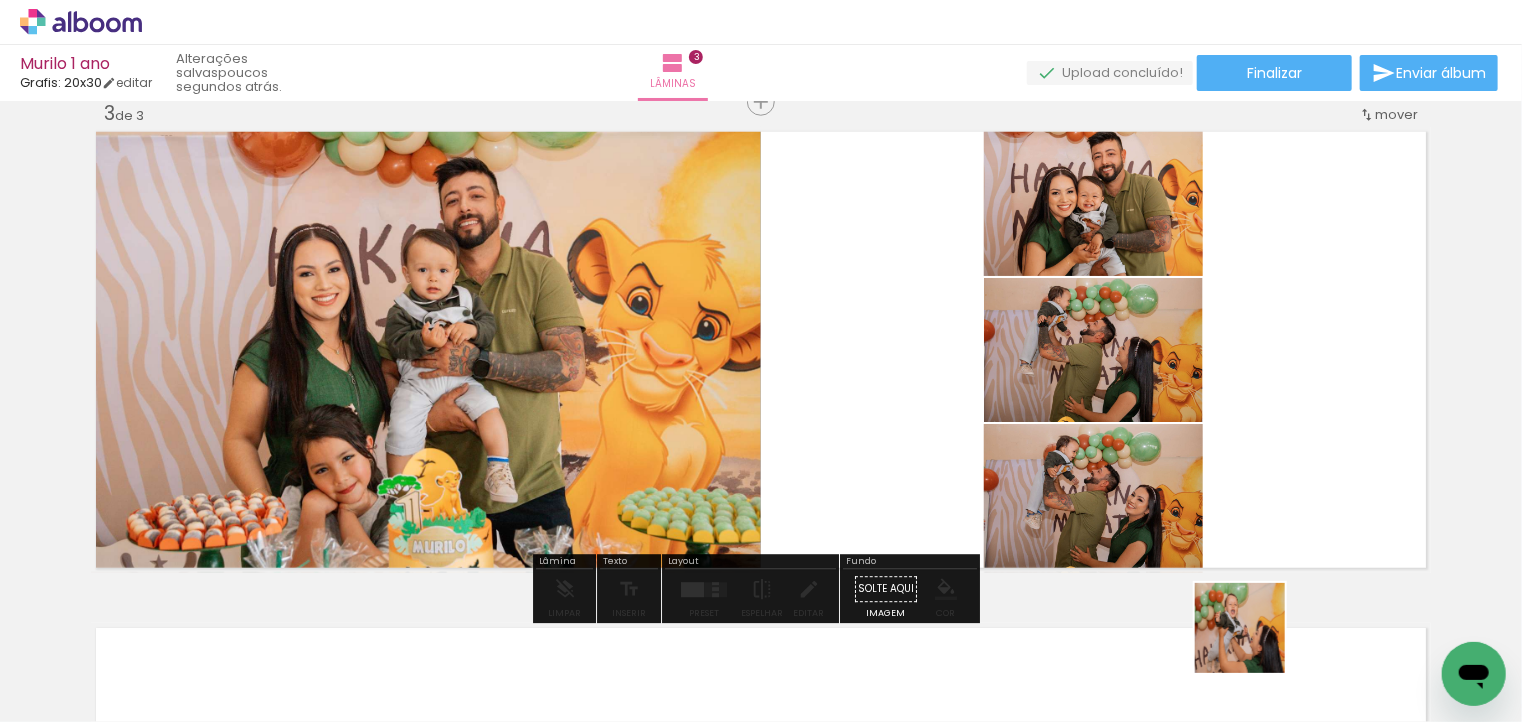 drag, startPoint x: 1256, startPoint y: 668, endPoint x: 1168, endPoint y: 443, distance: 241.59677 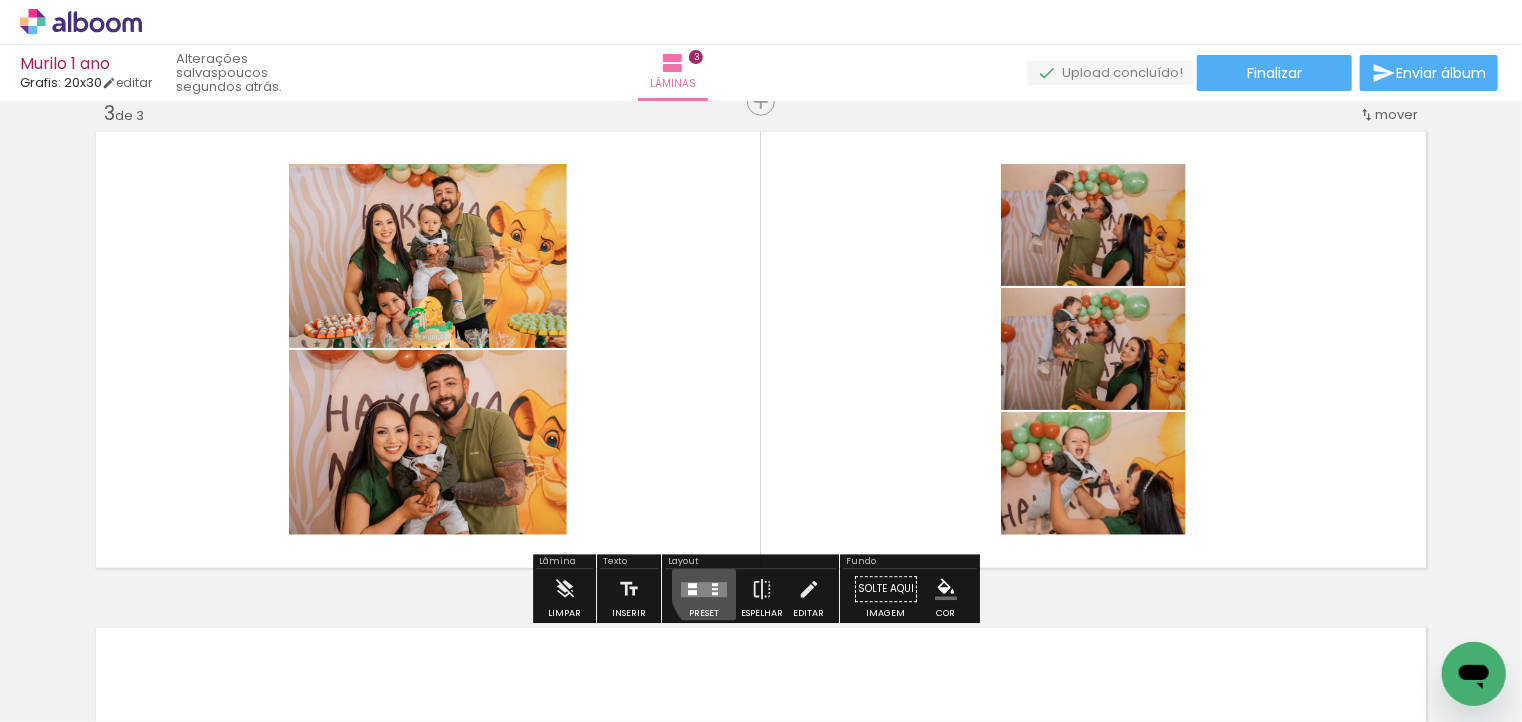 click at bounding box center (704, 589) 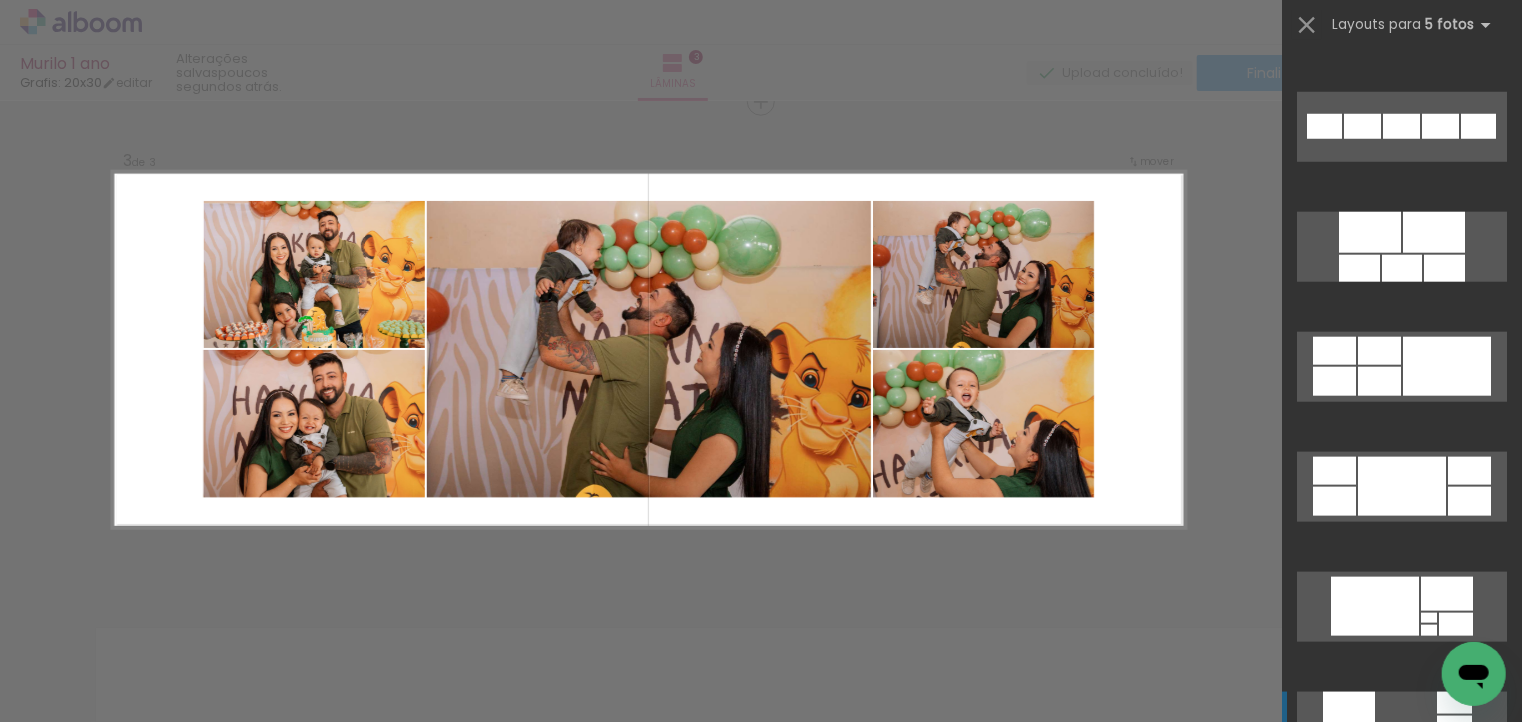 scroll, scrollTop: 1048, scrollLeft: 0, axis: vertical 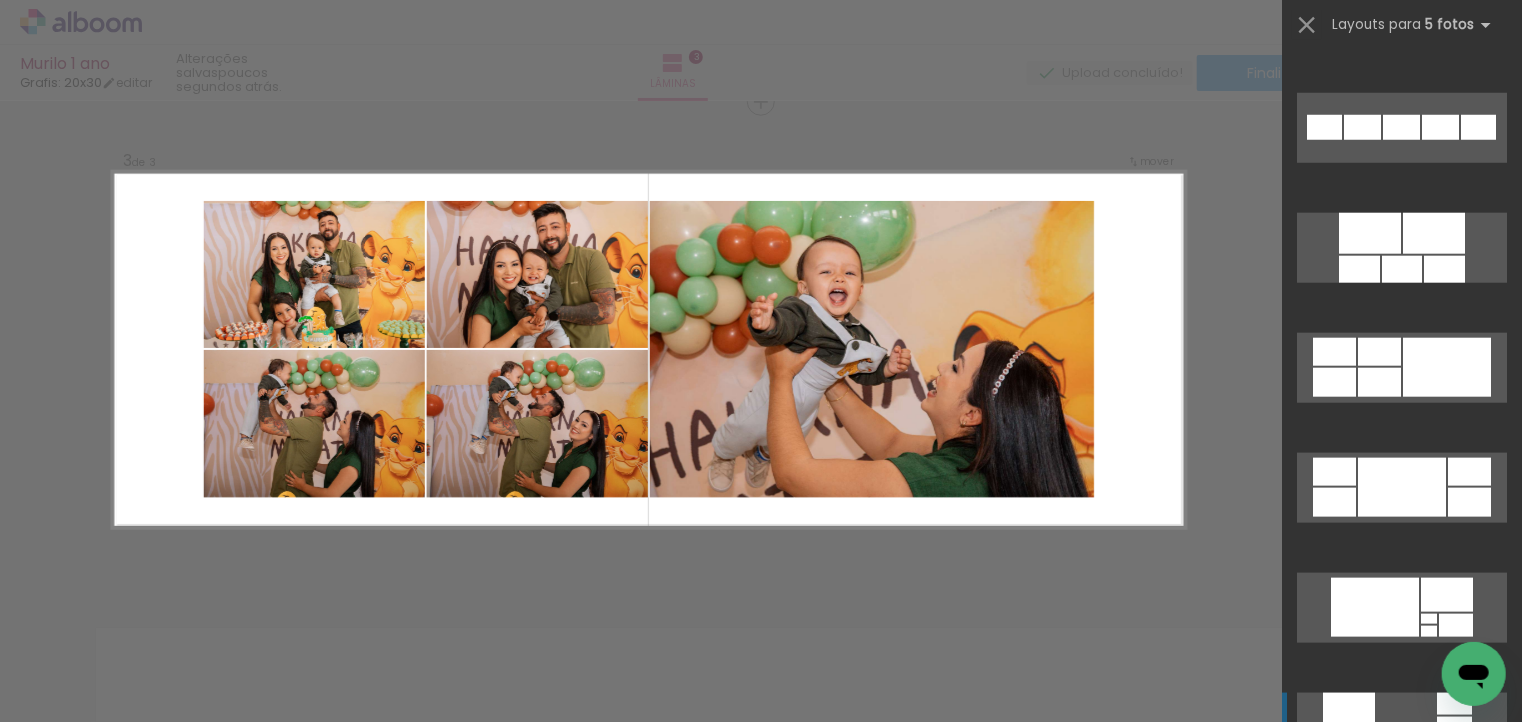 click at bounding box center [1429, 631] 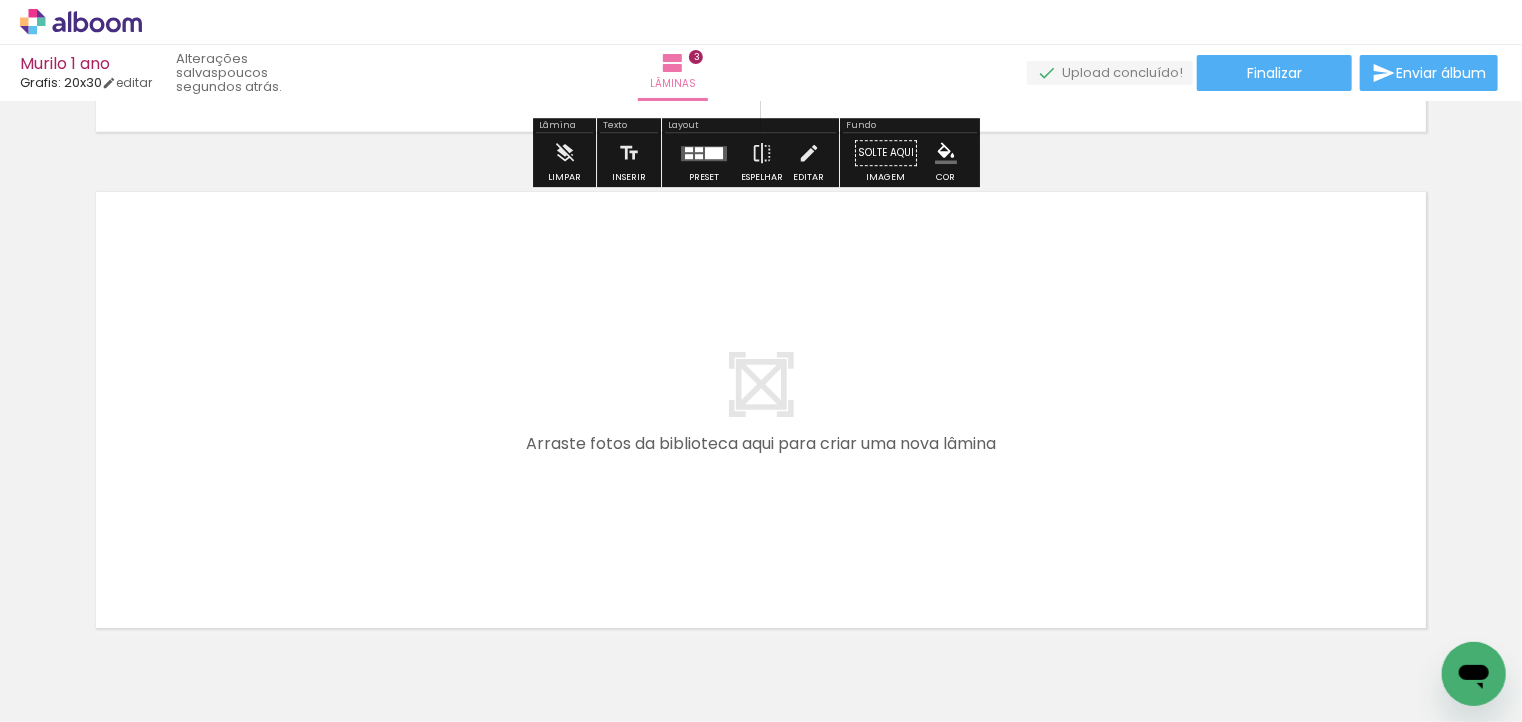 scroll, scrollTop: 1460, scrollLeft: 0, axis: vertical 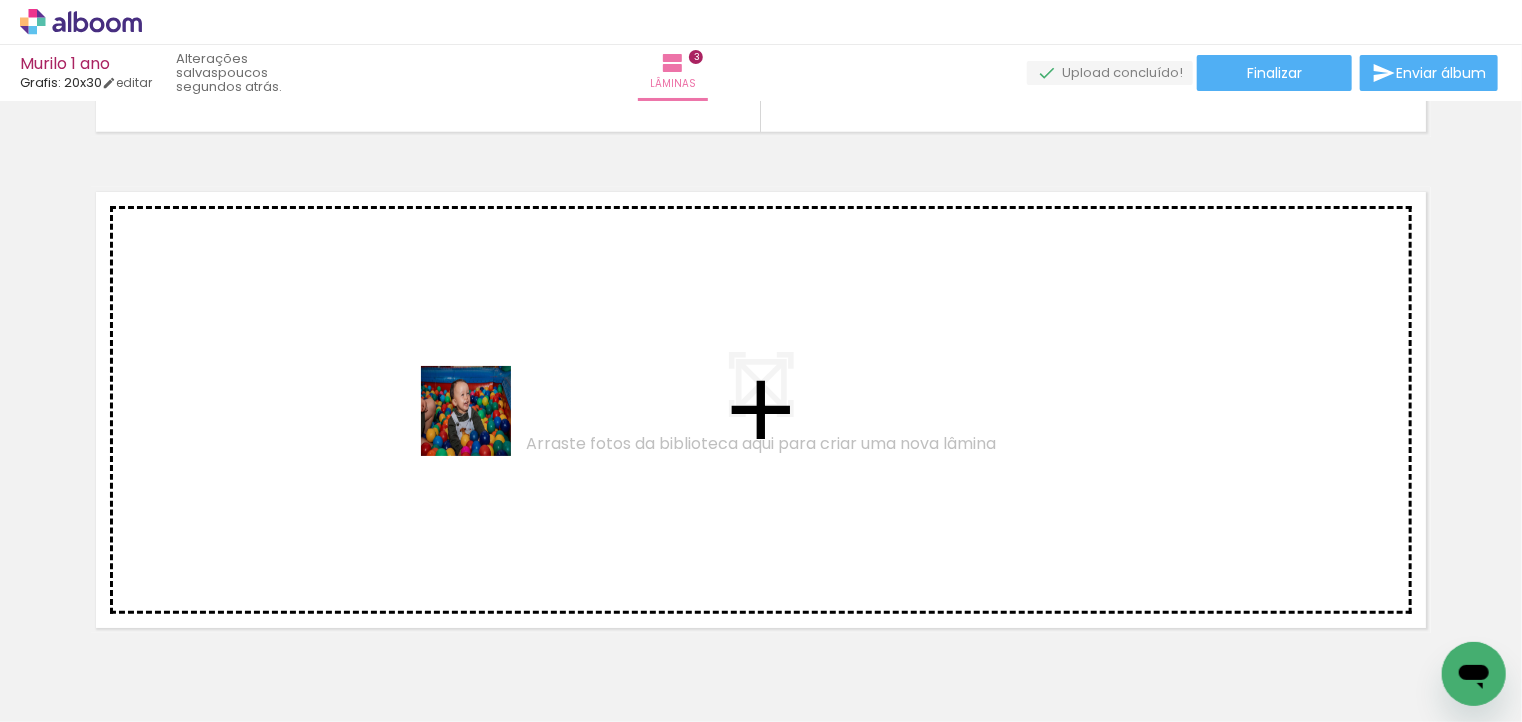 drag, startPoint x: 613, startPoint y: 658, endPoint x: 464, endPoint y: 417, distance: 283.3408 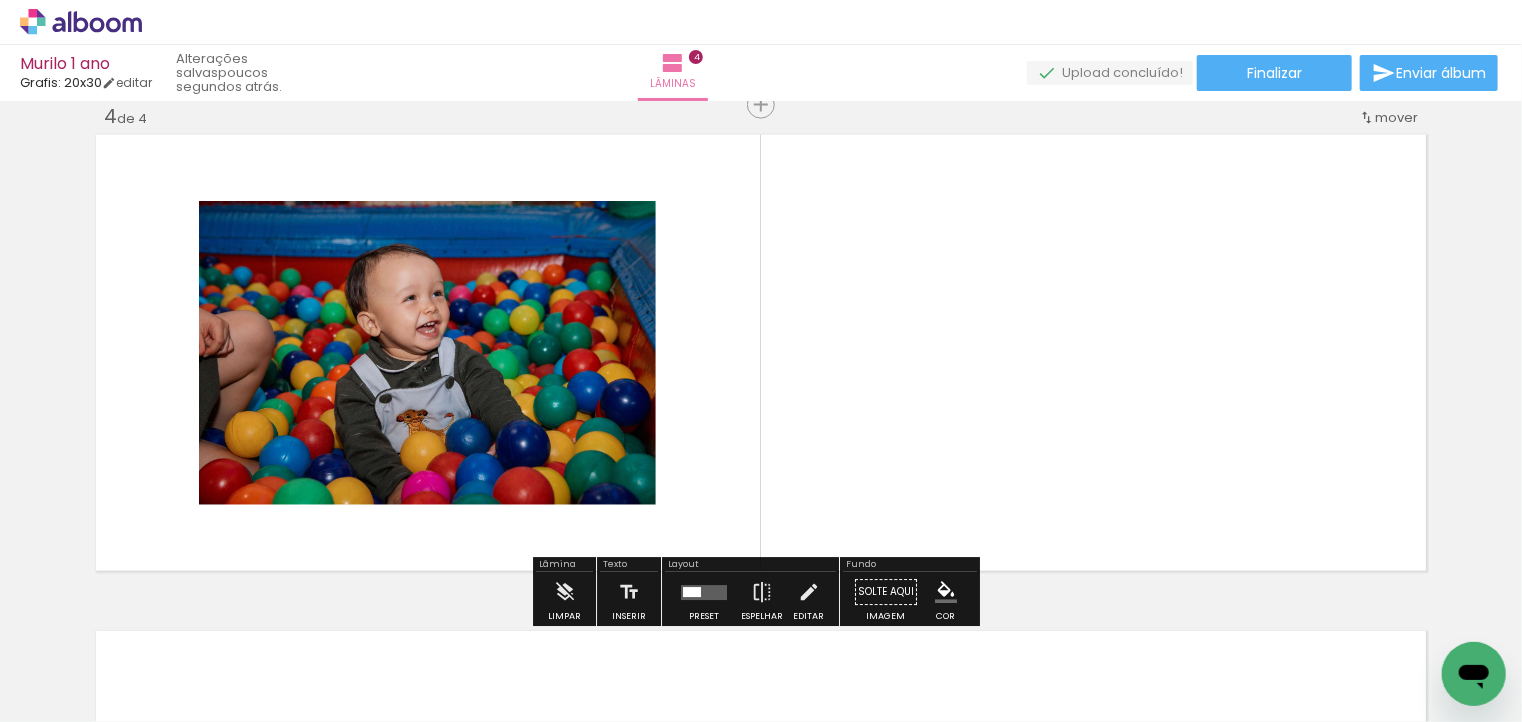 scroll, scrollTop: 1520, scrollLeft: 0, axis: vertical 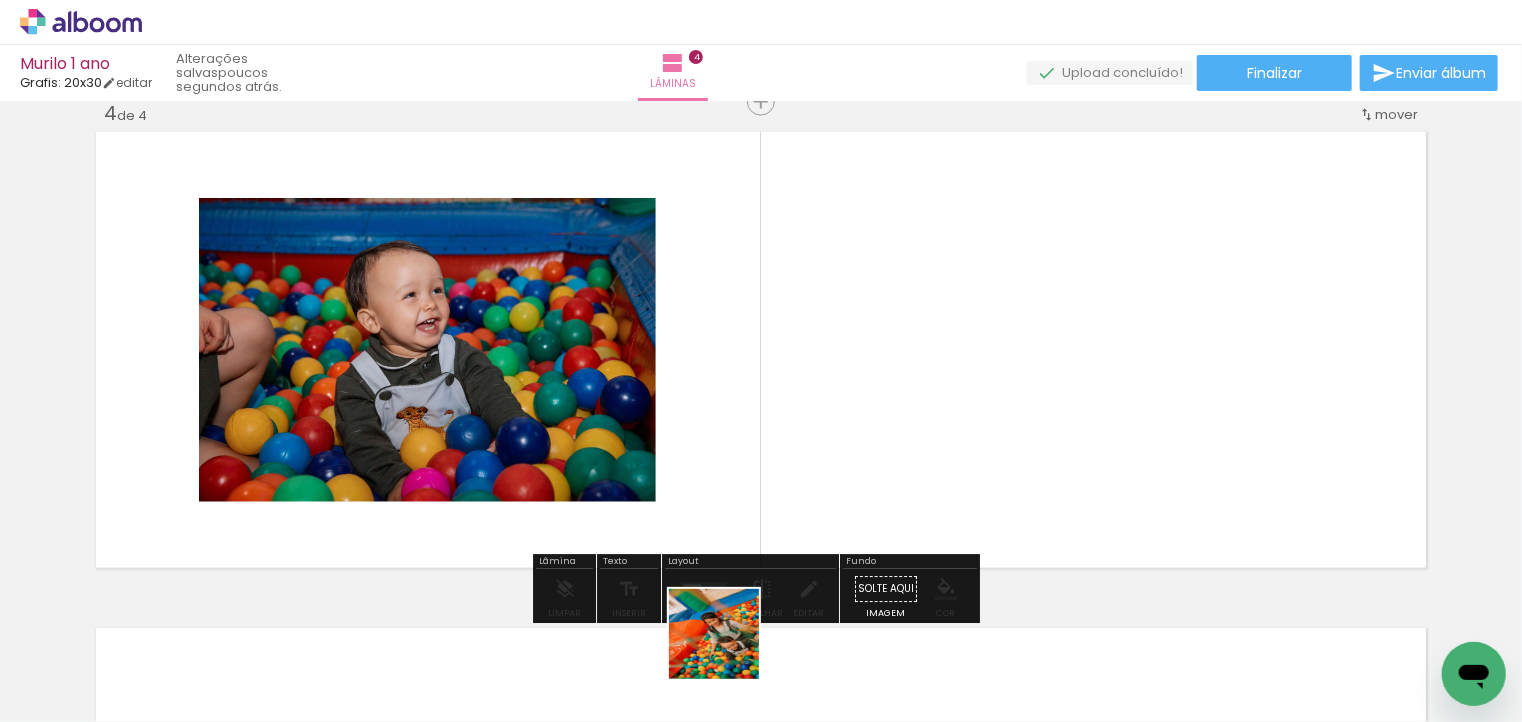 drag, startPoint x: 729, startPoint y: 649, endPoint x: 742, endPoint y: 490, distance: 159.53056 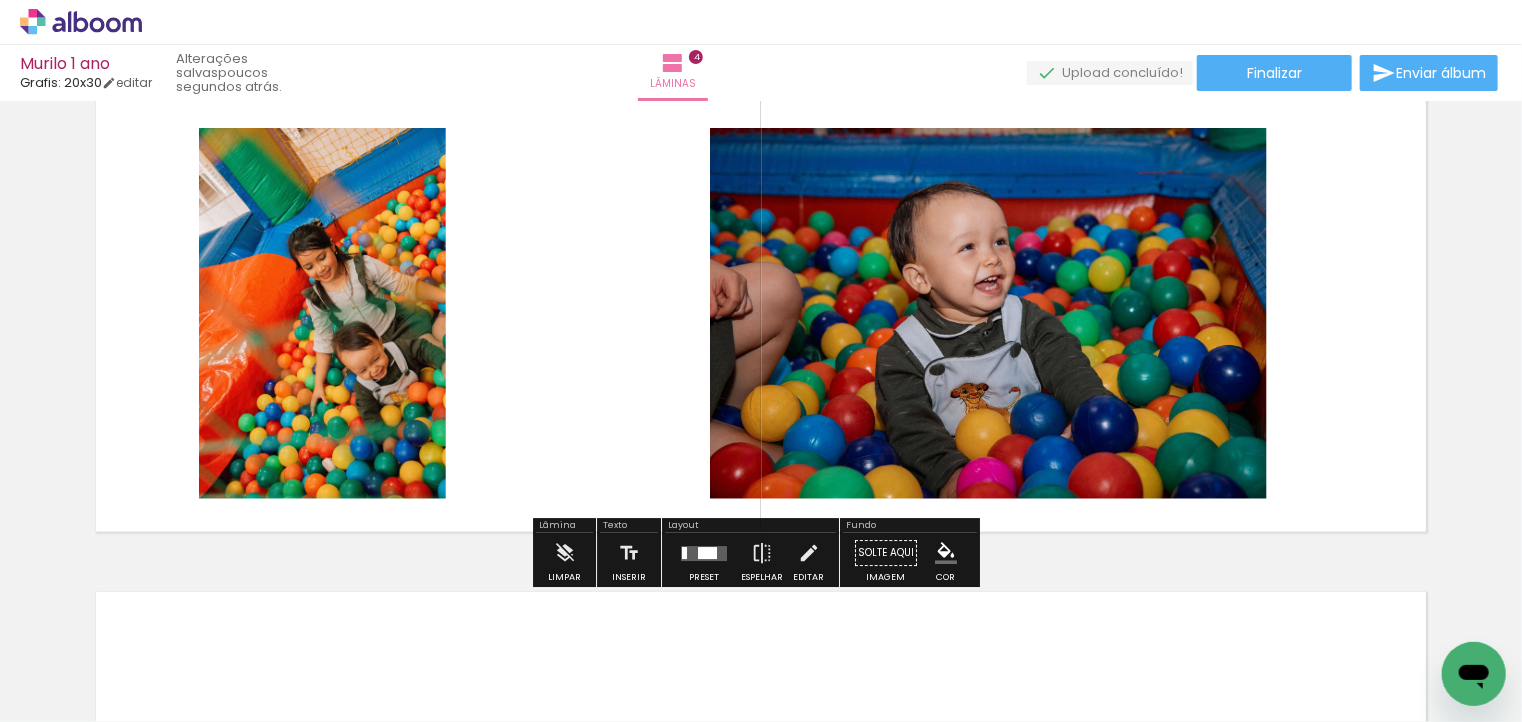scroll, scrollTop: 1557, scrollLeft: 0, axis: vertical 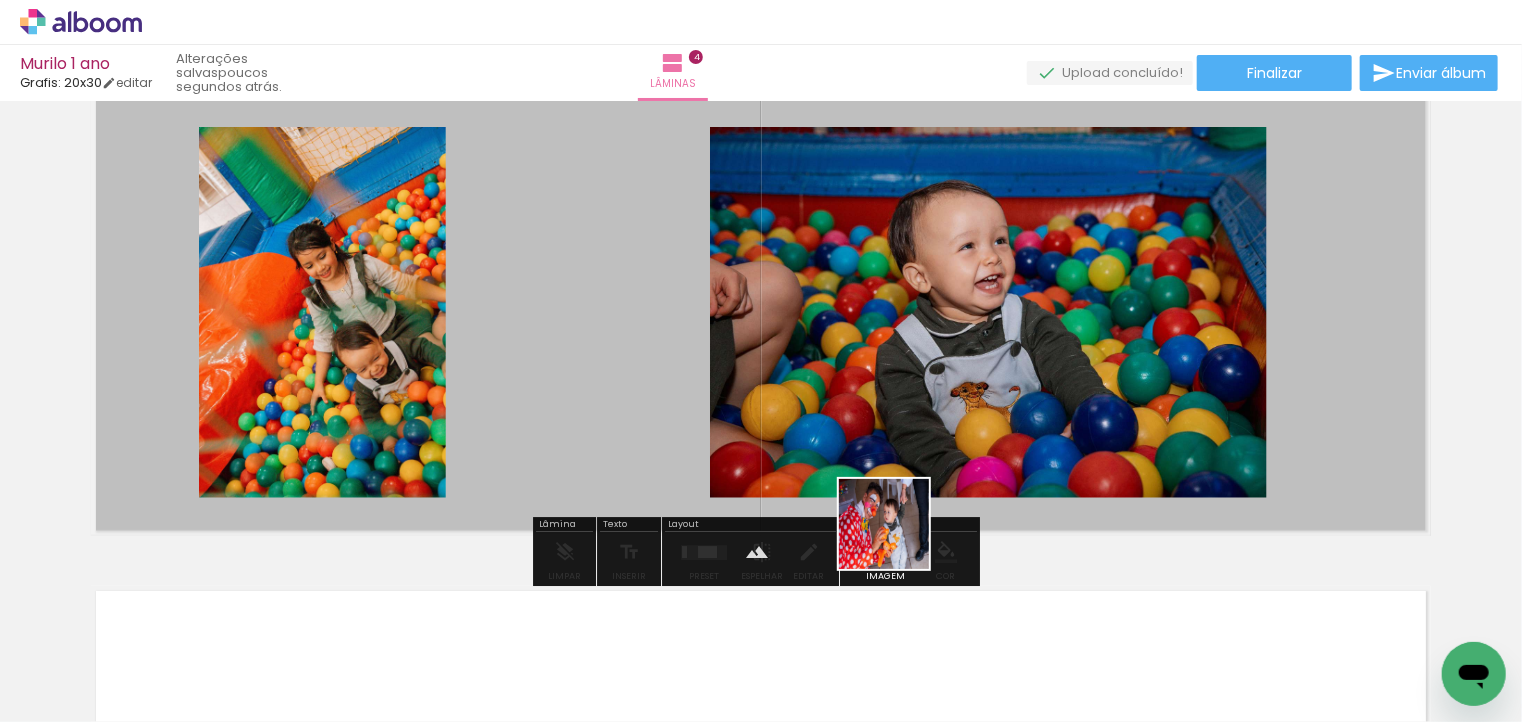 drag, startPoint x: 825, startPoint y: 649, endPoint x: 949, endPoint y: 431, distance: 250.79872 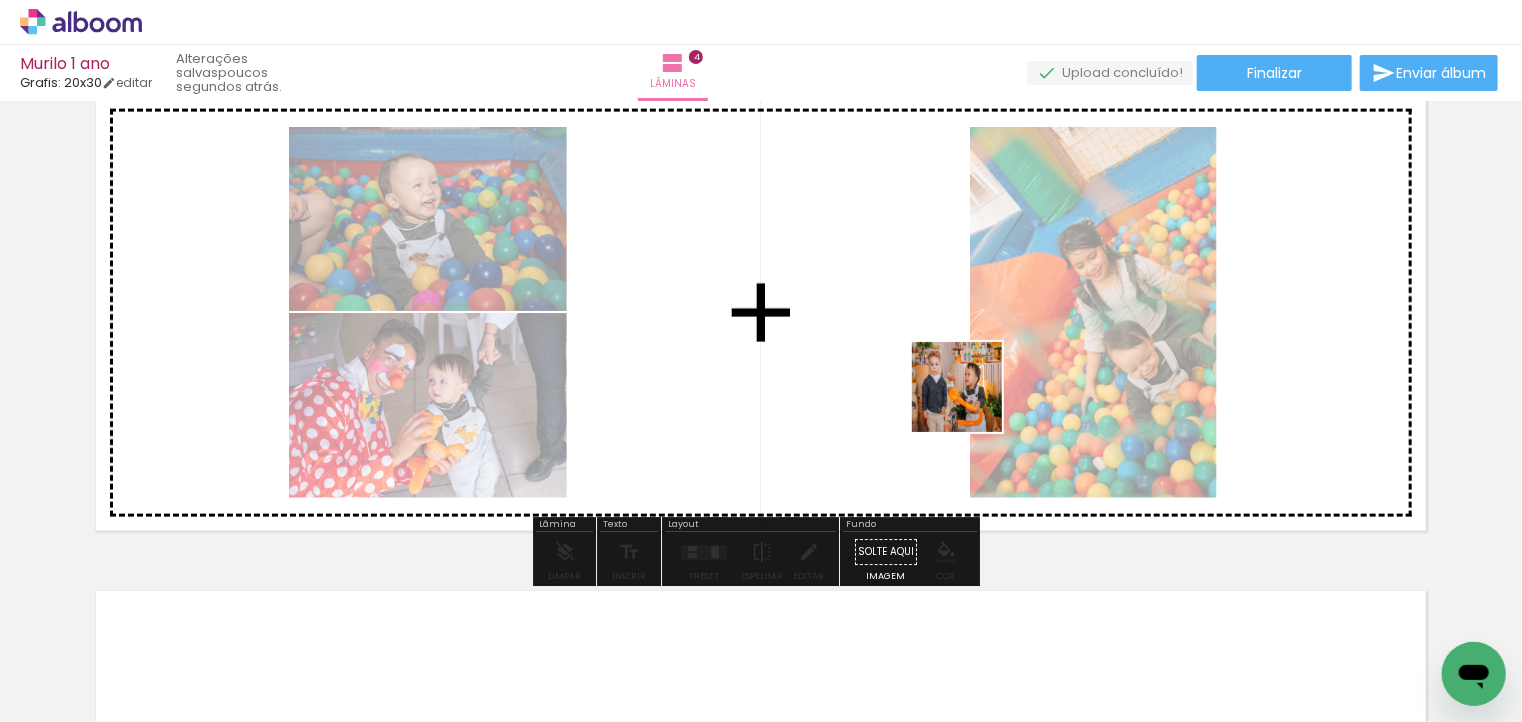 drag, startPoint x: 949, startPoint y: 676, endPoint x: 980, endPoint y: 361, distance: 316.52173 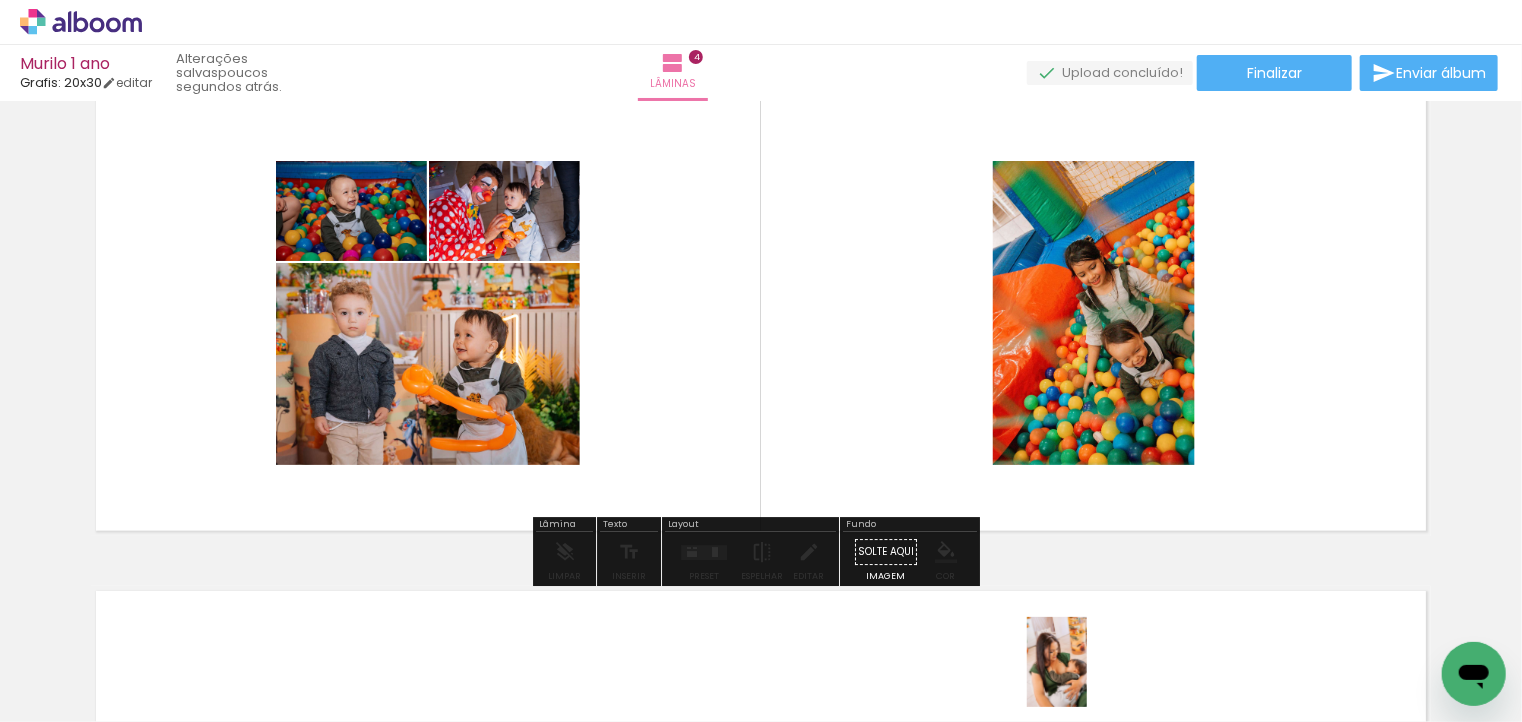 drag, startPoint x: 1042, startPoint y: 670, endPoint x: 1087, endPoint y: 677, distance: 45.54119 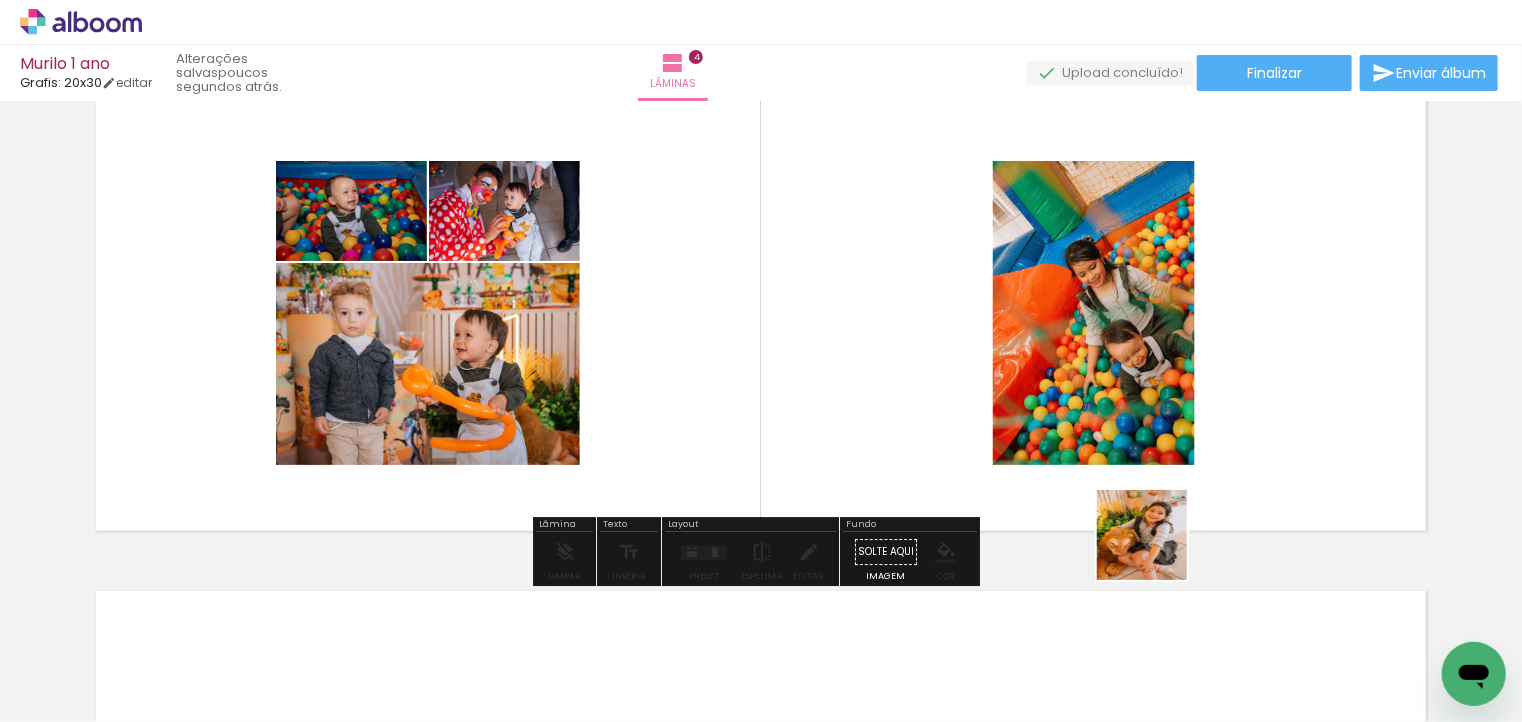 drag, startPoint x: 1168, startPoint y: 682, endPoint x: 1161, endPoint y: 448, distance: 234.10468 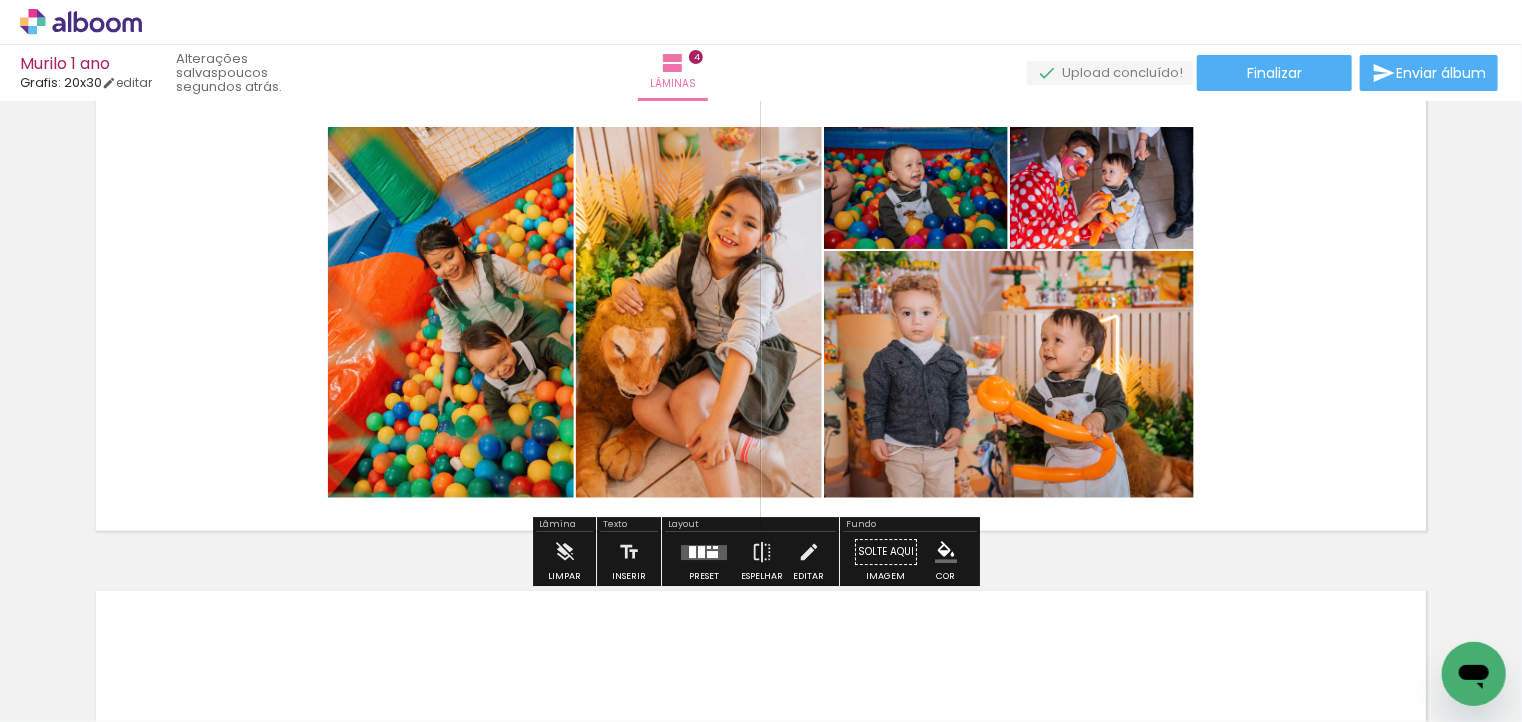 drag, startPoint x: 1278, startPoint y: 633, endPoint x: 1224, endPoint y: 349, distance: 289.08823 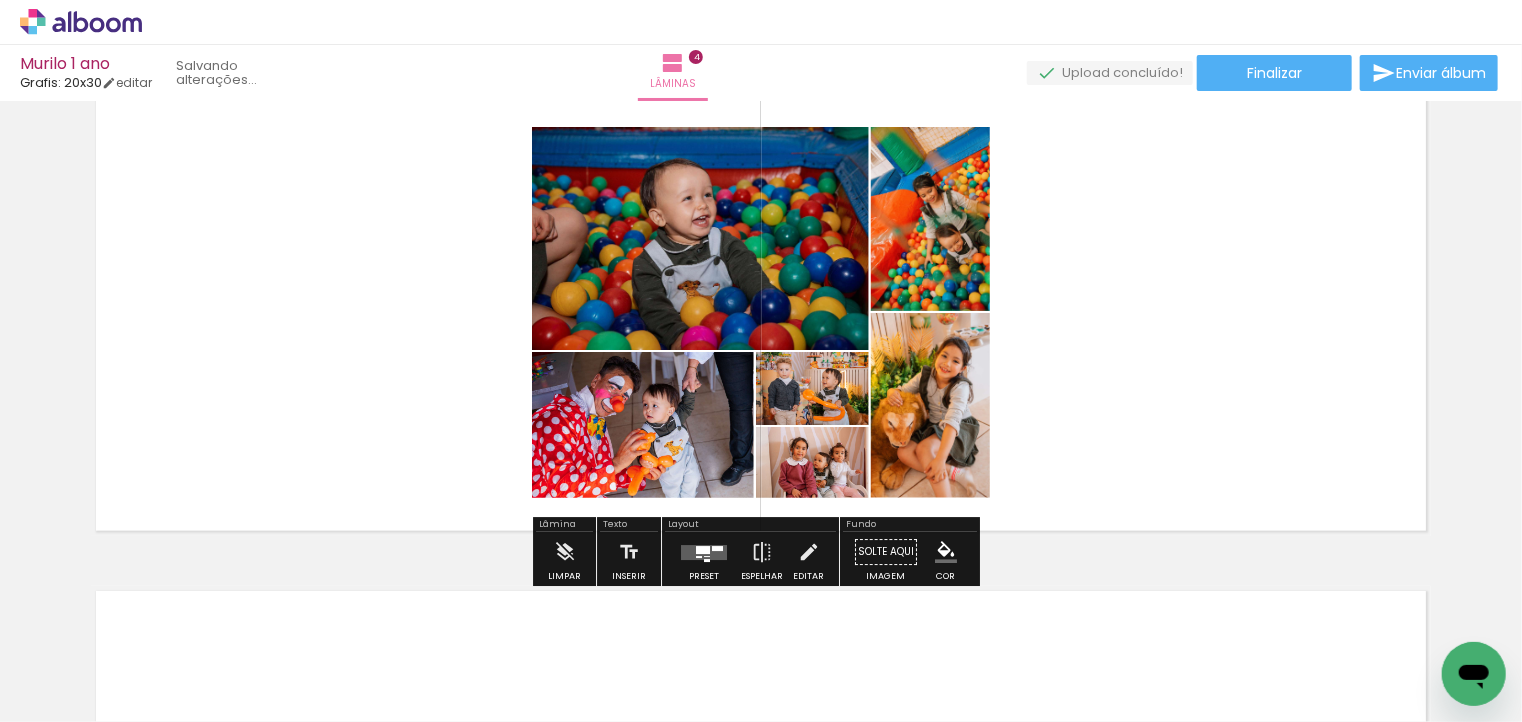 scroll, scrollTop: 1561, scrollLeft: 0, axis: vertical 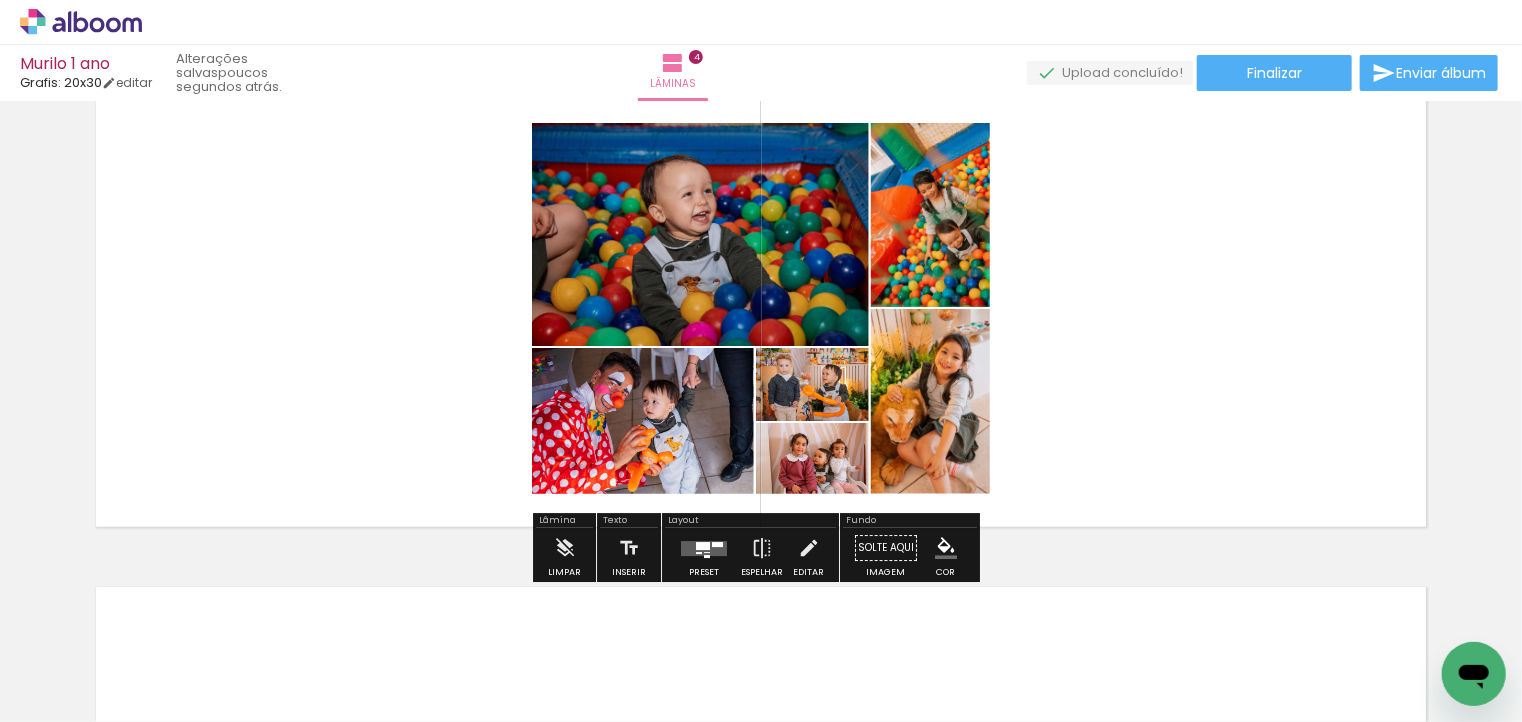click at bounding box center (704, 548) 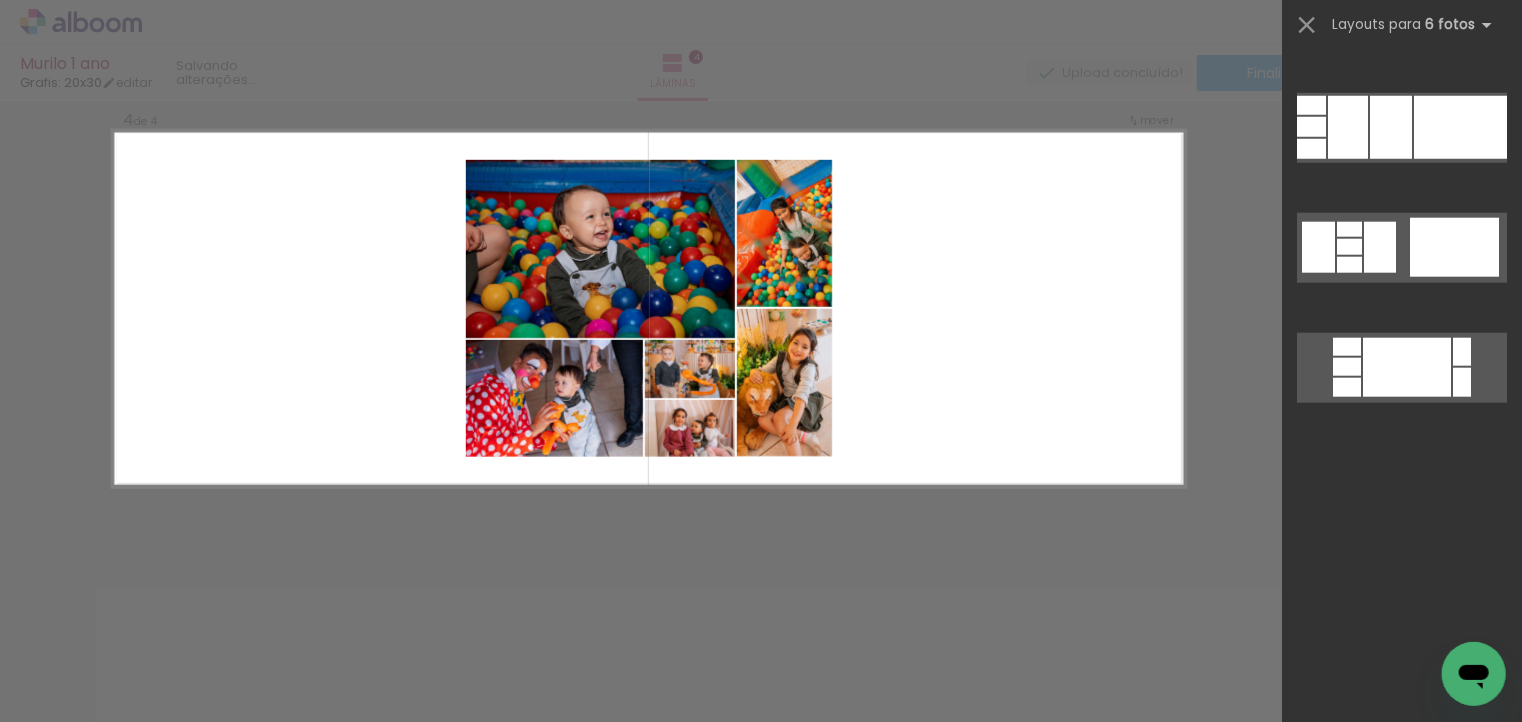 scroll, scrollTop: 0, scrollLeft: 0, axis: both 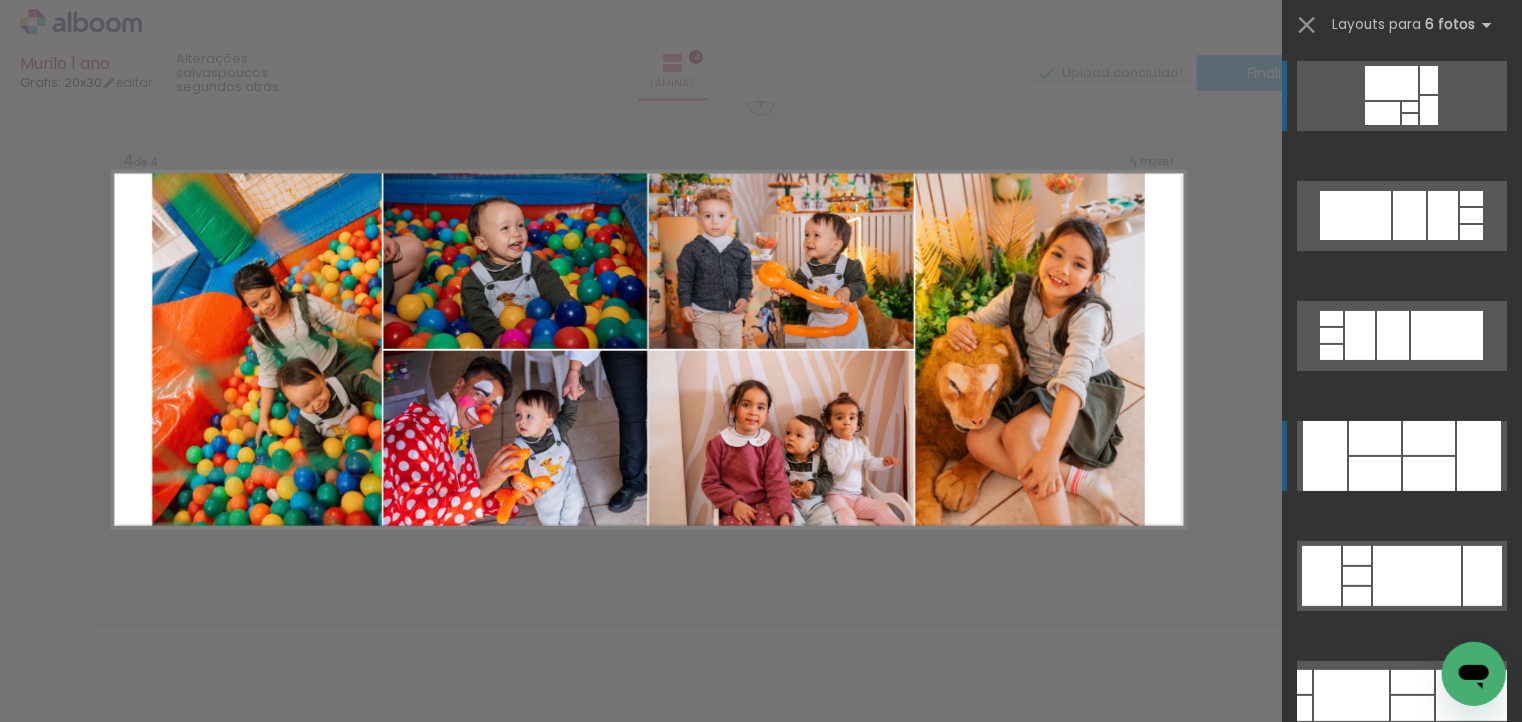 click at bounding box center [1443, 215] 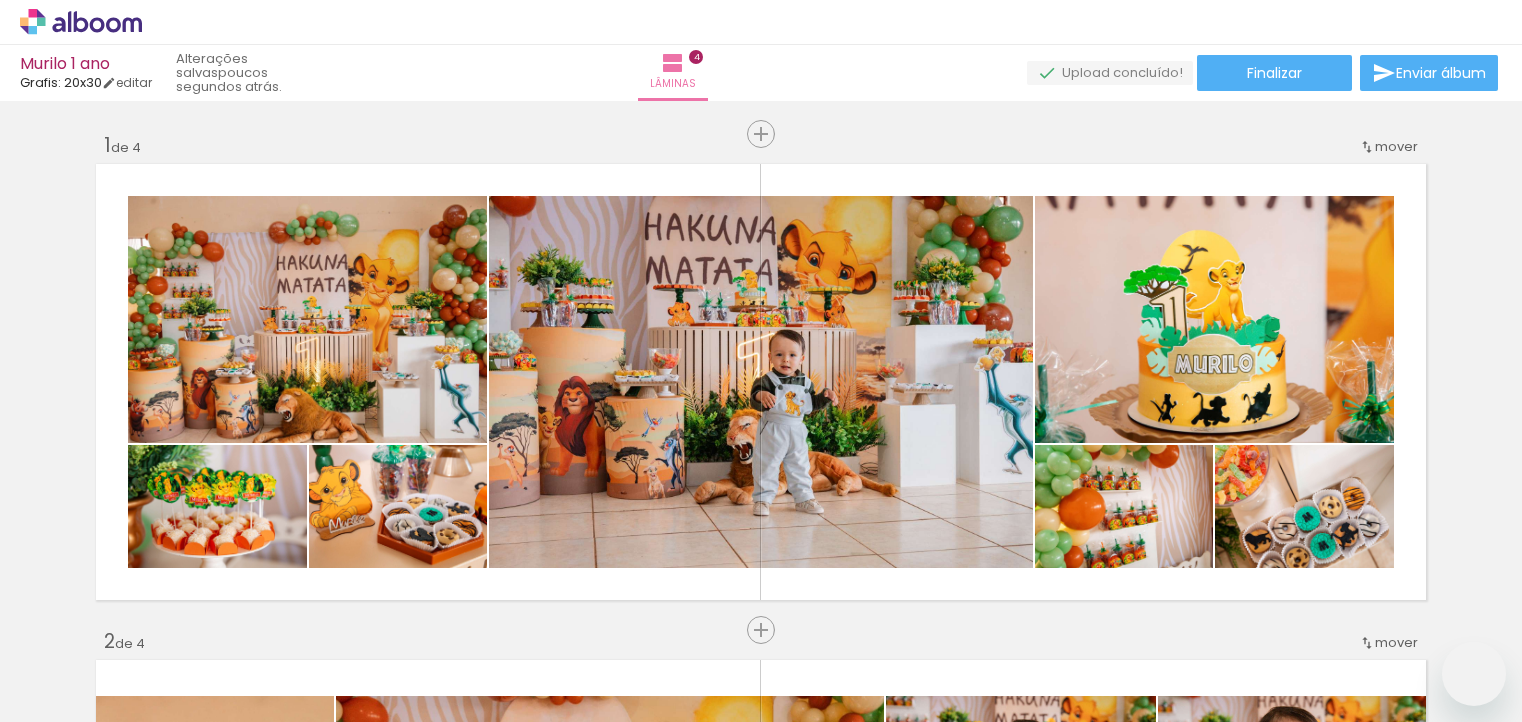 scroll, scrollTop: 0, scrollLeft: 0, axis: both 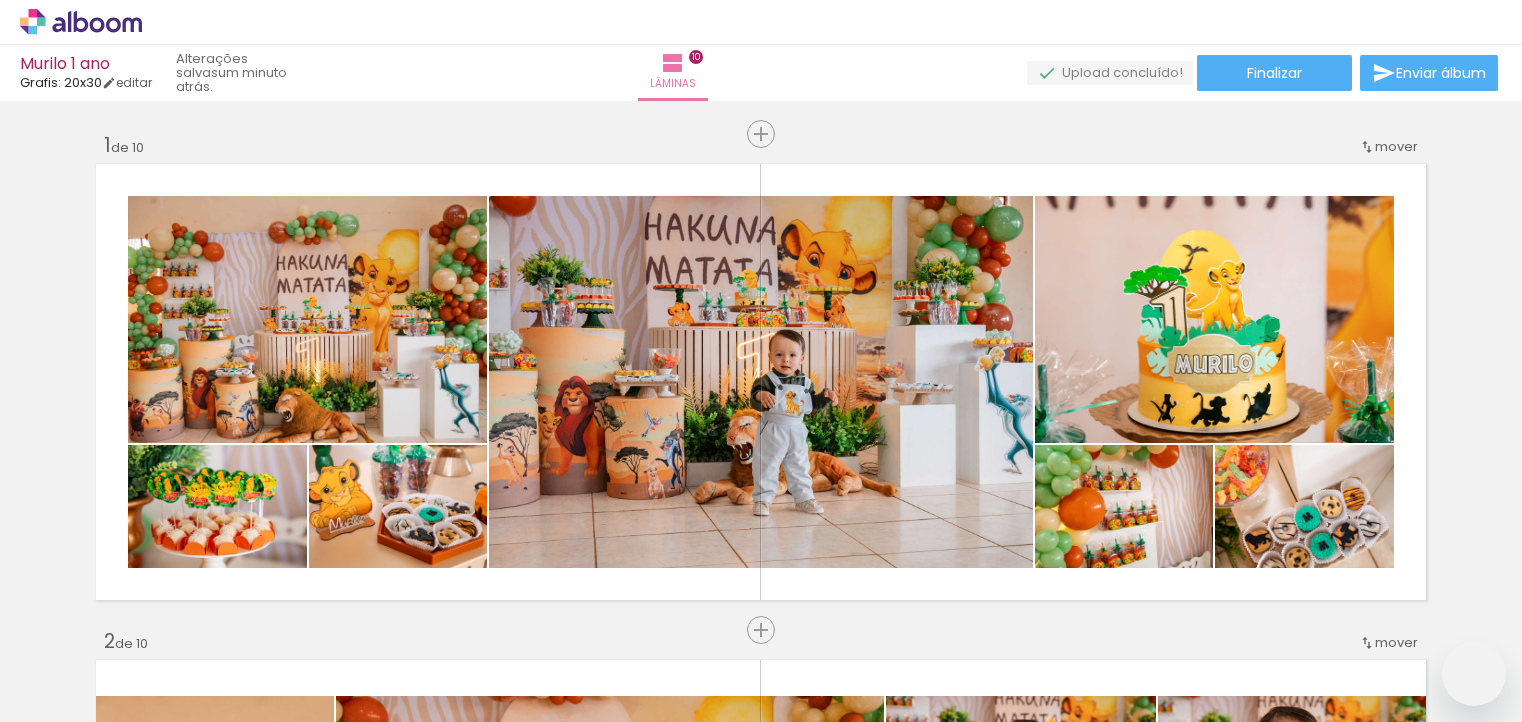 click at bounding box center (0, 0) 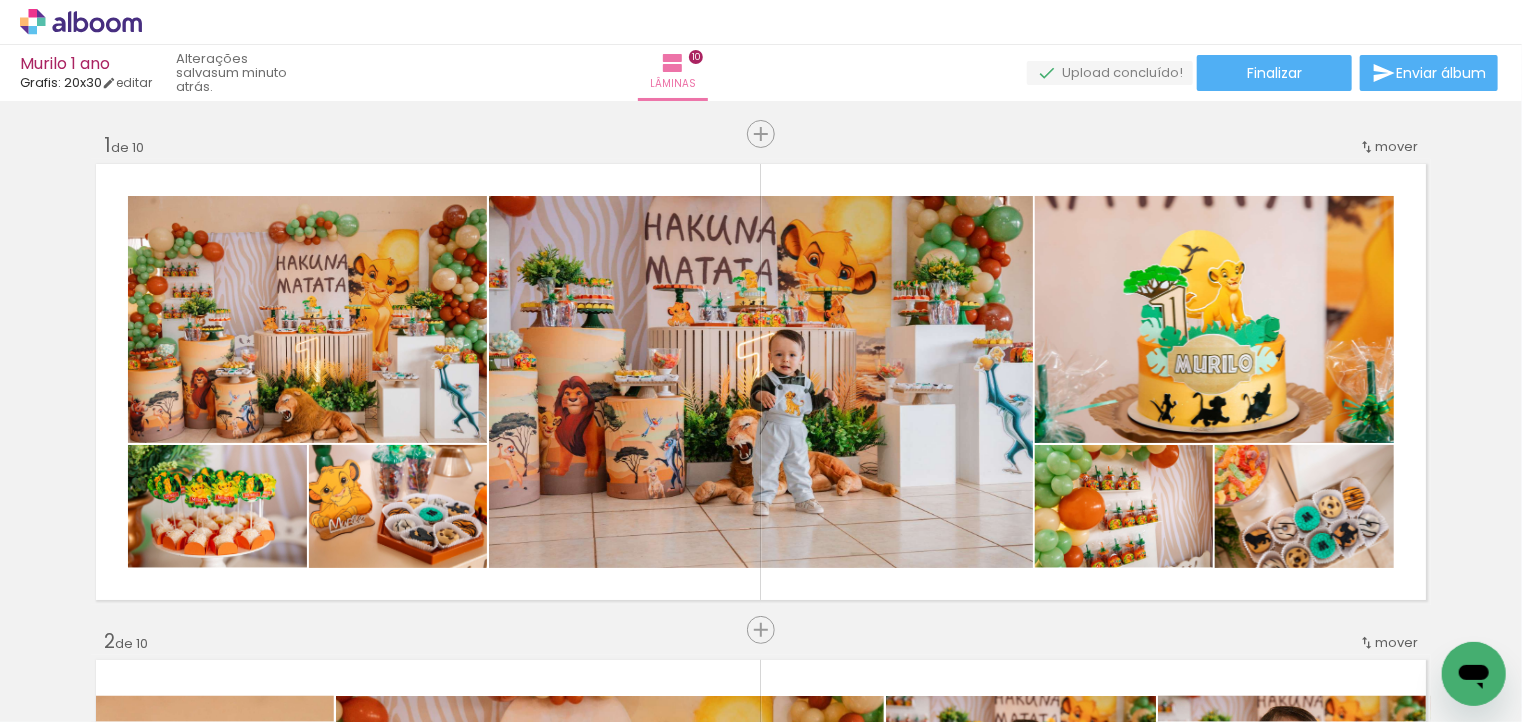 scroll, scrollTop: 4496, scrollLeft: 0, axis: vertical 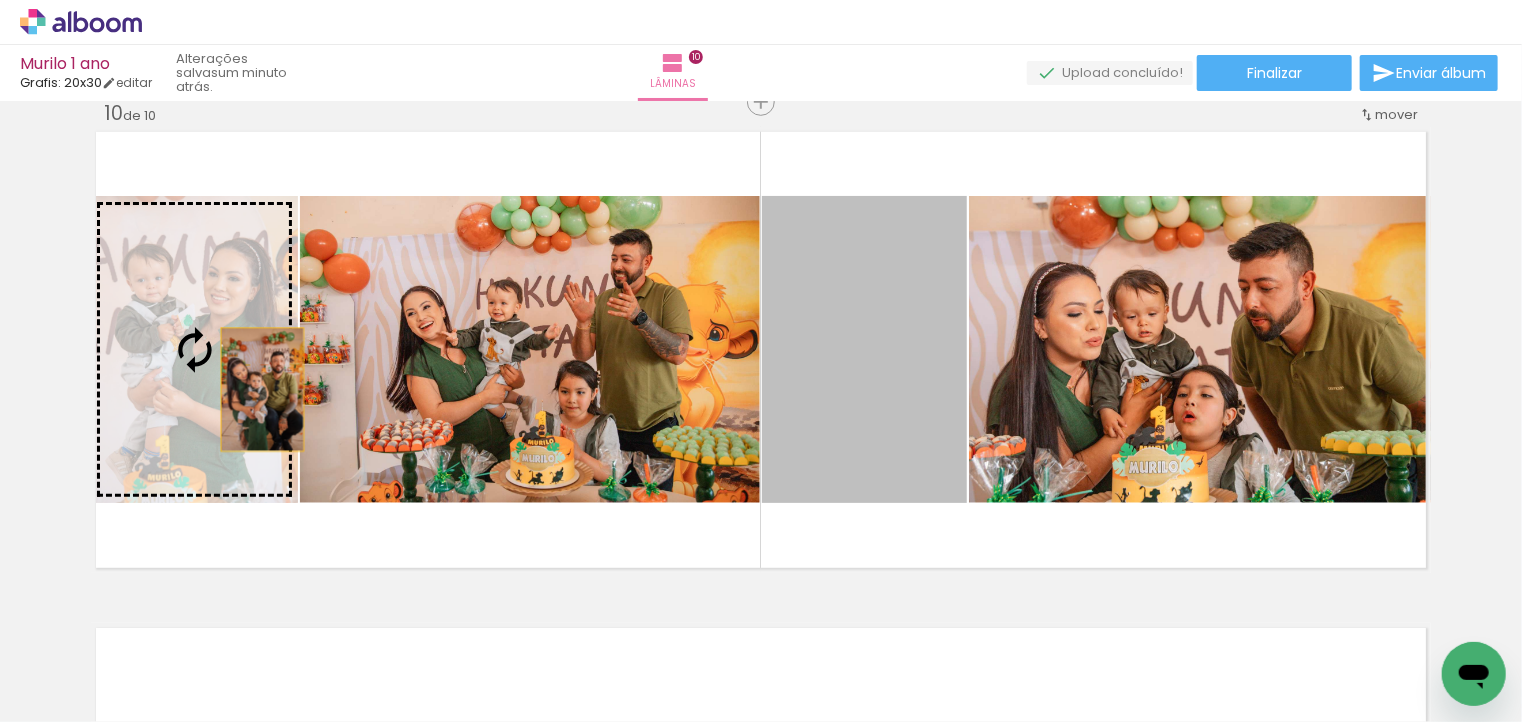 drag, startPoint x: 862, startPoint y: 391, endPoint x: 196, endPoint y: 382, distance: 666.0608 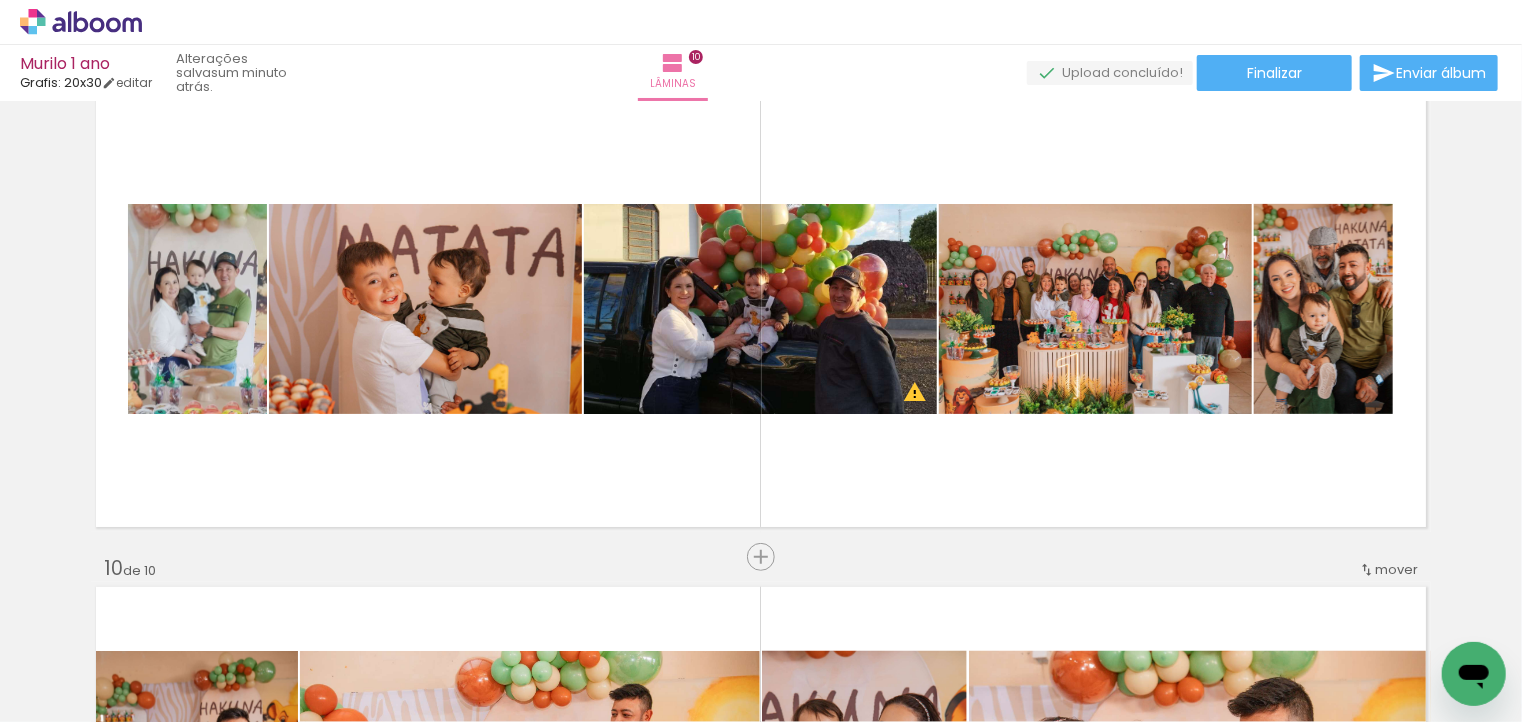 scroll, scrollTop: 4038, scrollLeft: 0, axis: vertical 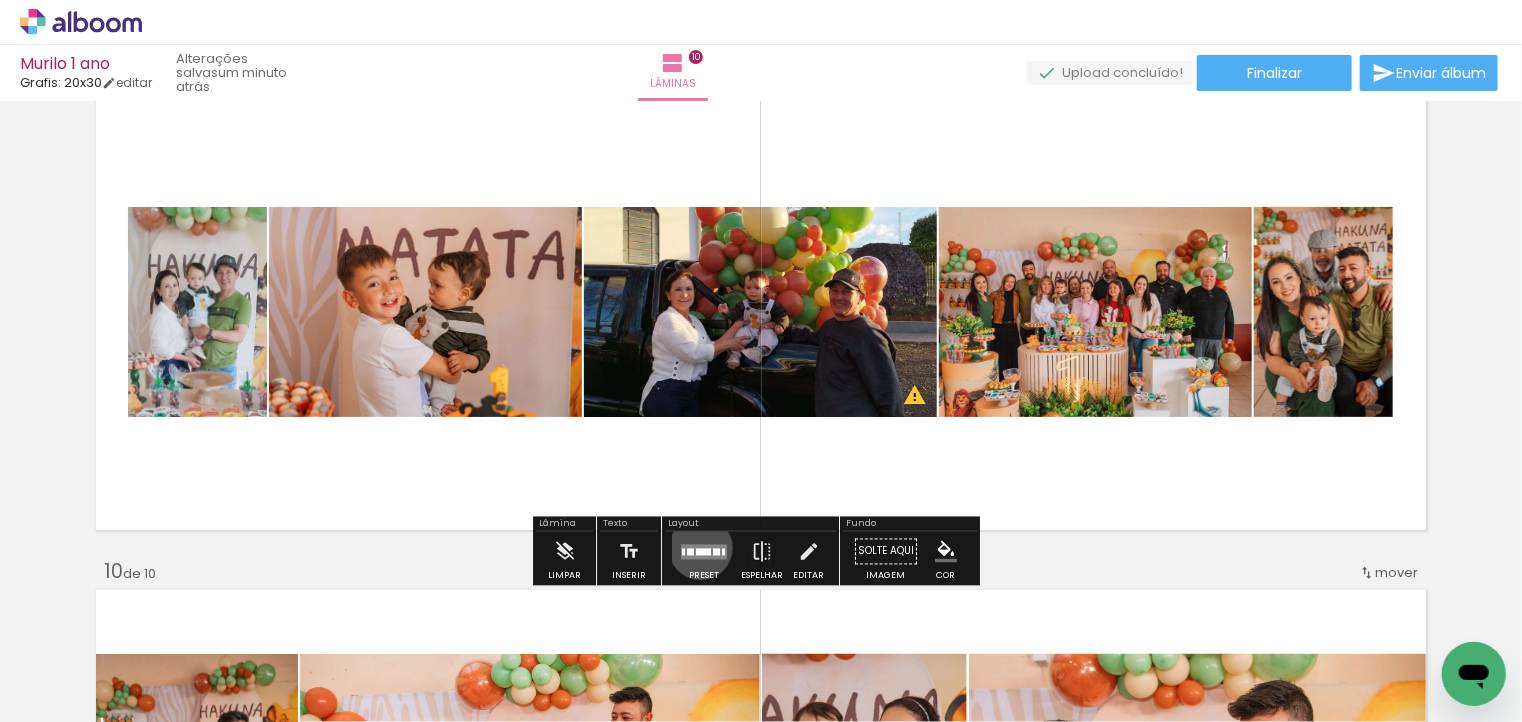click at bounding box center [703, 551] 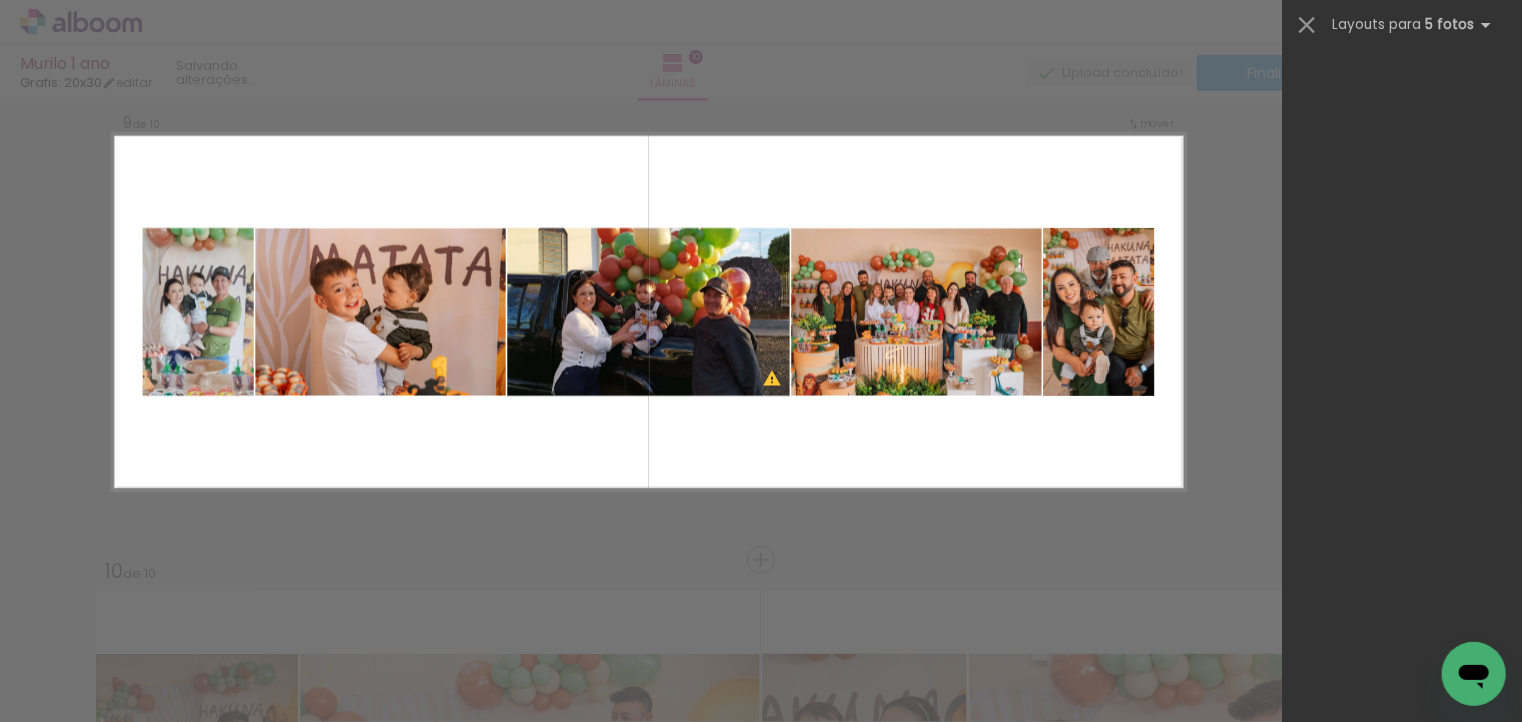 scroll, scrollTop: 0, scrollLeft: 0, axis: both 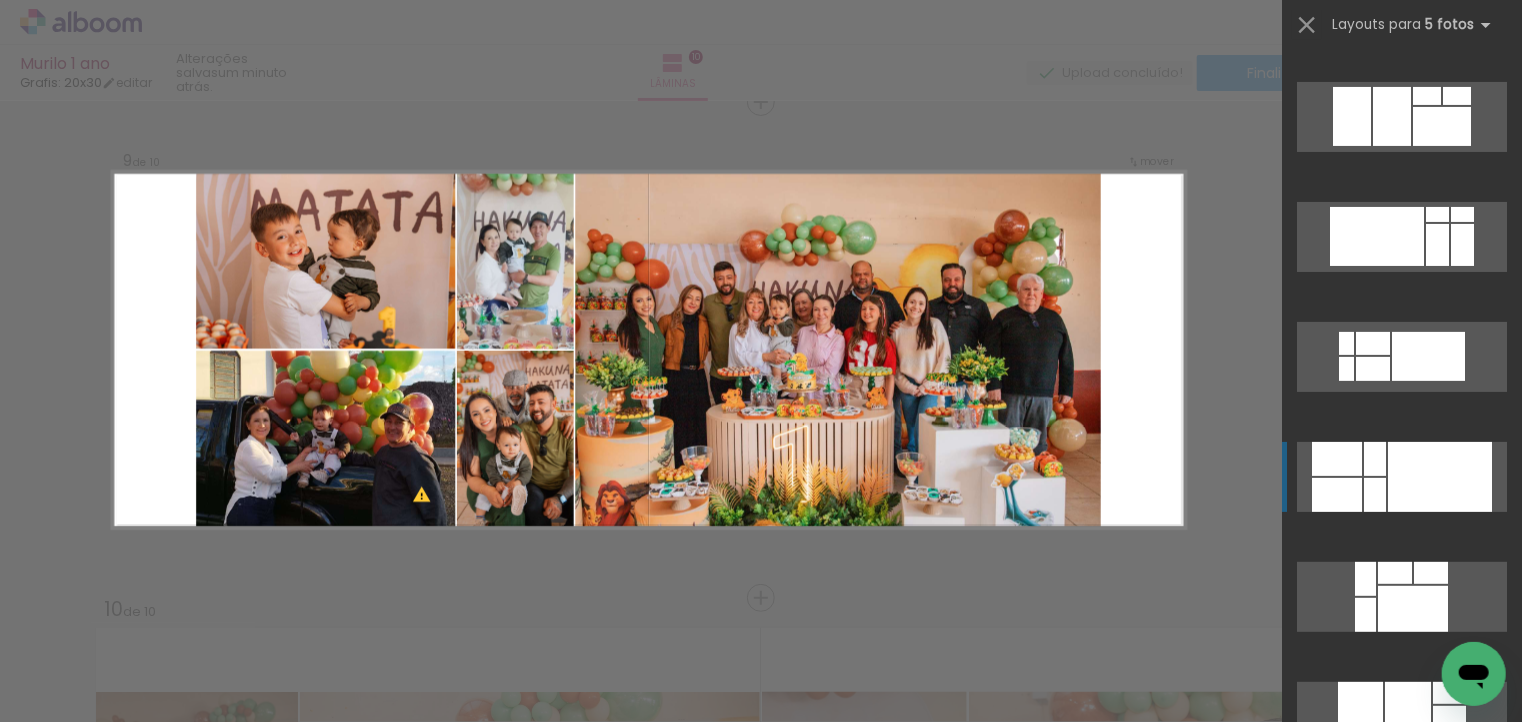 click at bounding box center [1428, 356] 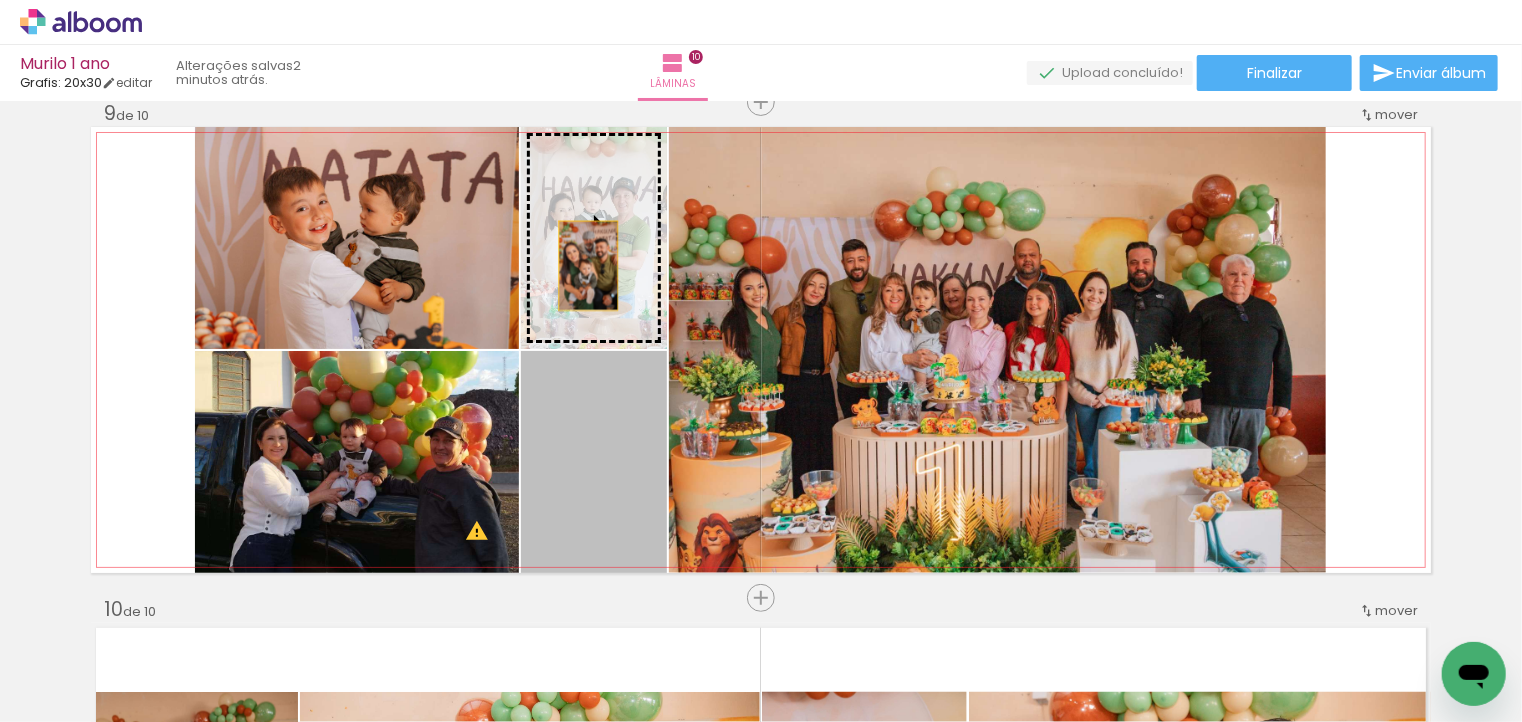 drag, startPoint x: 571, startPoint y: 482, endPoint x: 580, endPoint y: 264, distance: 218.1857 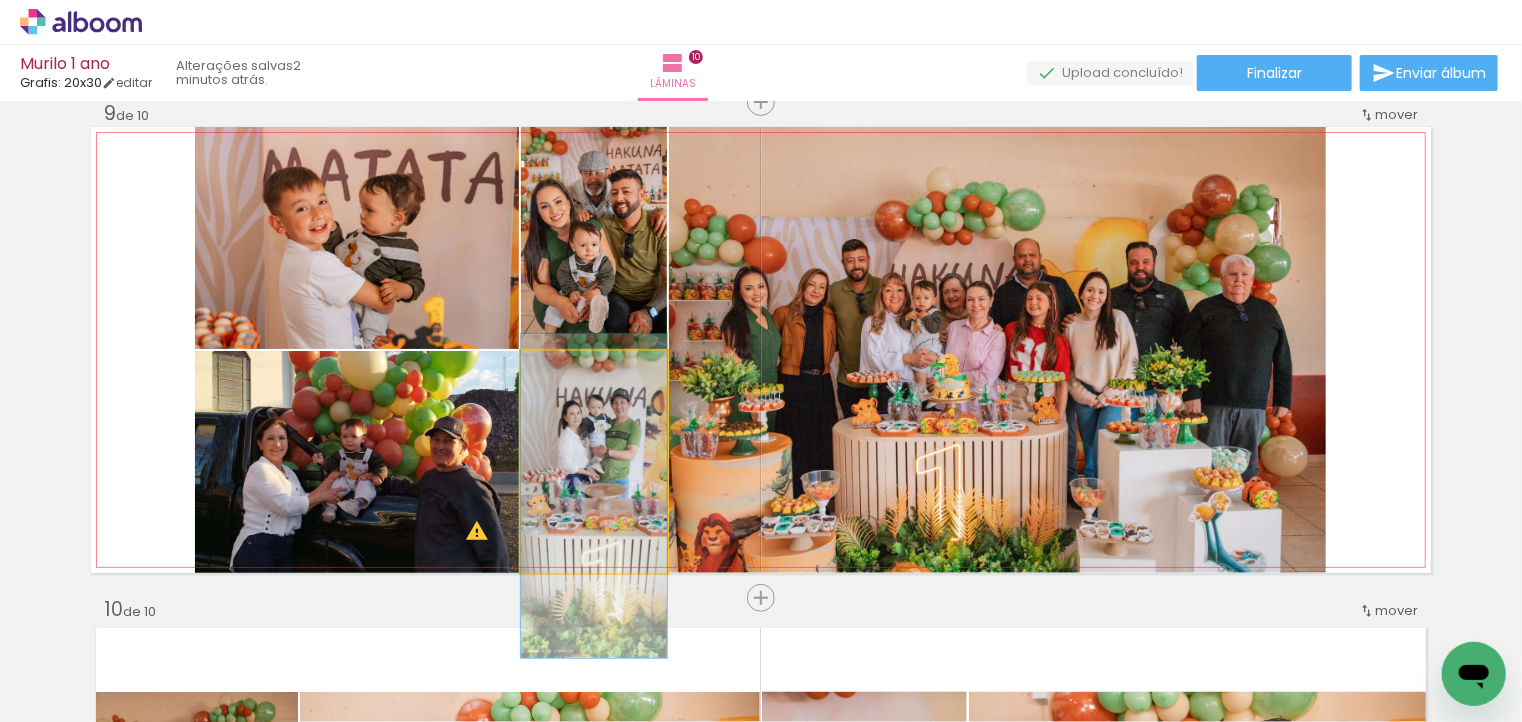 drag, startPoint x: 565, startPoint y: 361, endPoint x: 577, endPoint y: 363, distance: 12.165525 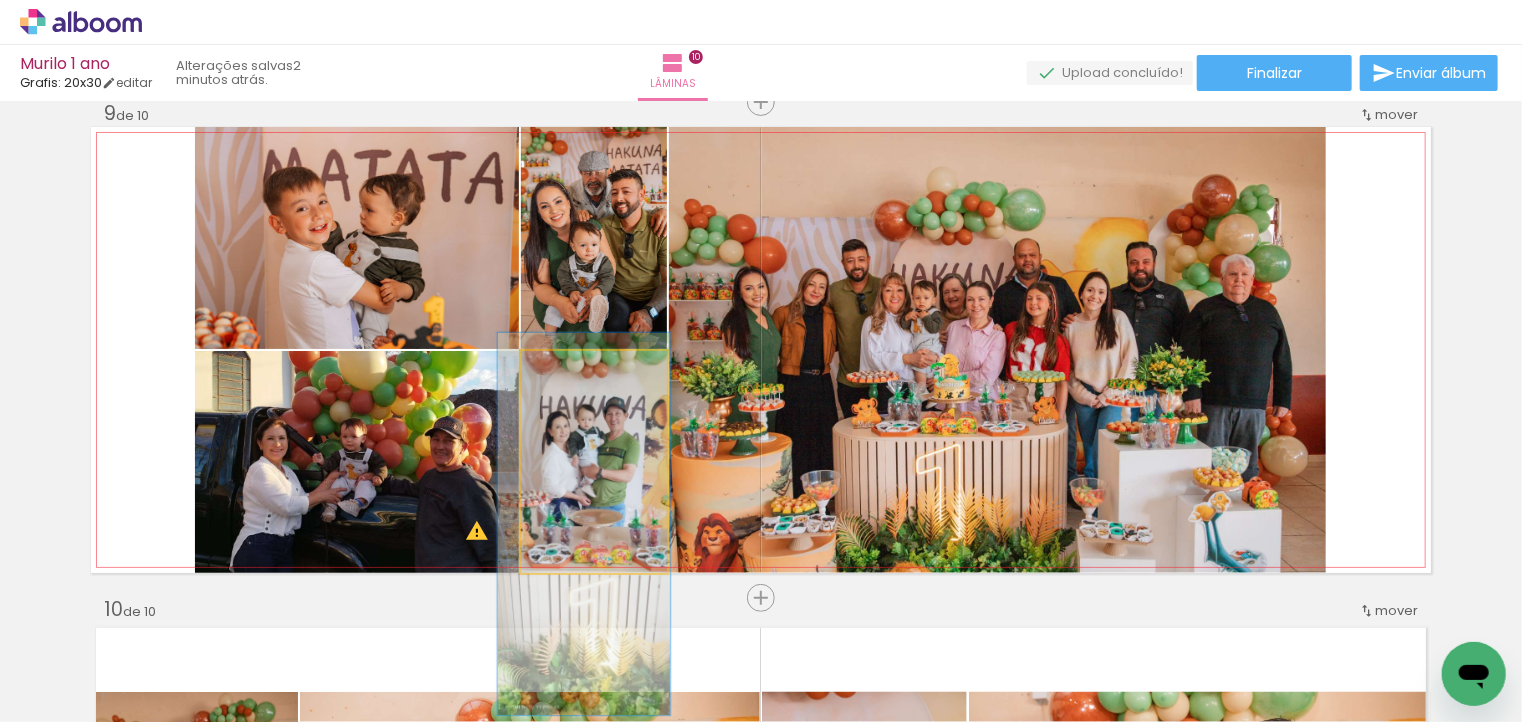 drag, startPoint x: 620, startPoint y: 445, endPoint x: 612, endPoint y: 469, distance: 25.298222 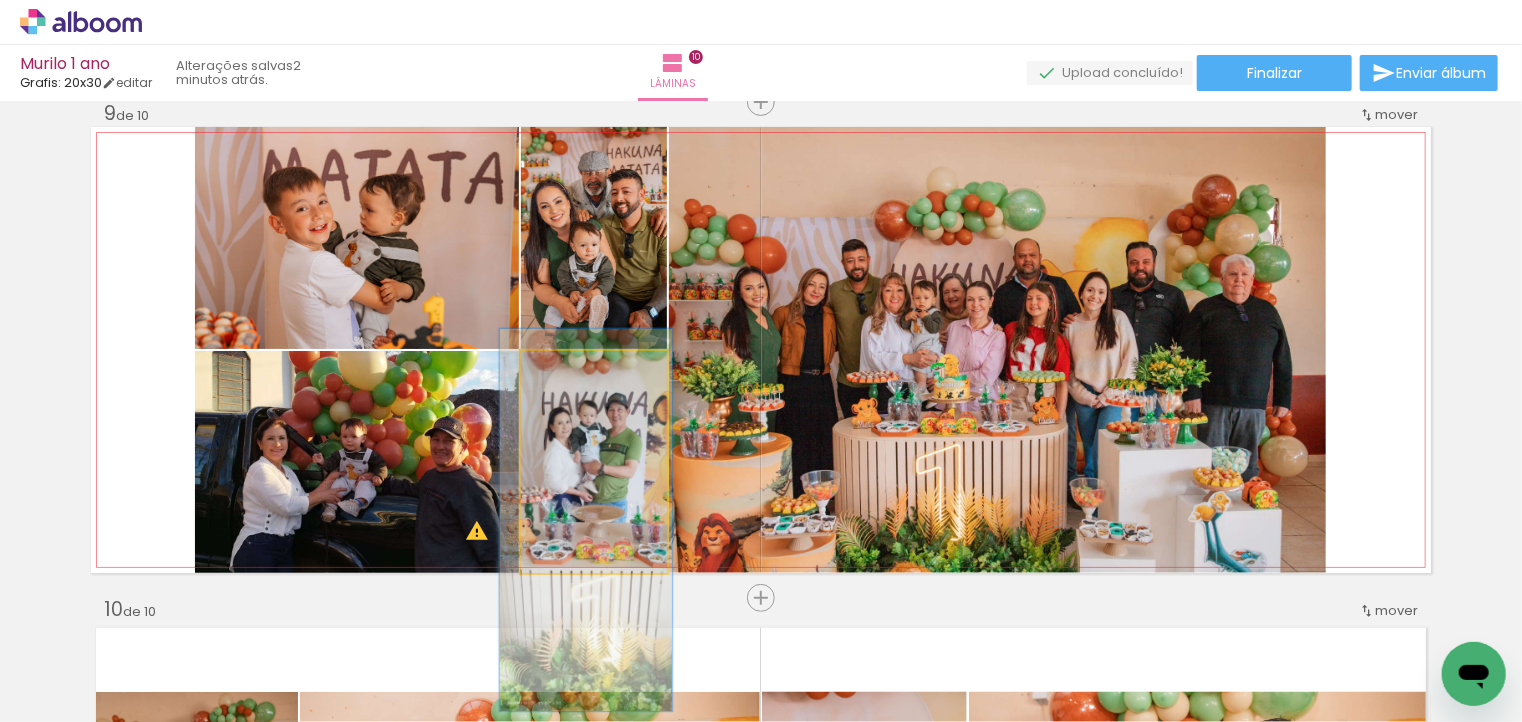 click 